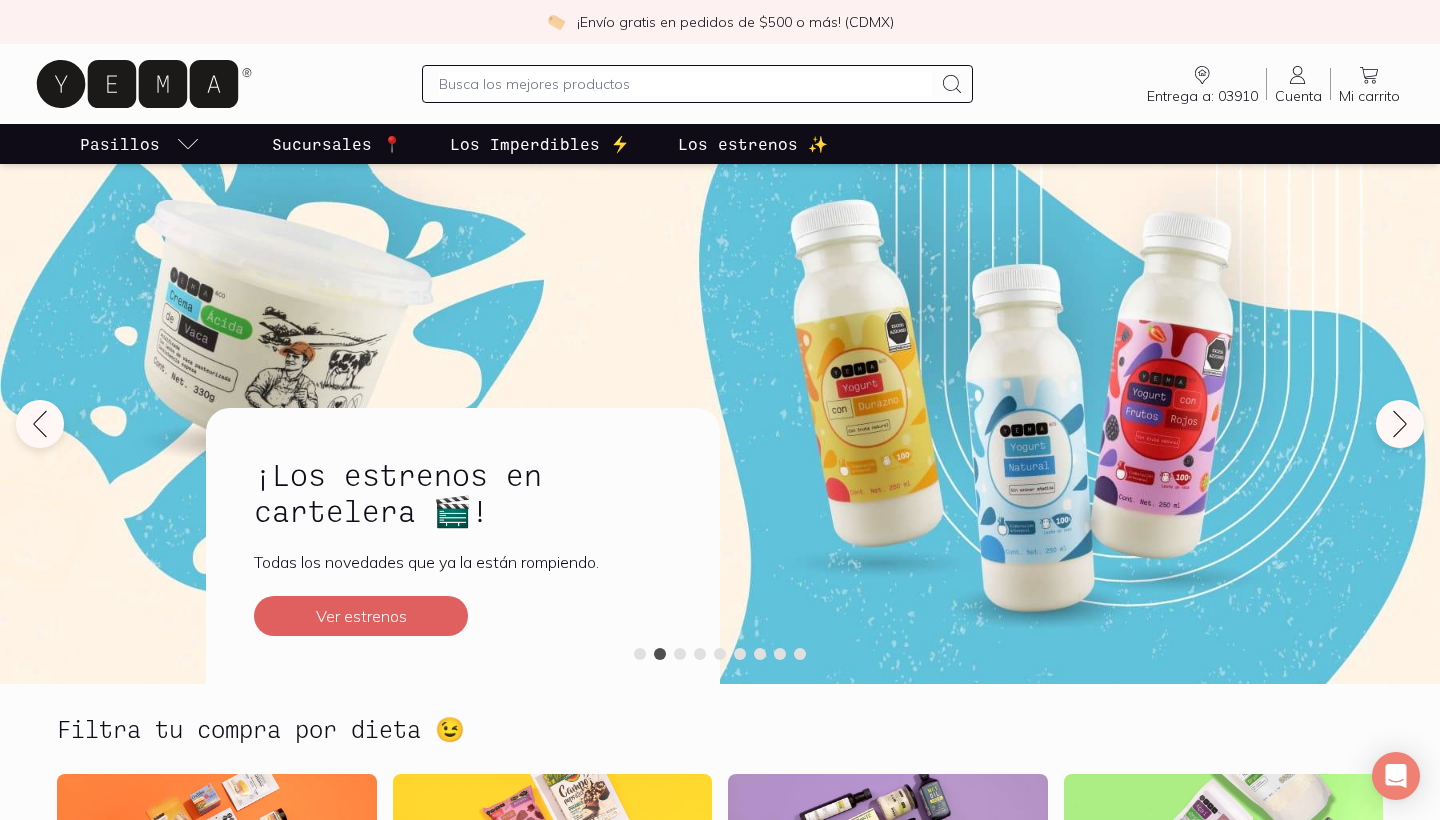 scroll, scrollTop: 0, scrollLeft: 0, axis: both 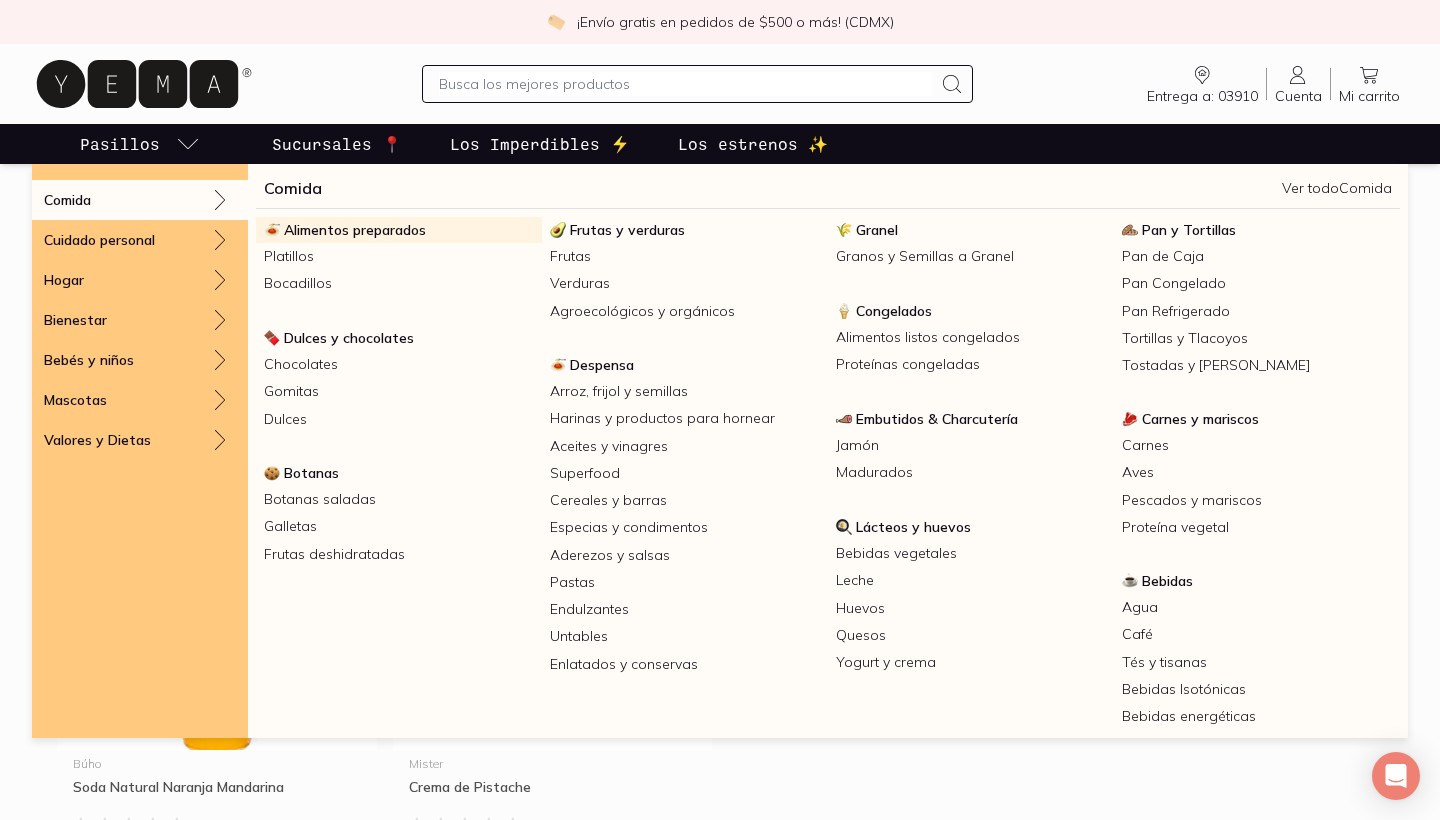 click on "Alimentos preparados" at bounding box center [399, 230] 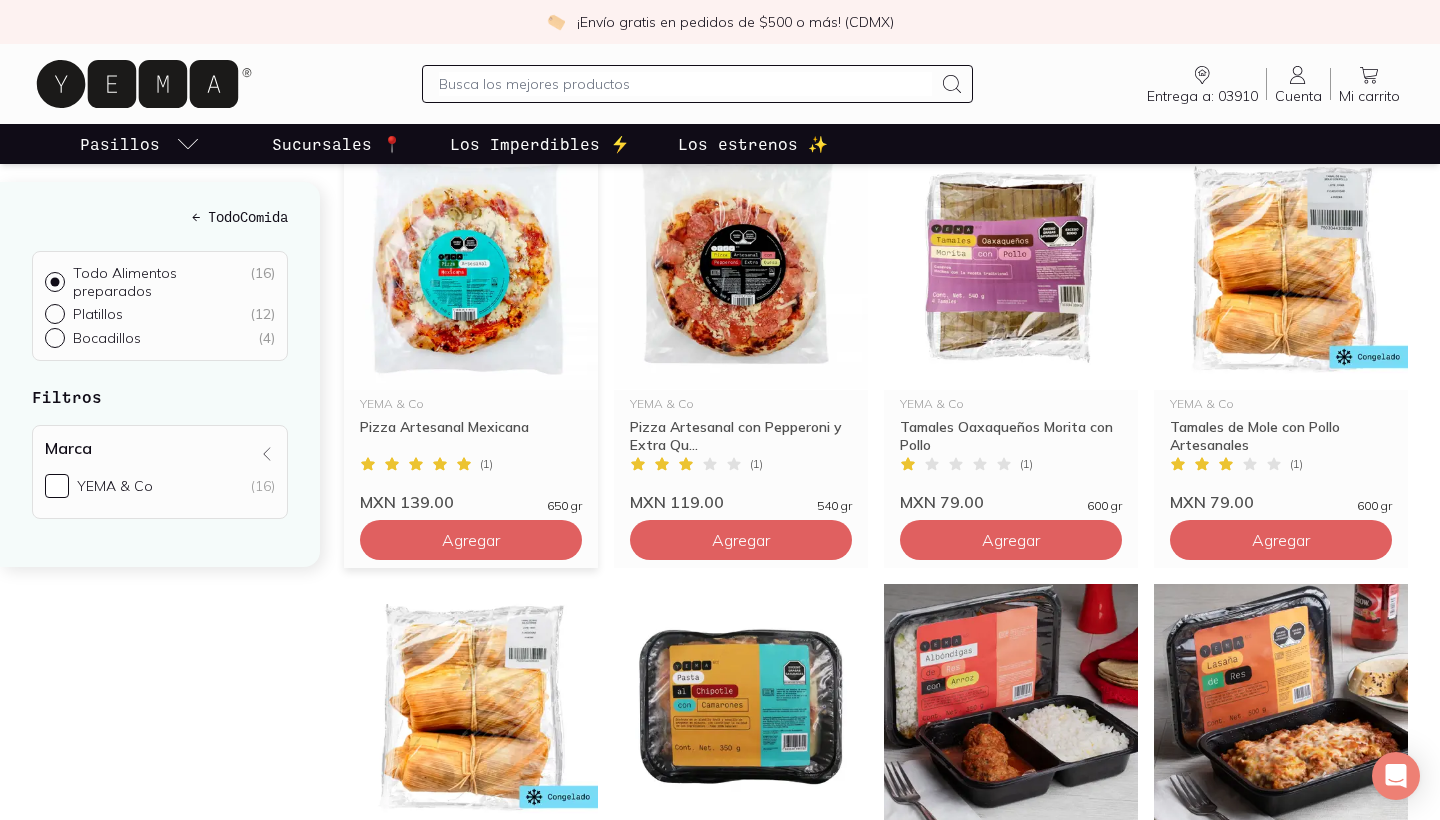 scroll, scrollTop: 320, scrollLeft: 0, axis: vertical 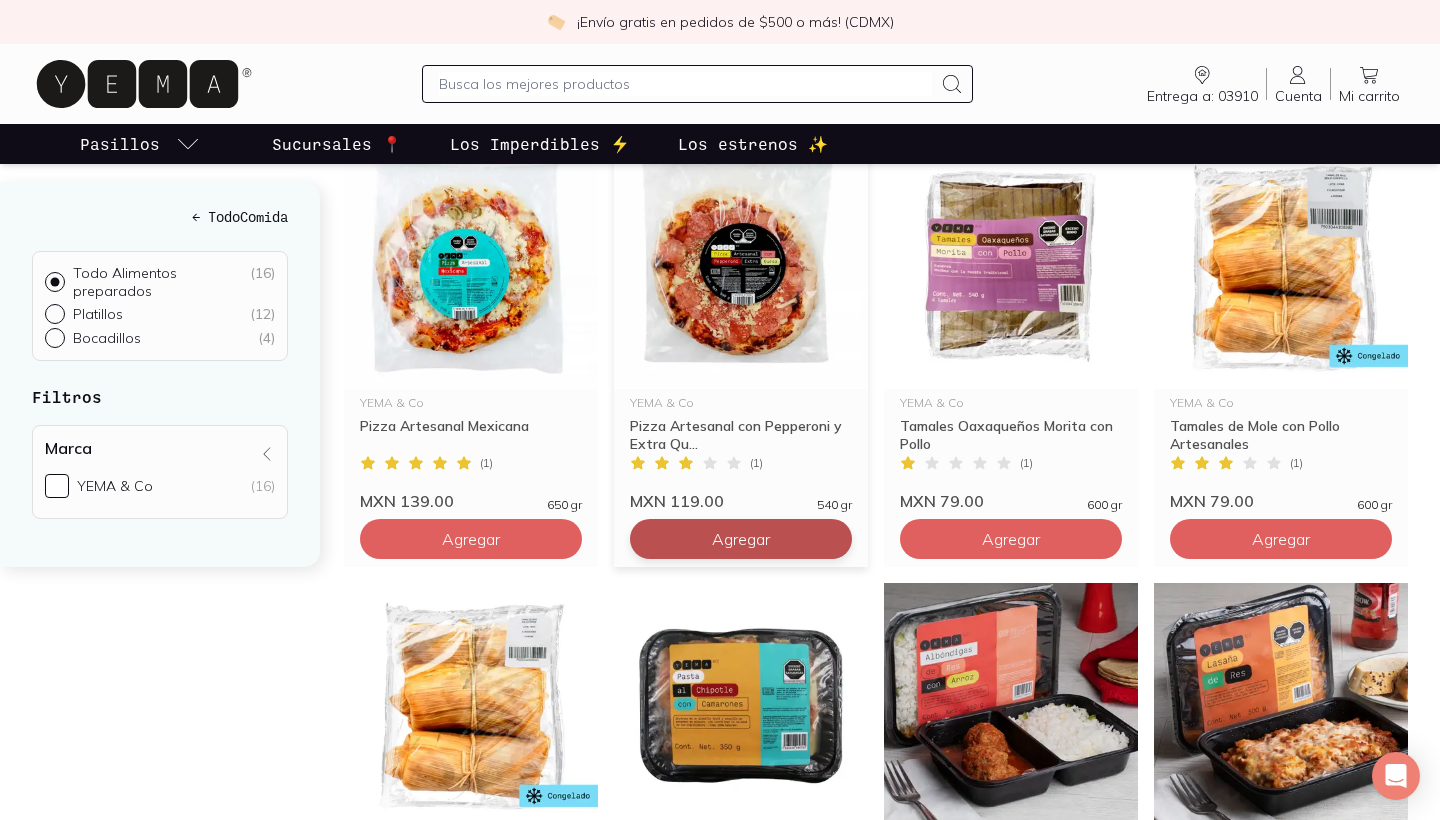 click on "Agregar" at bounding box center (471, 539) 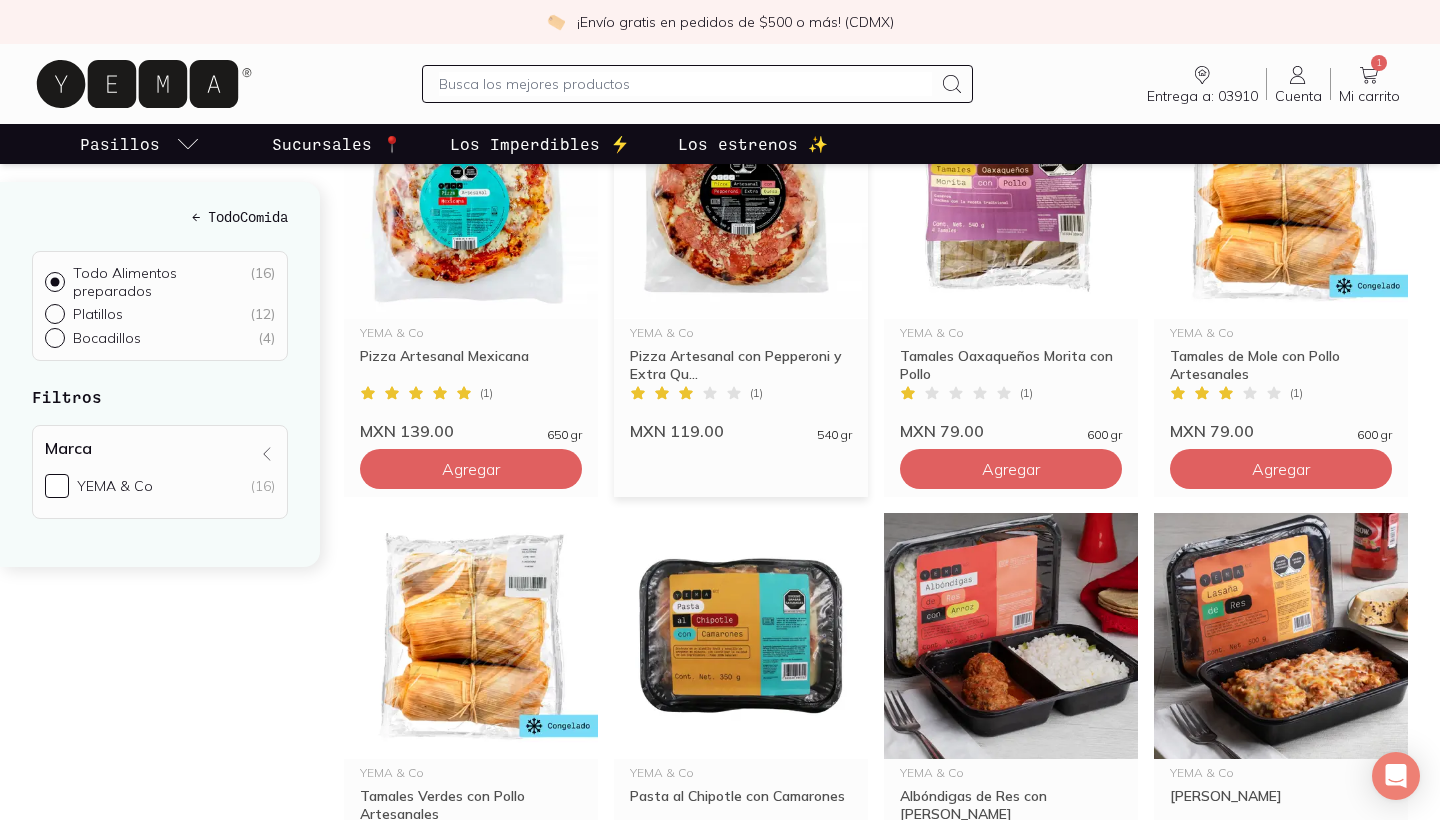 scroll, scrollTop: 426, scrollLeft: 0, axis: vertical 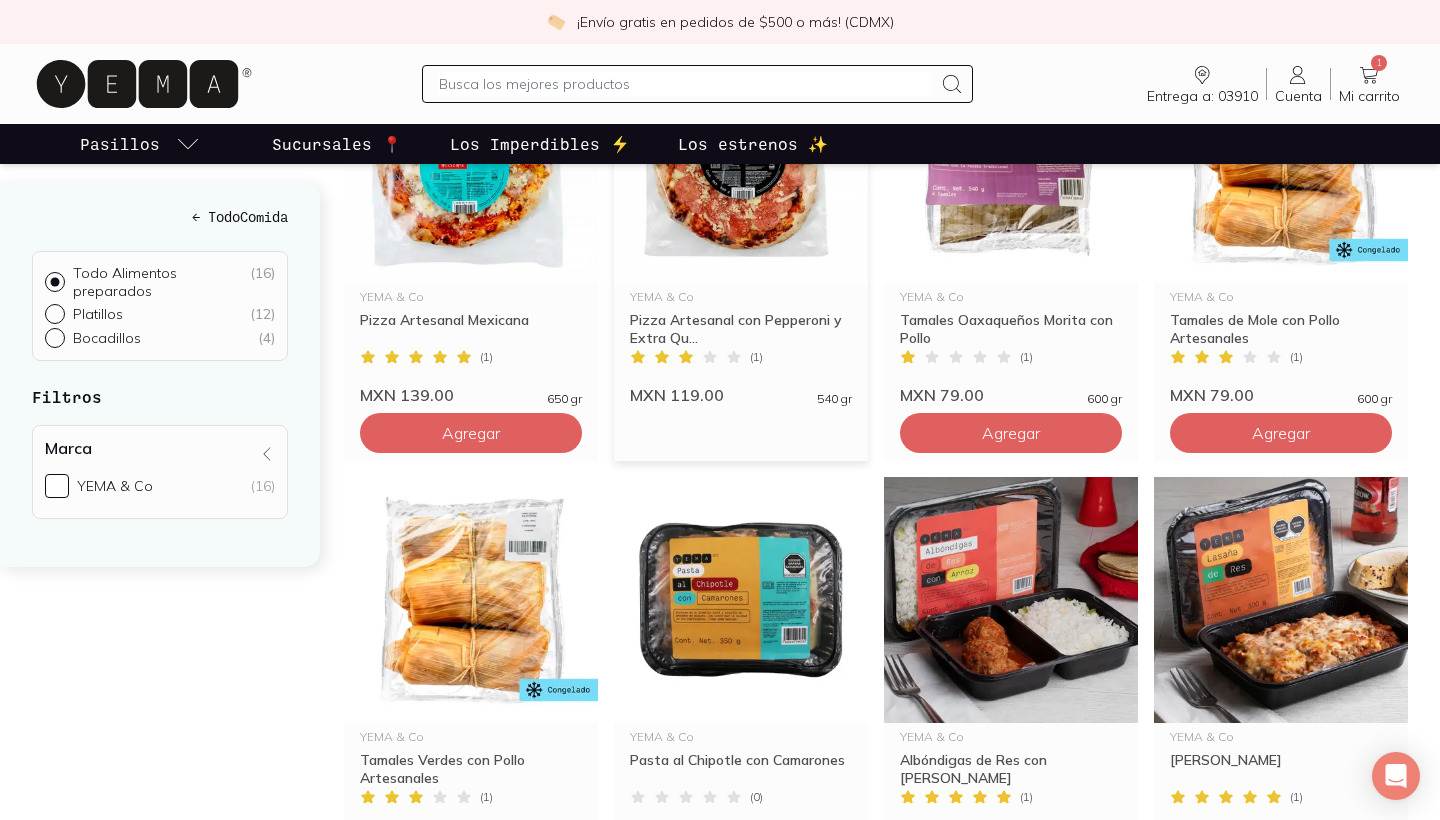 click on "YEMA & Co Pizza Artesanal con Pepperoni y Extra Qu... Pizza Artesanal con Pepperoni y Extra Queso ( 1 ) MXN 119.00 540 gr" at bounding box center (741, 249) 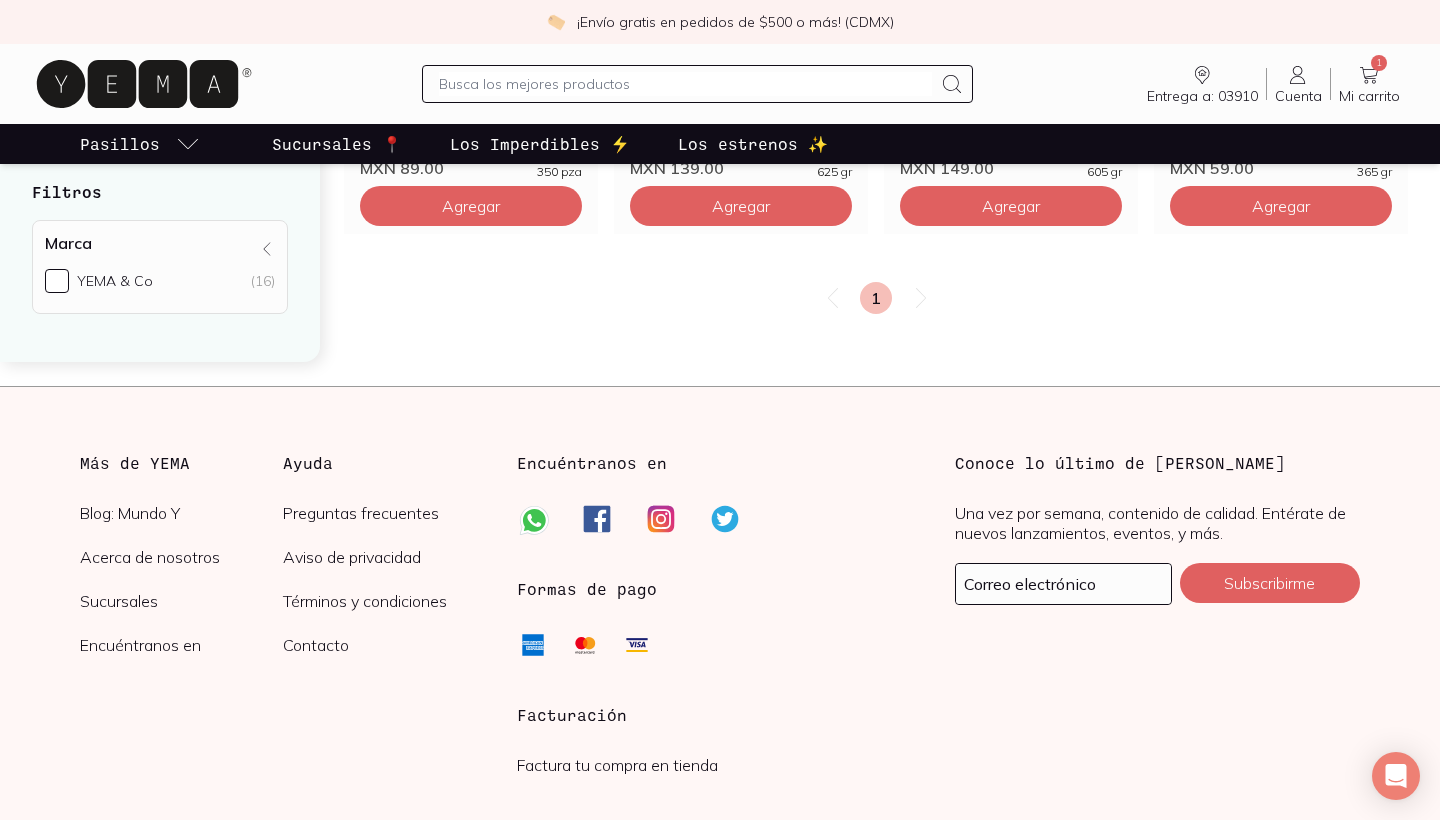 scroll, scrollTop: 1550, scrollLeft: 0, axis: vertical 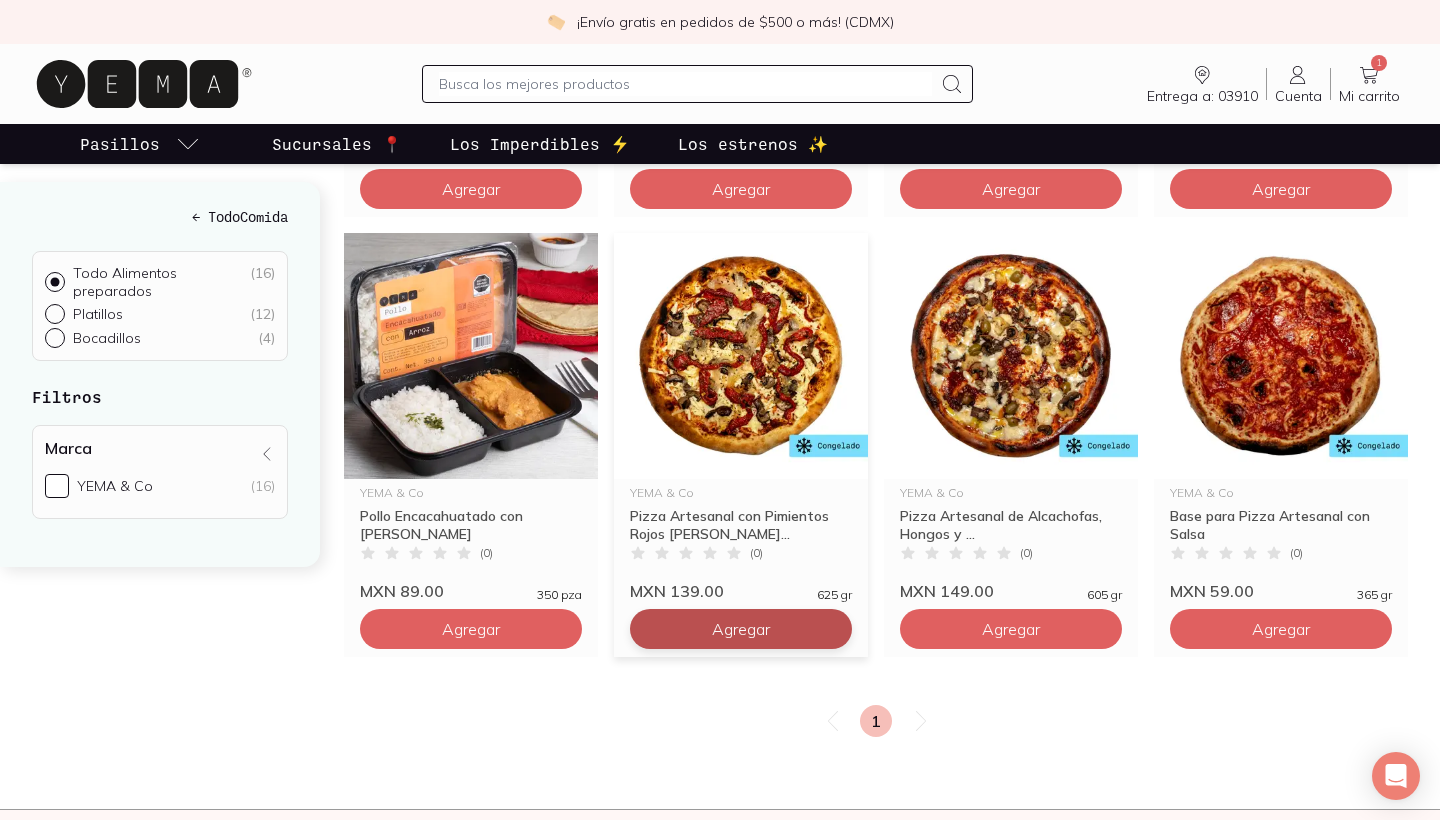 click on "Agregar" at bounding box center (471, -691) 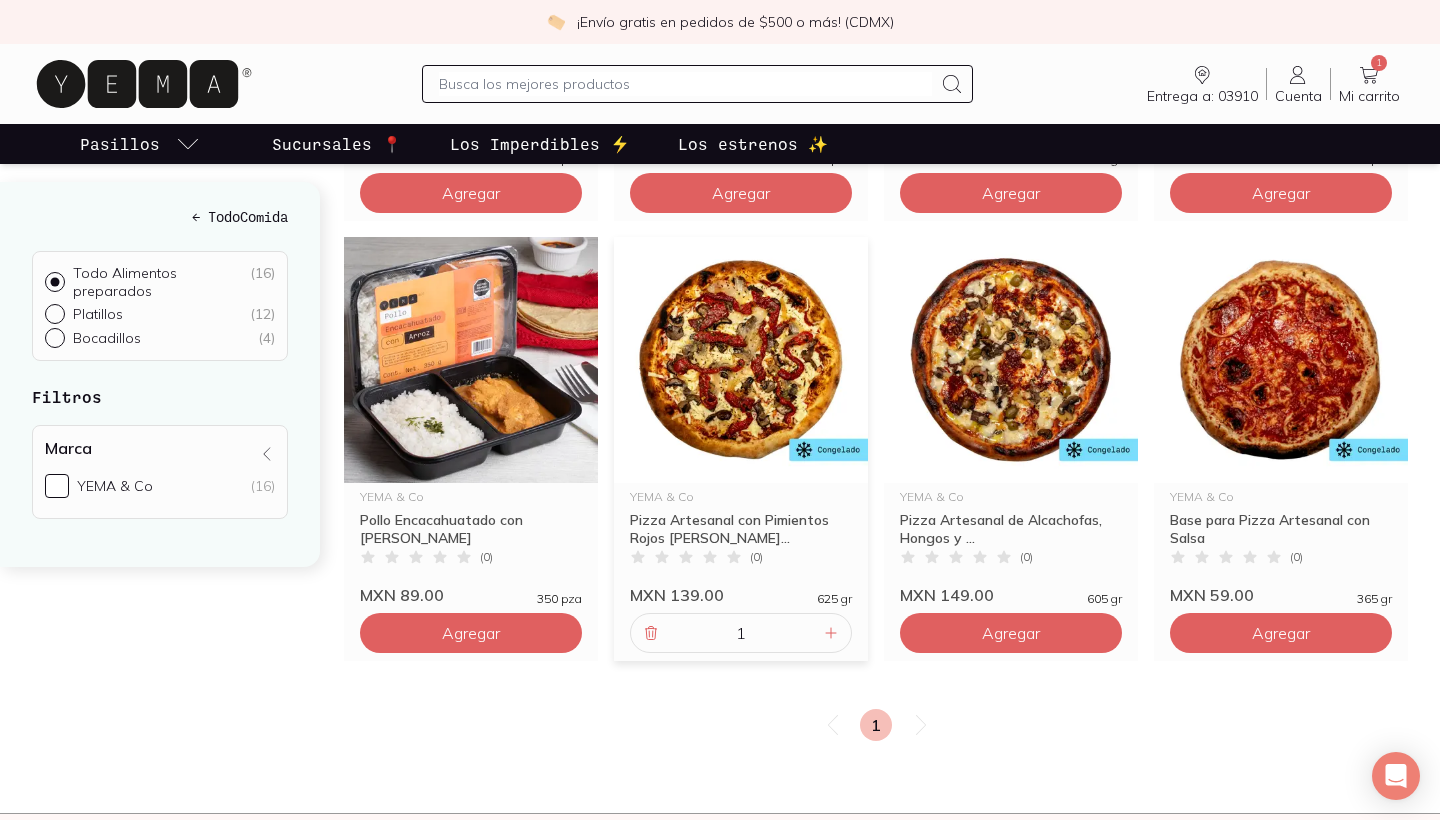 scroll, scrollTop: 1541, scrollLeft: 0, axis: vertical 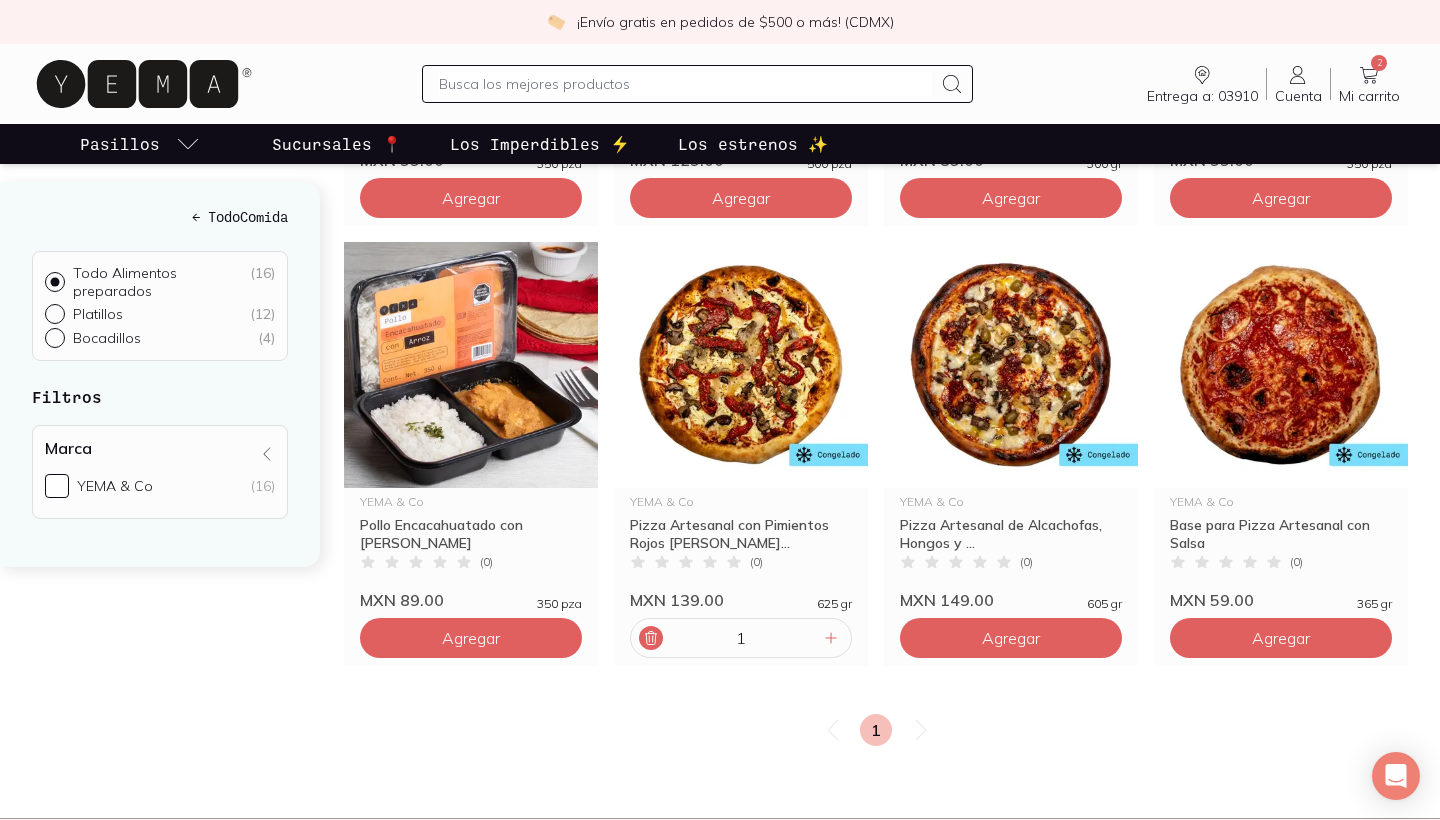 click 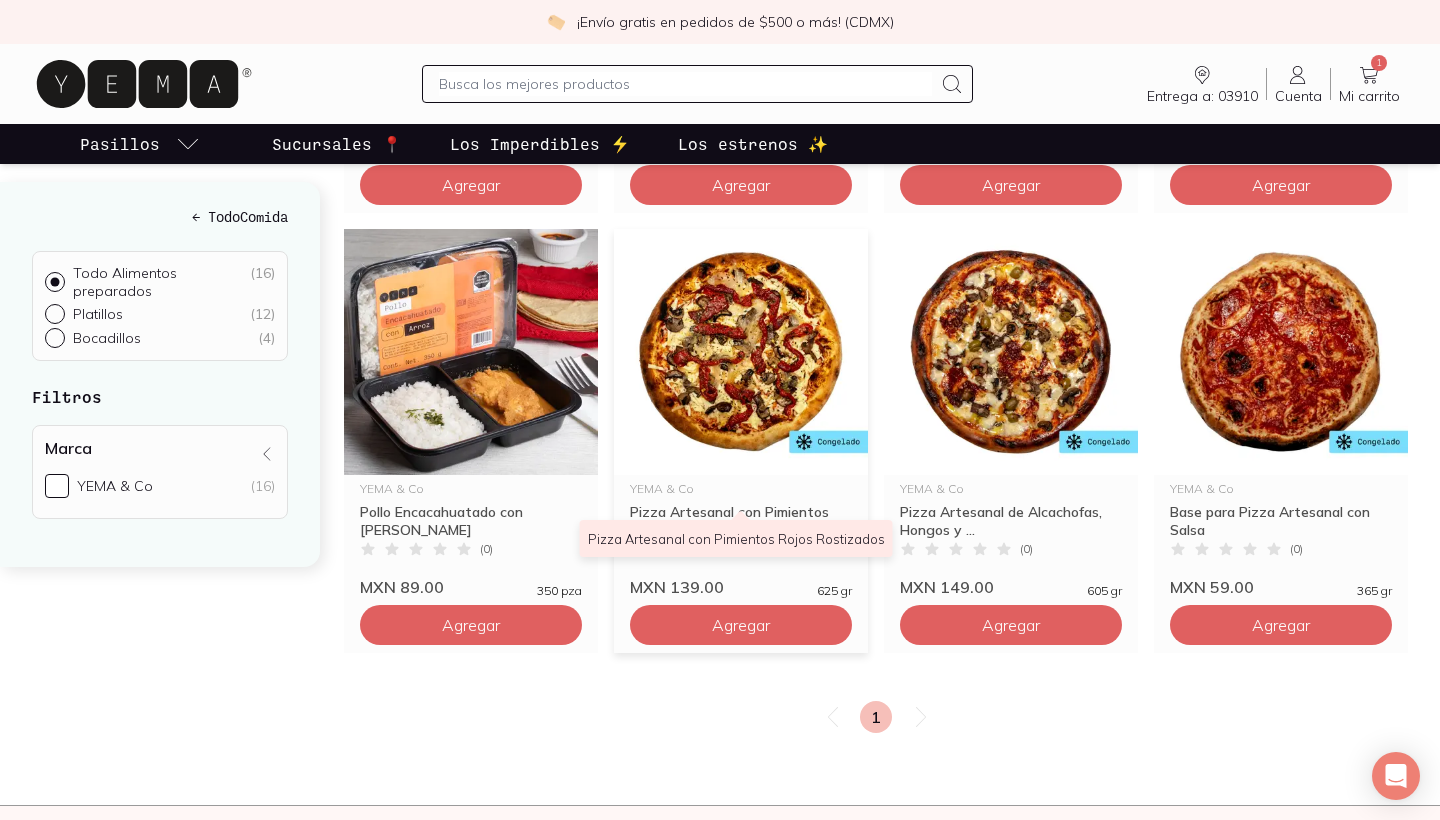 scroll, scrollTop: 1593, scrollLeft: 0, axis: vertical 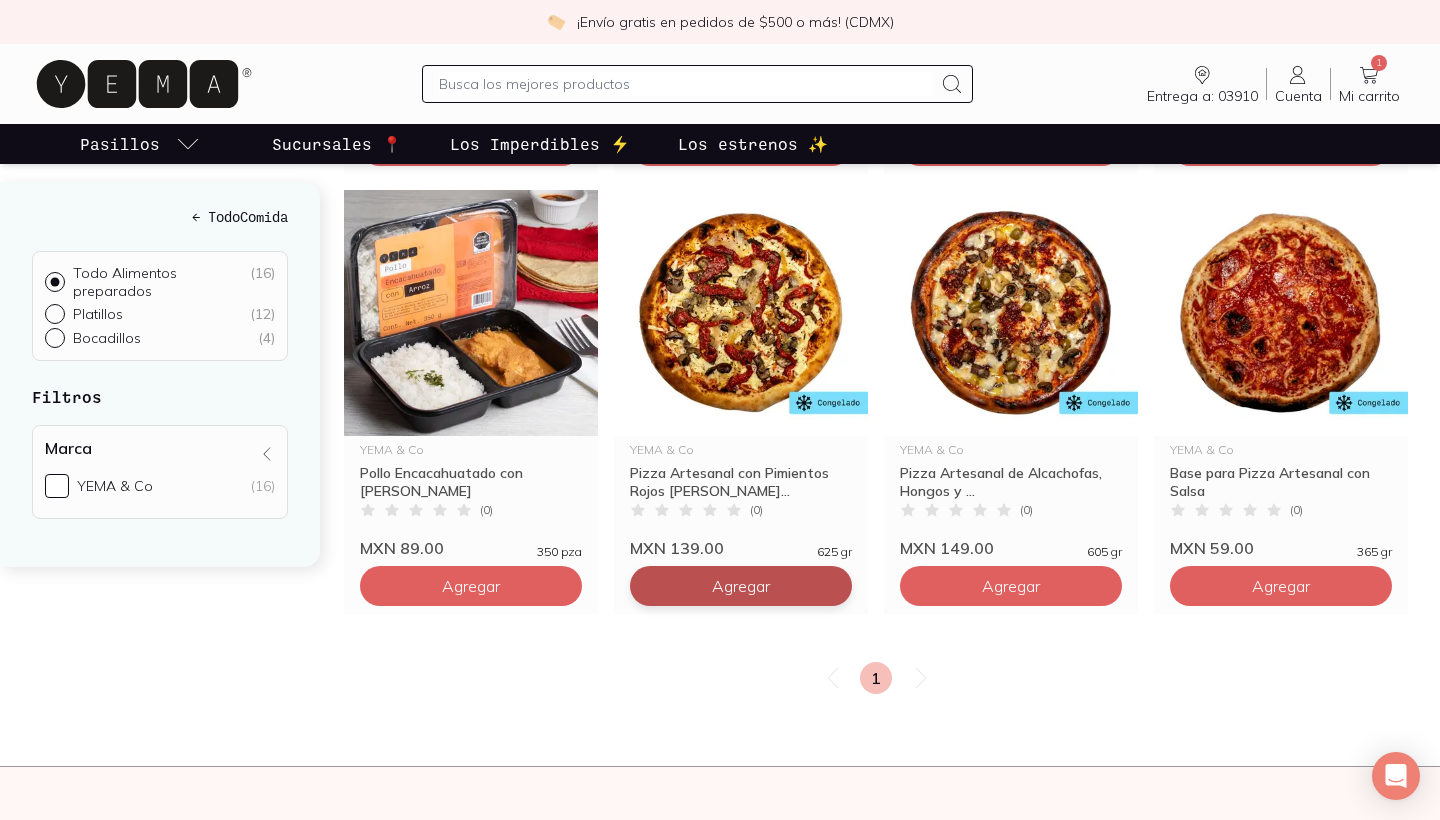 click on "Agregar" at bounding box center [471, -734] 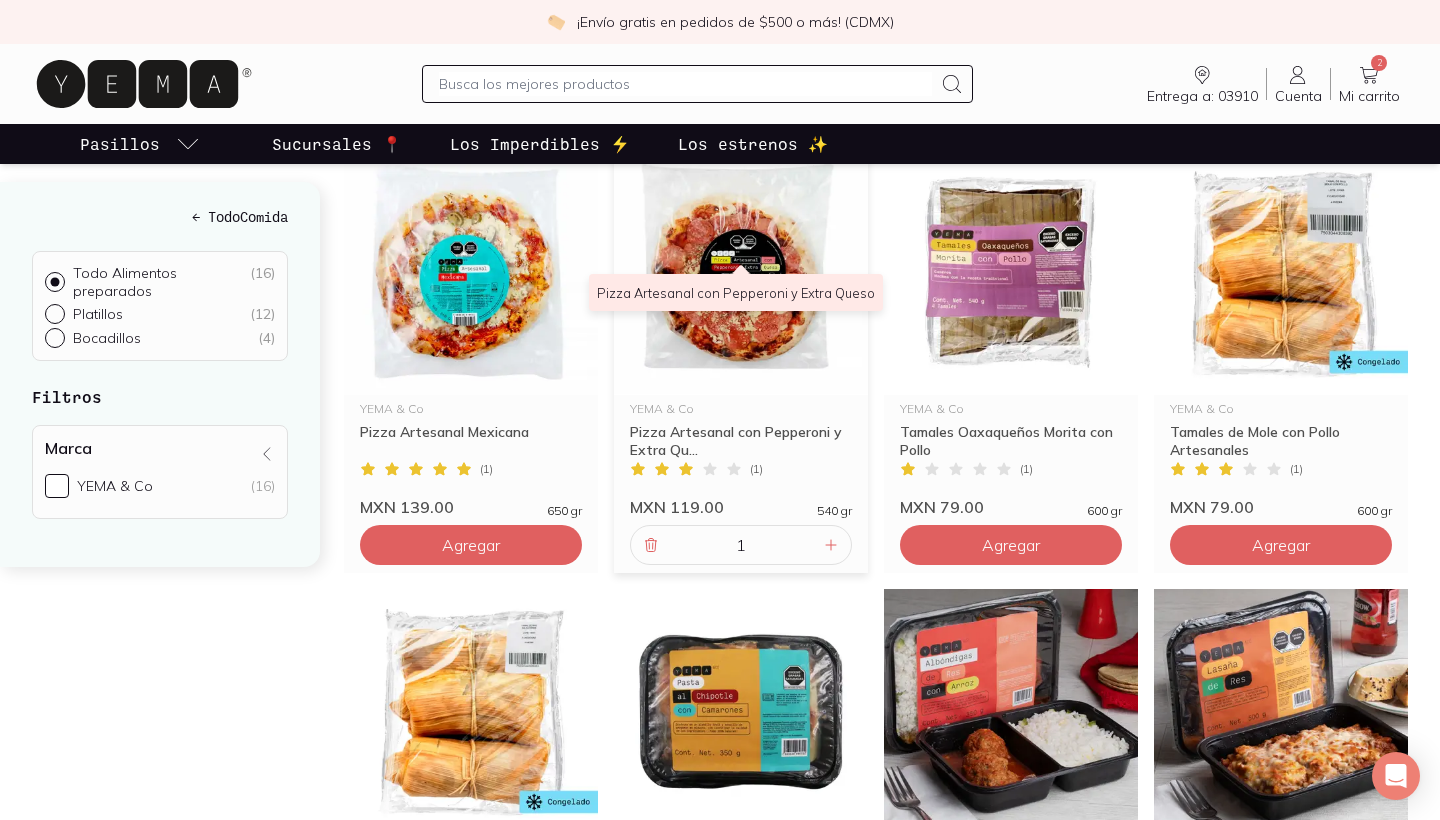 scroll, scrollTop: 575, scrollLeft: 0, axis: vertical 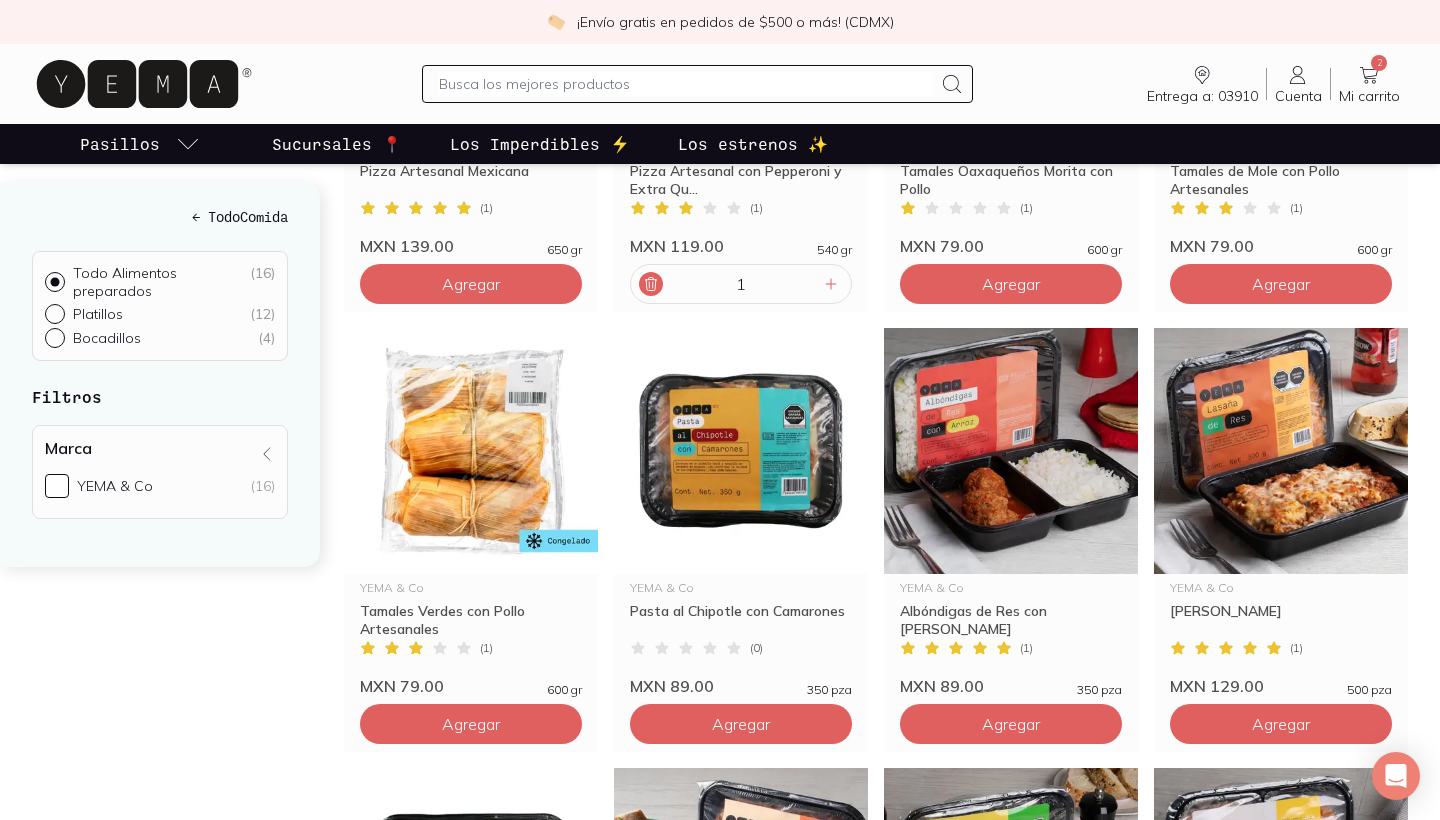 click 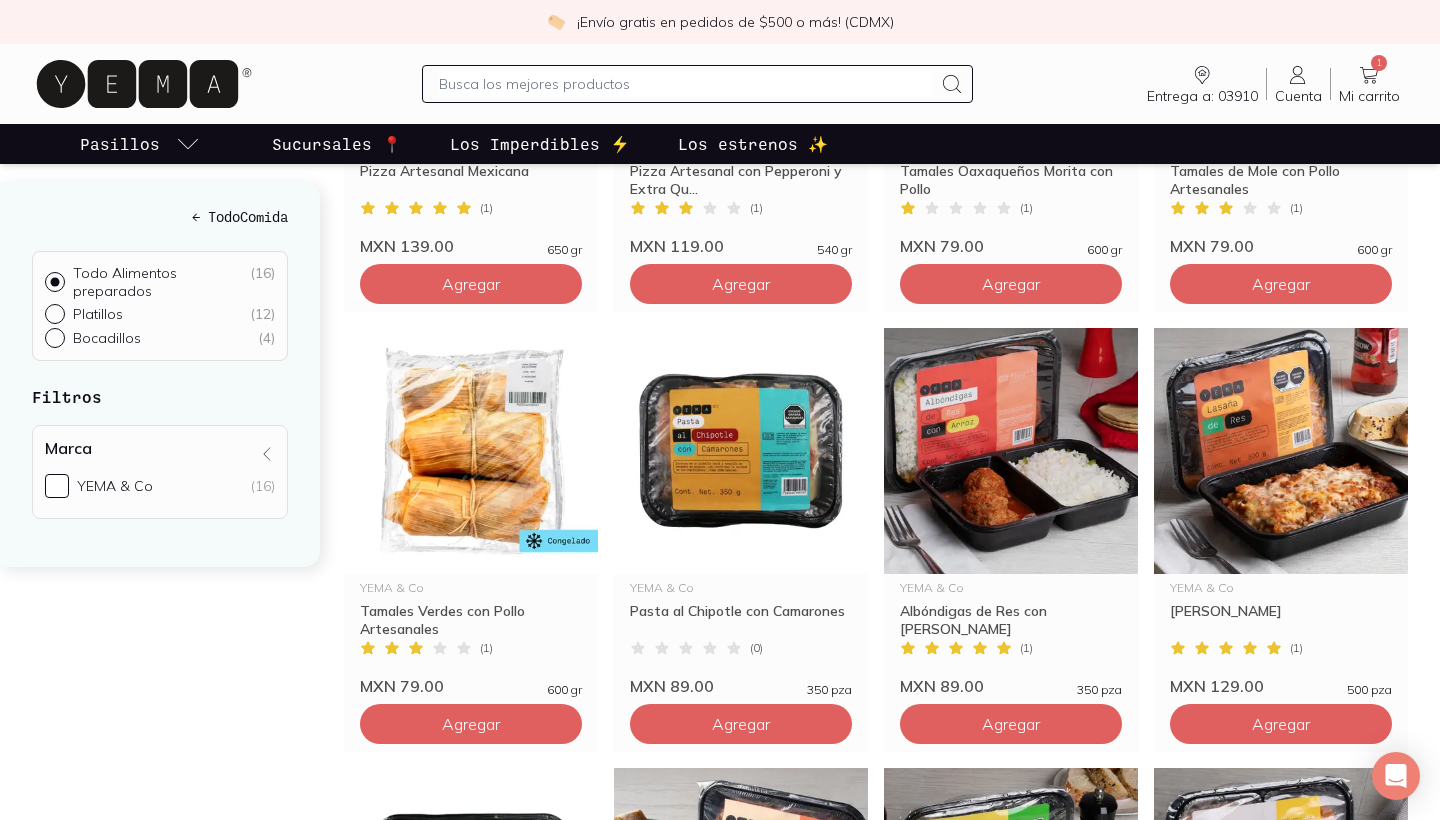 click at bounding box center [685, 84] 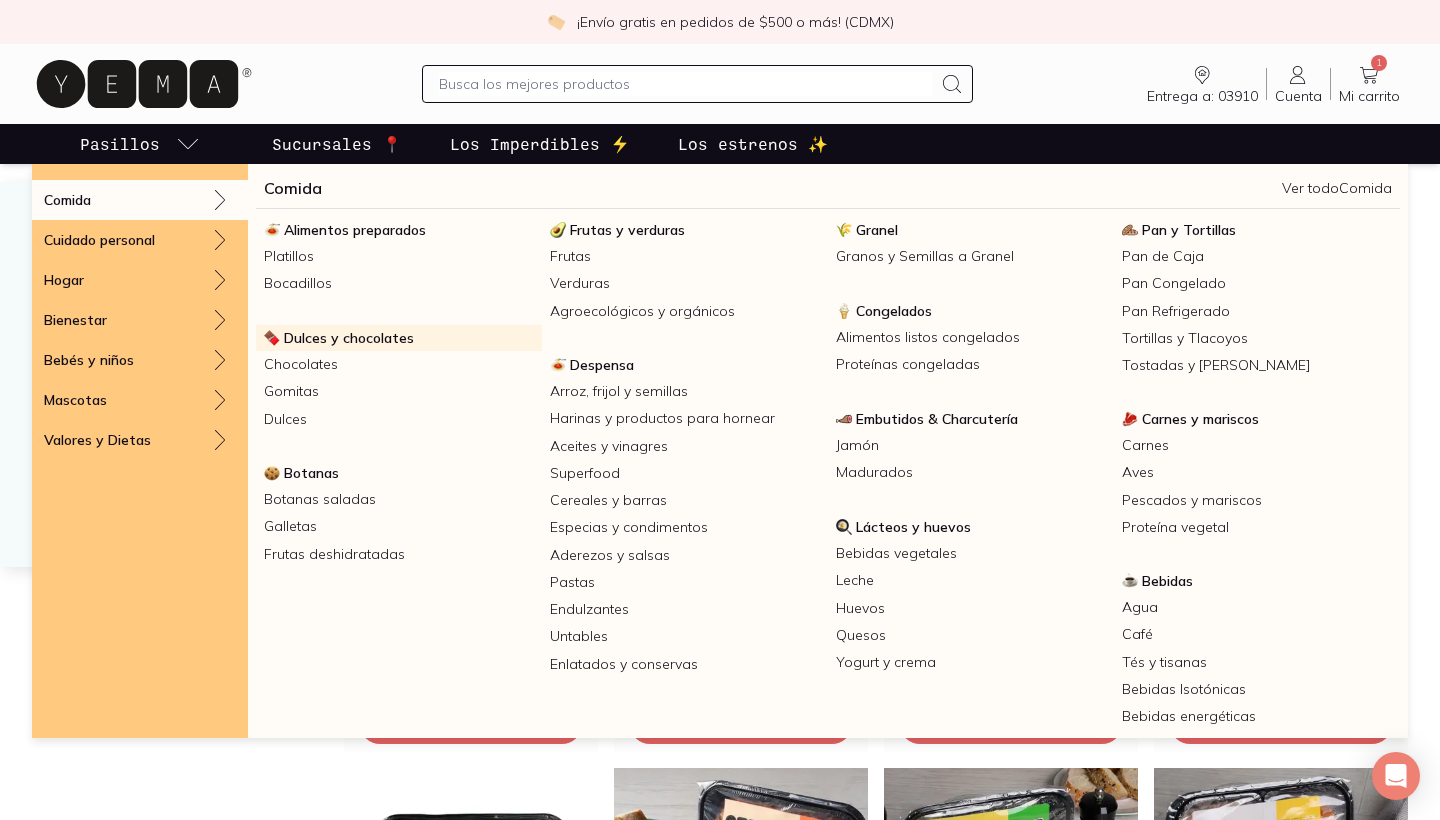 click on "Dulces y chocolates" at bounding box center (349, 338) 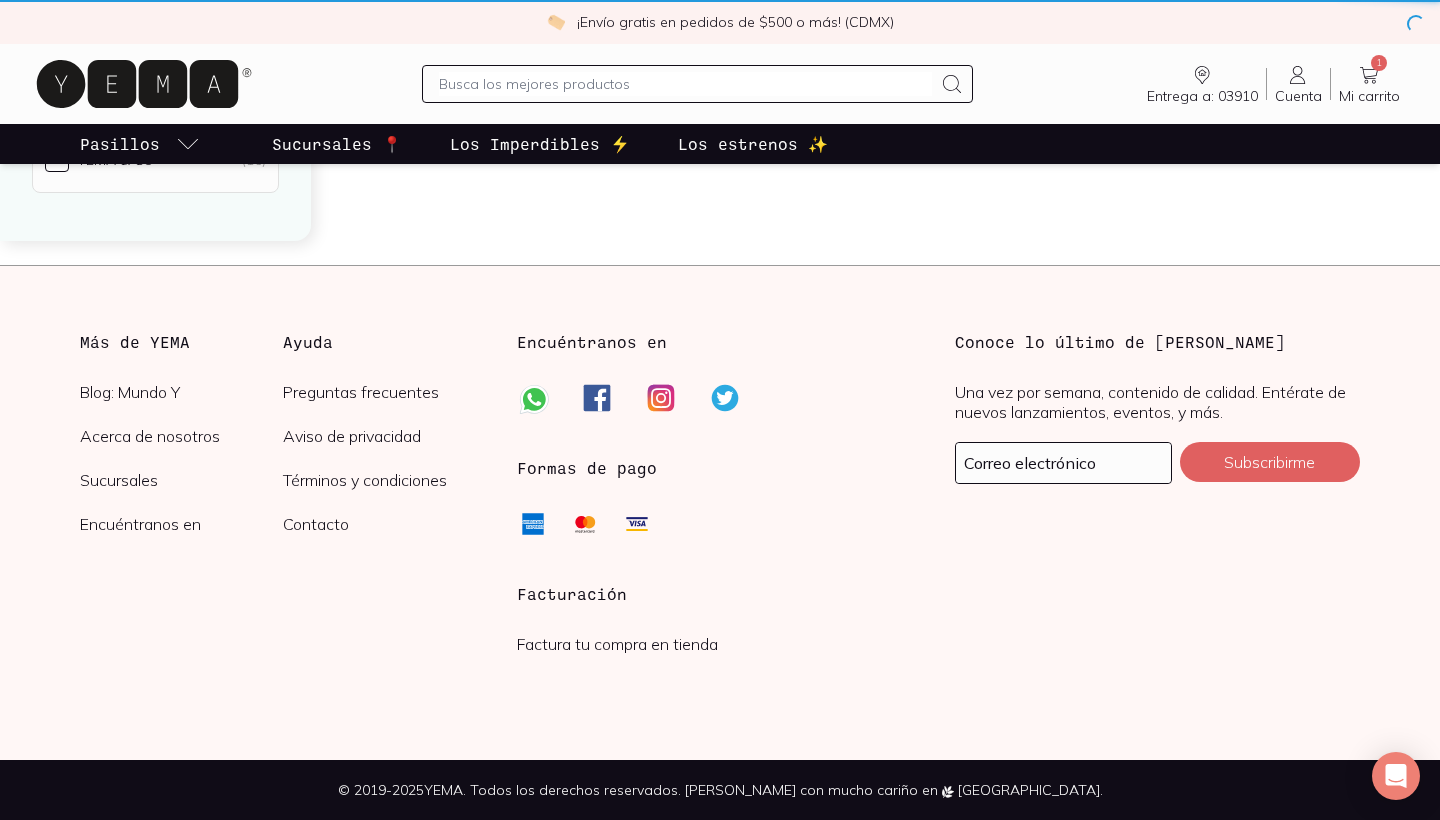 scroll, scrollTop: 0, scrollLeft: 0, axis: both 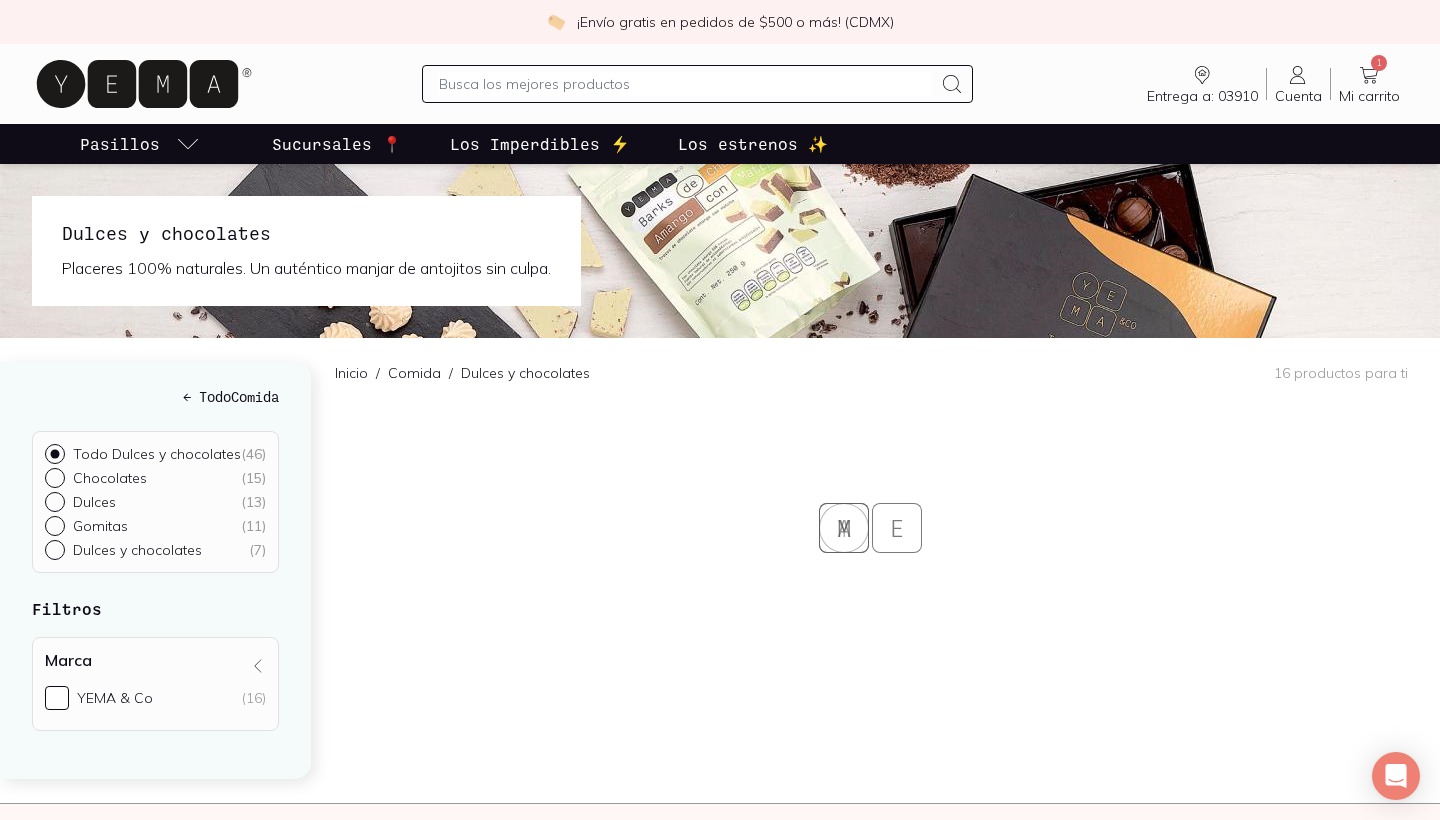 click at bounding box center [685, 84] 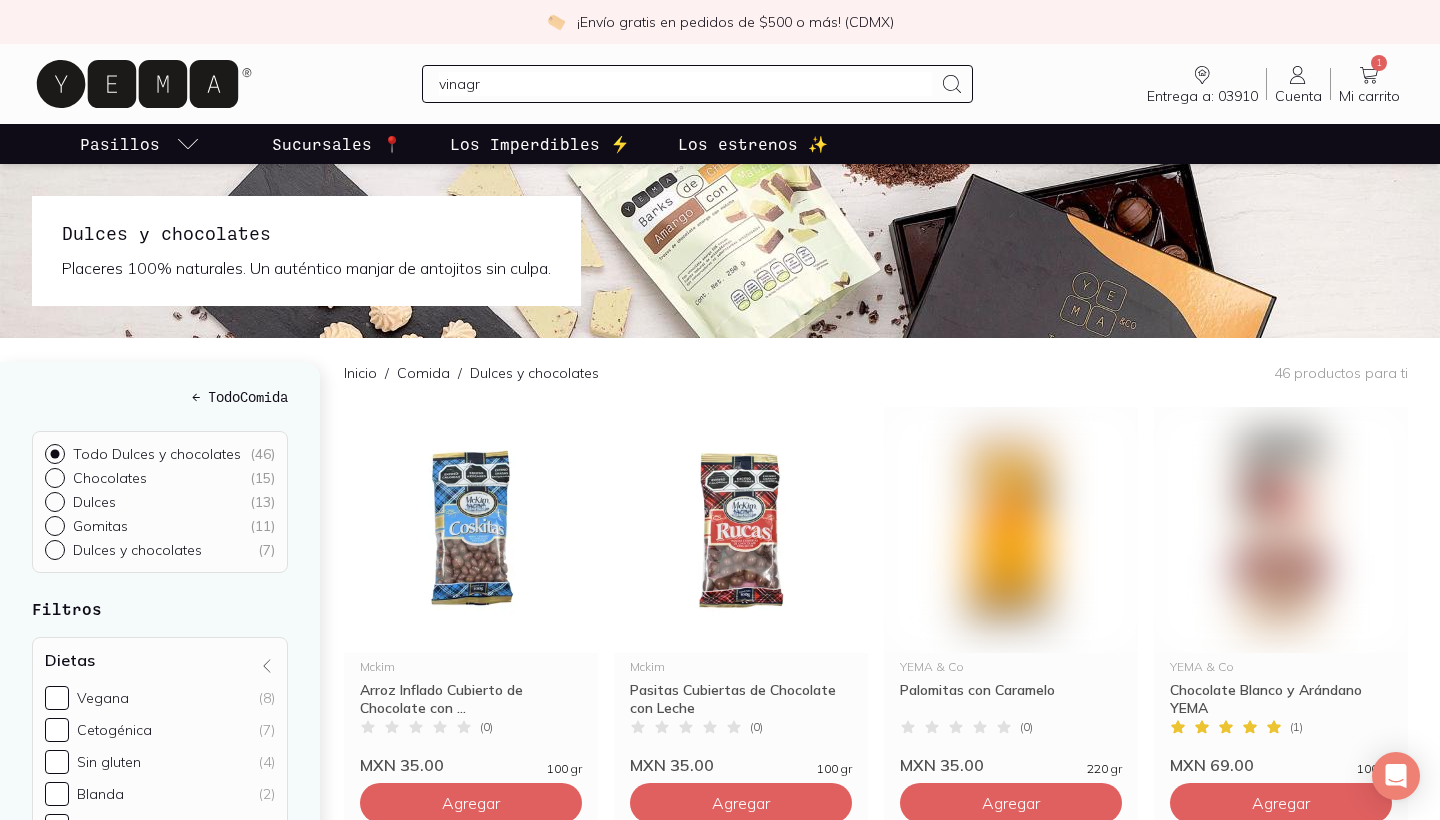 type on "vinagre" 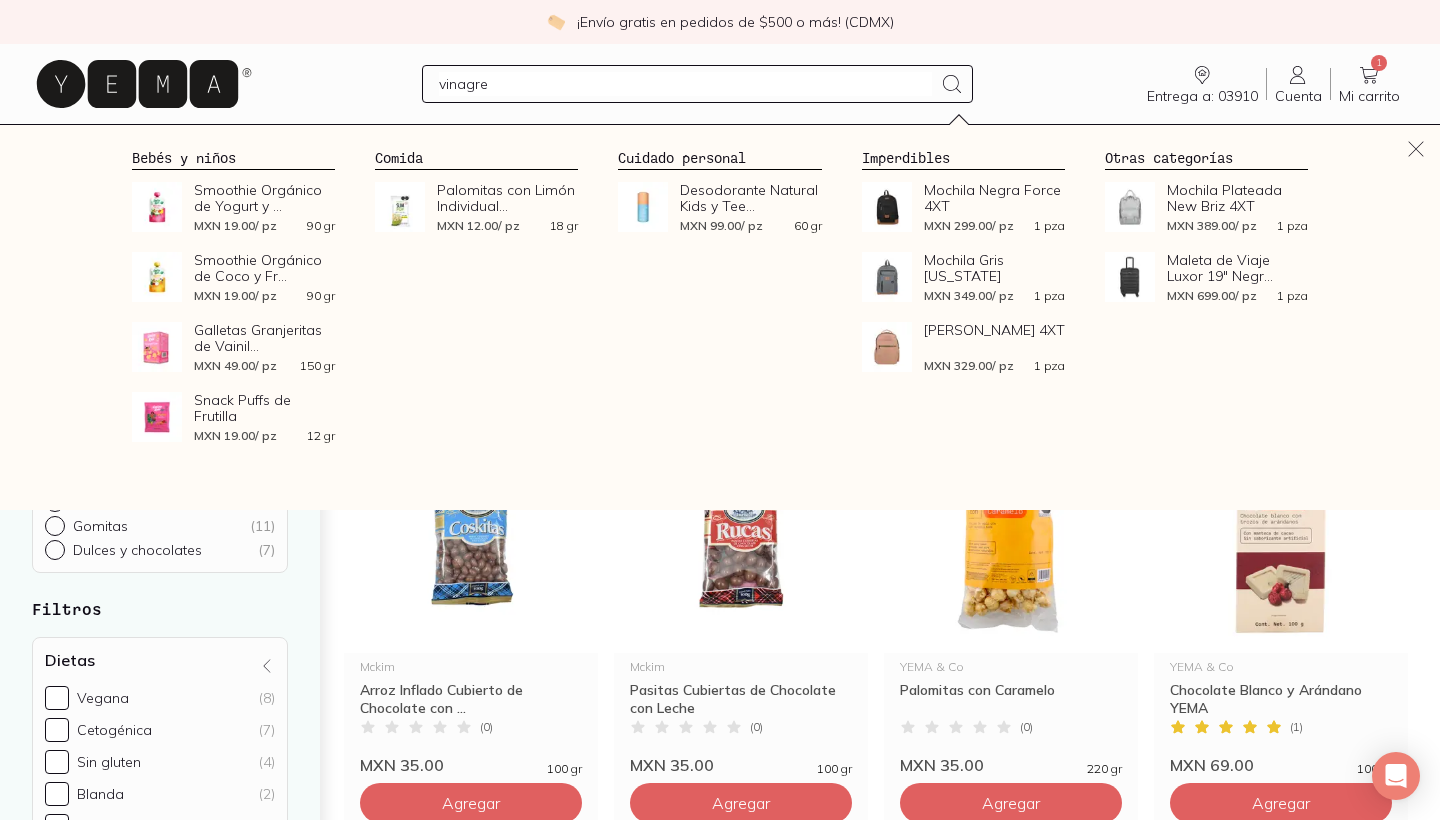 type 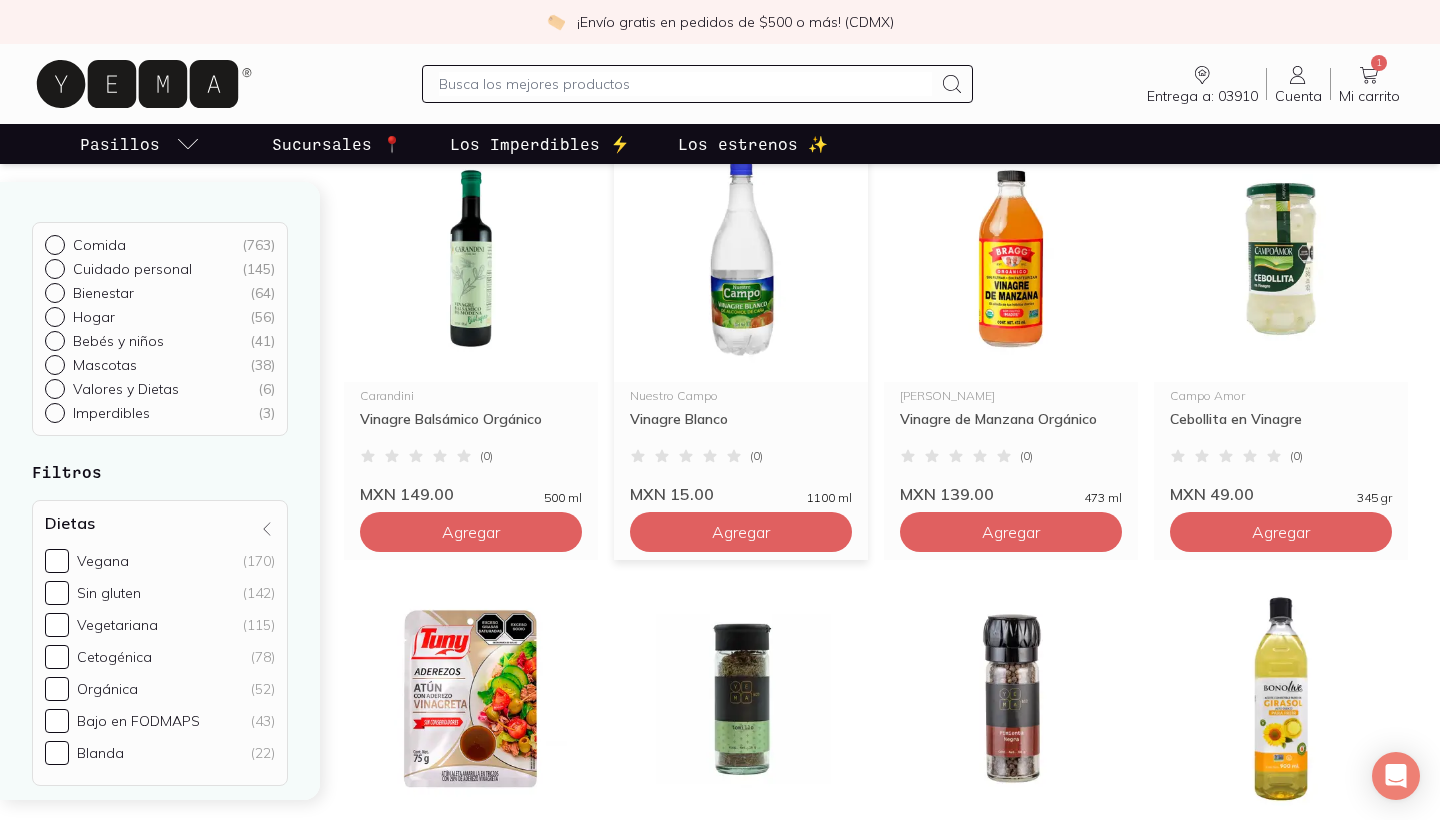 scroll, scrollTop: 691, scrollLeft: 0, axis: vertical 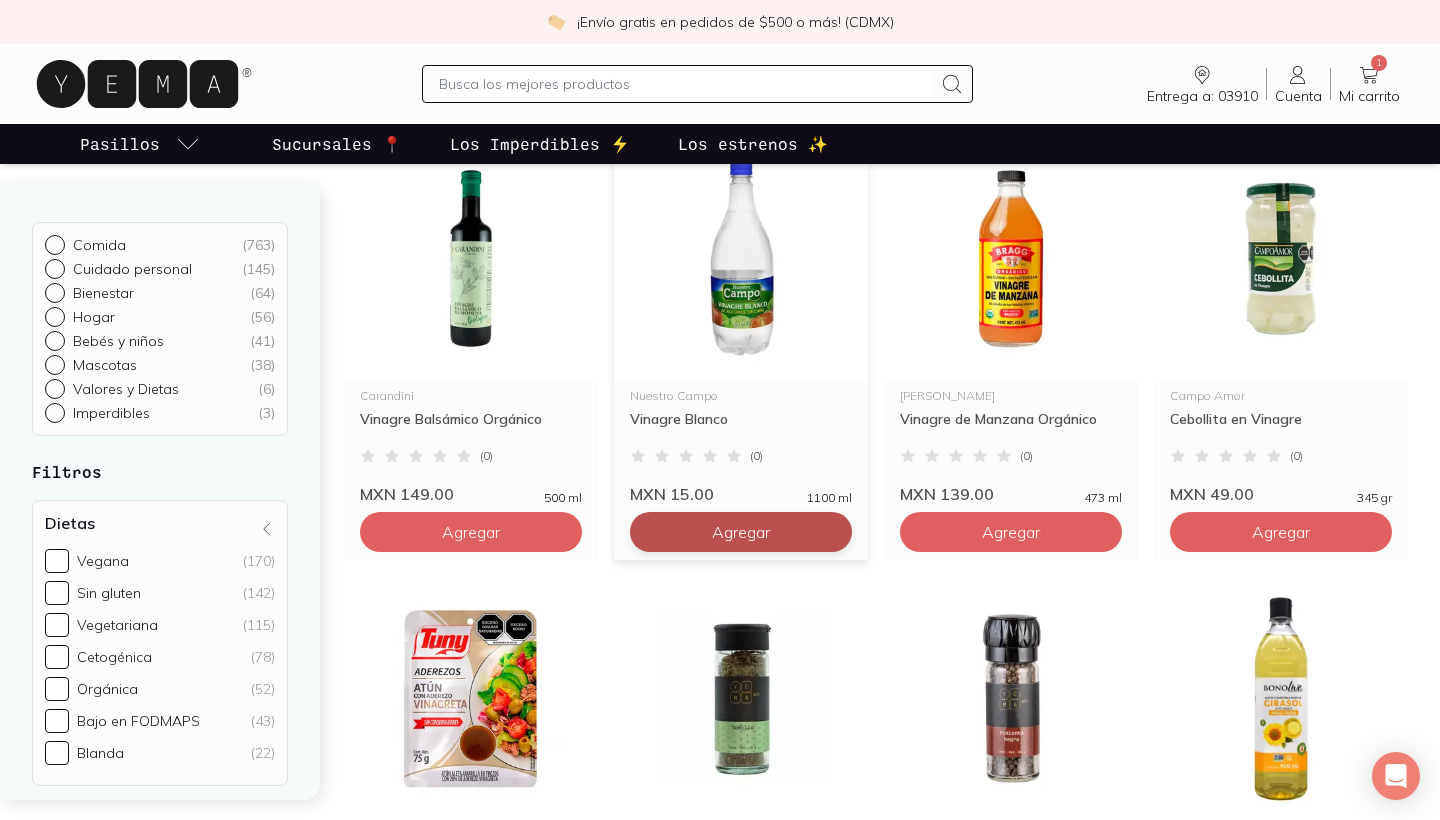 click on "Agregar" at bounding box center [471, 92] 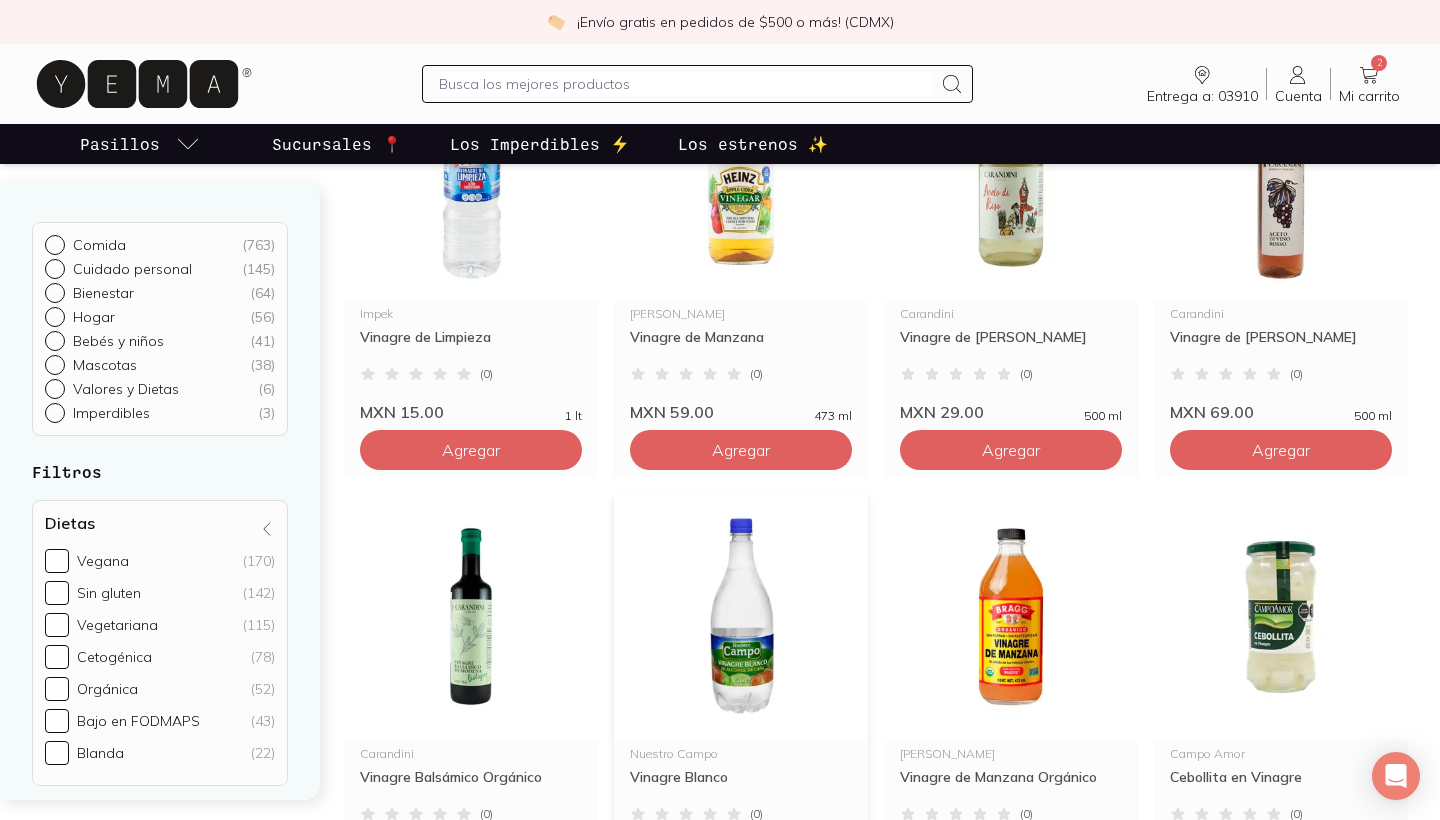 scroll, scrollTop: 327, scrollLeft: 0, axis: vertical 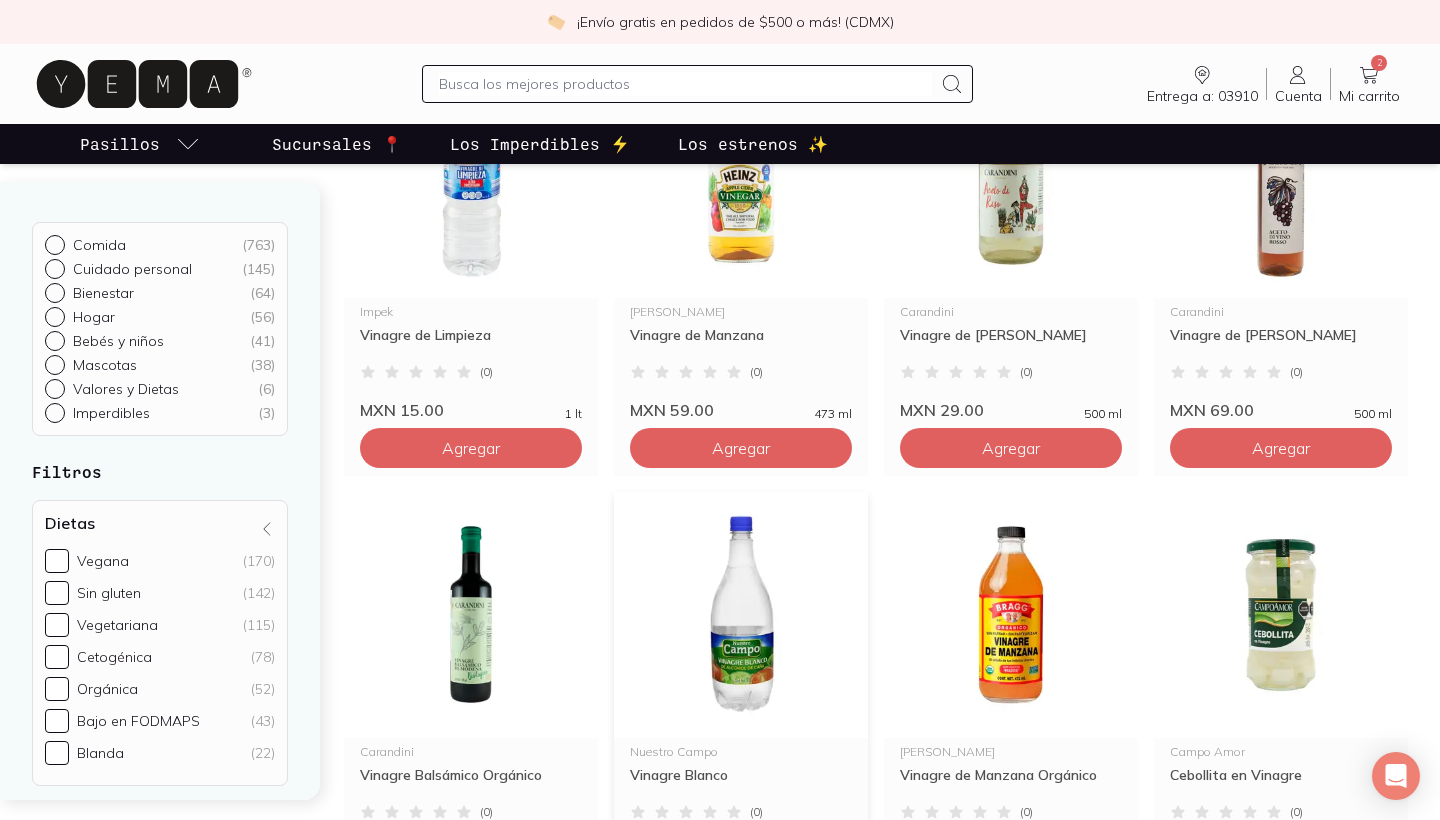 click at bounding box center [741, 615] 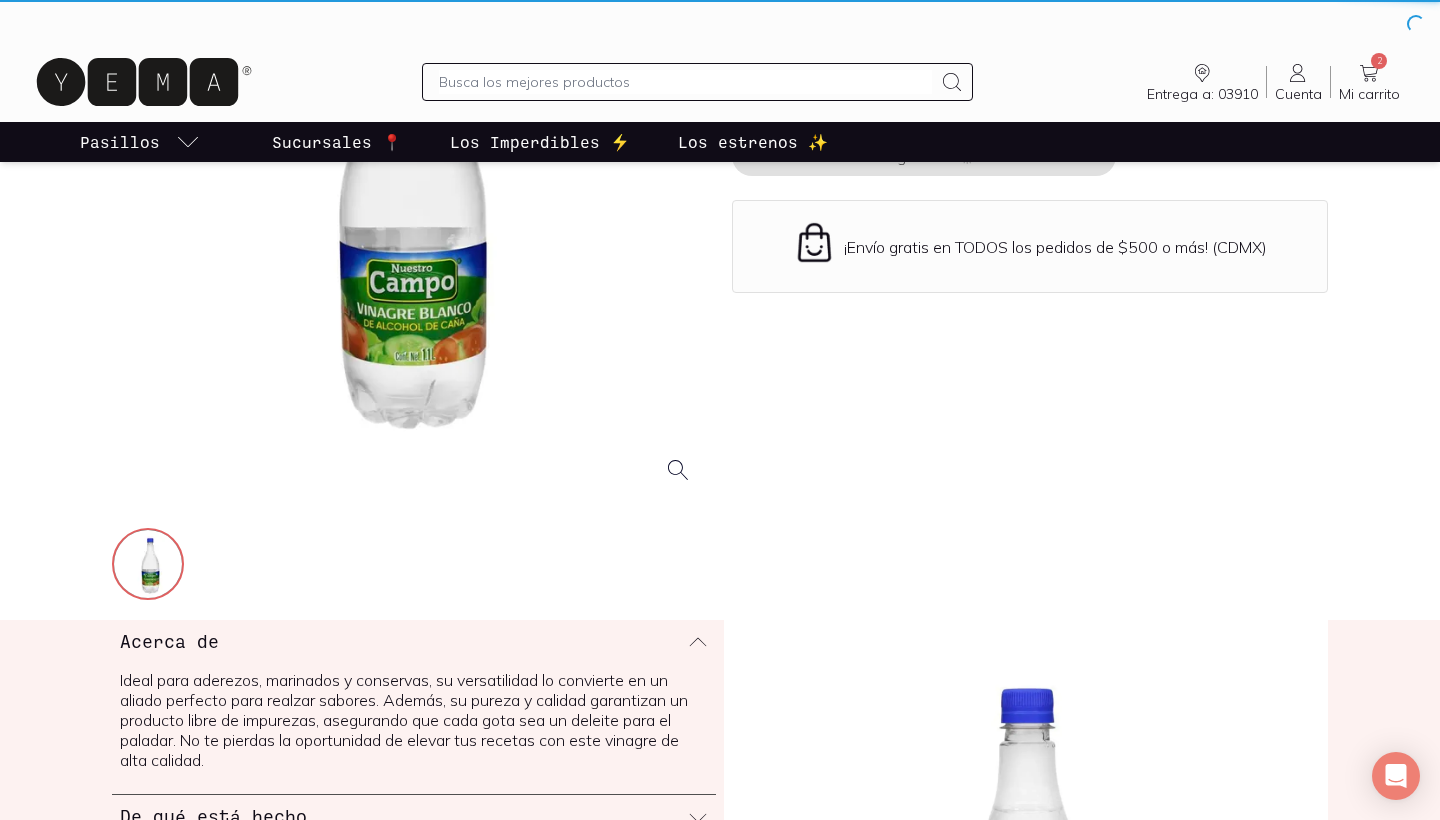 scroll, scrollTop: 0, scrollLeft: 0, axis: both 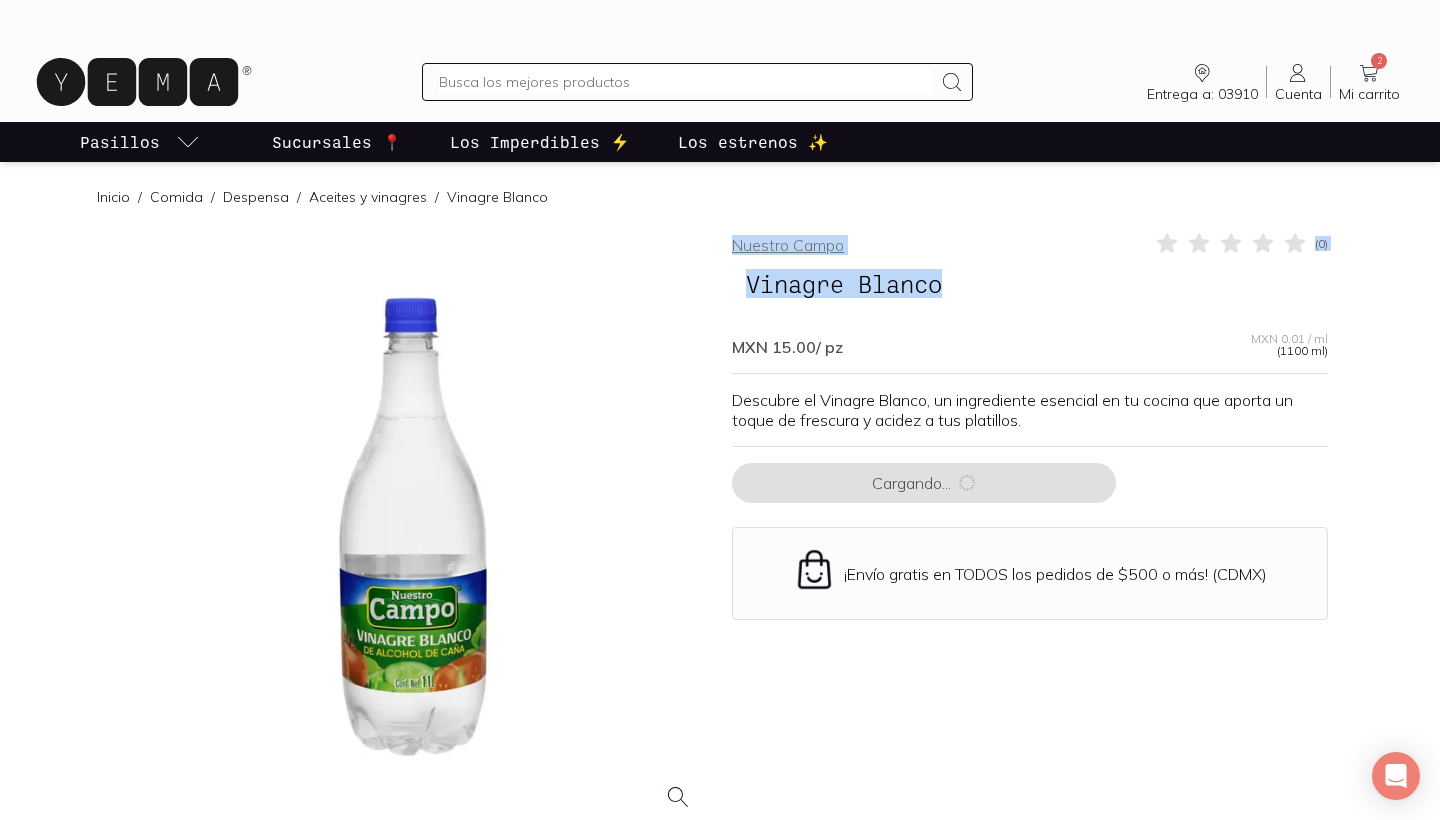 drag, startPoint x: 953, startPoint y: 286, endPoint x: 733, endPoint y: 241, distance: 224.55511 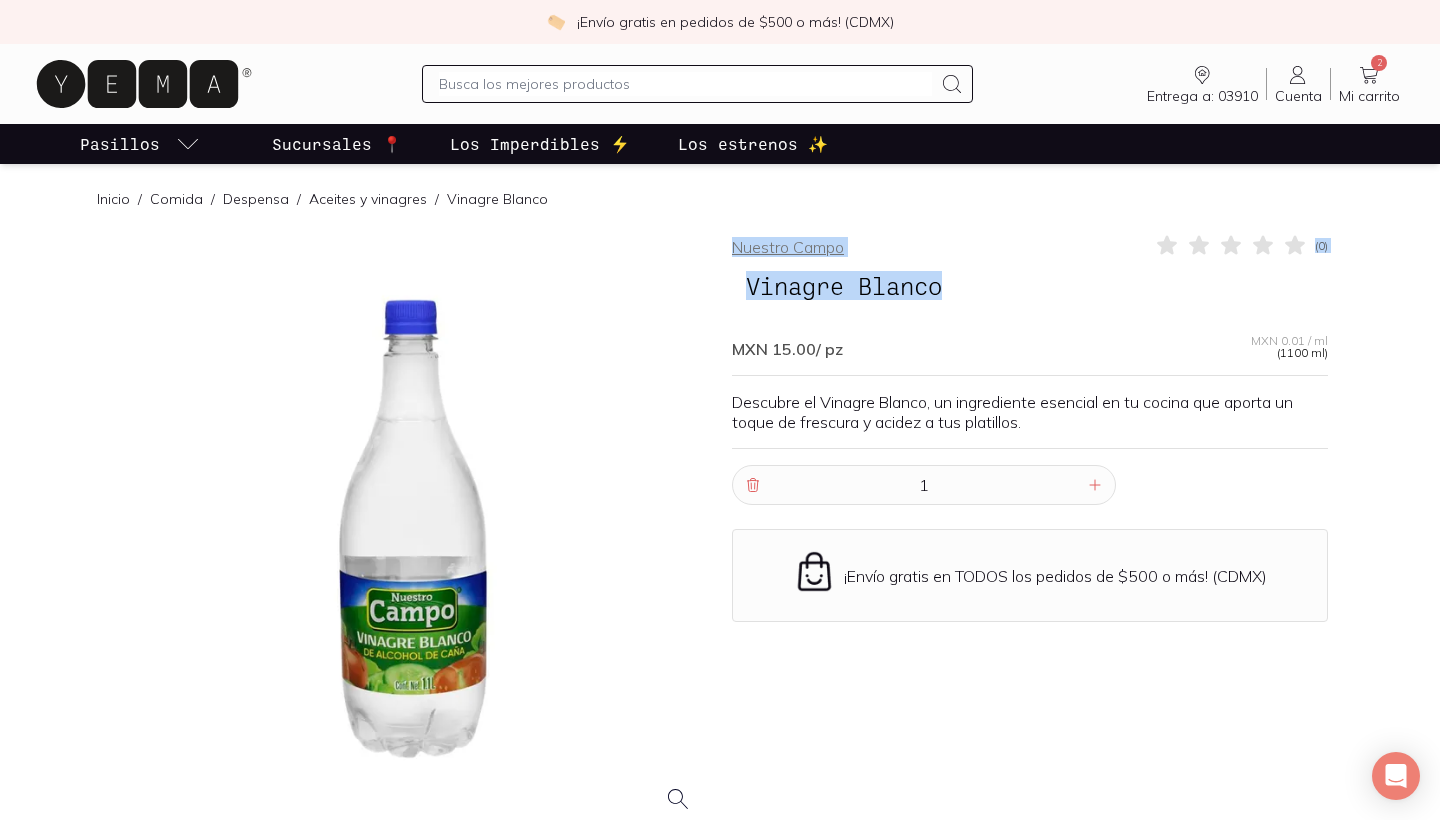 copy on "Nuestro Campo ( 0 ) Vinagre Blanco" 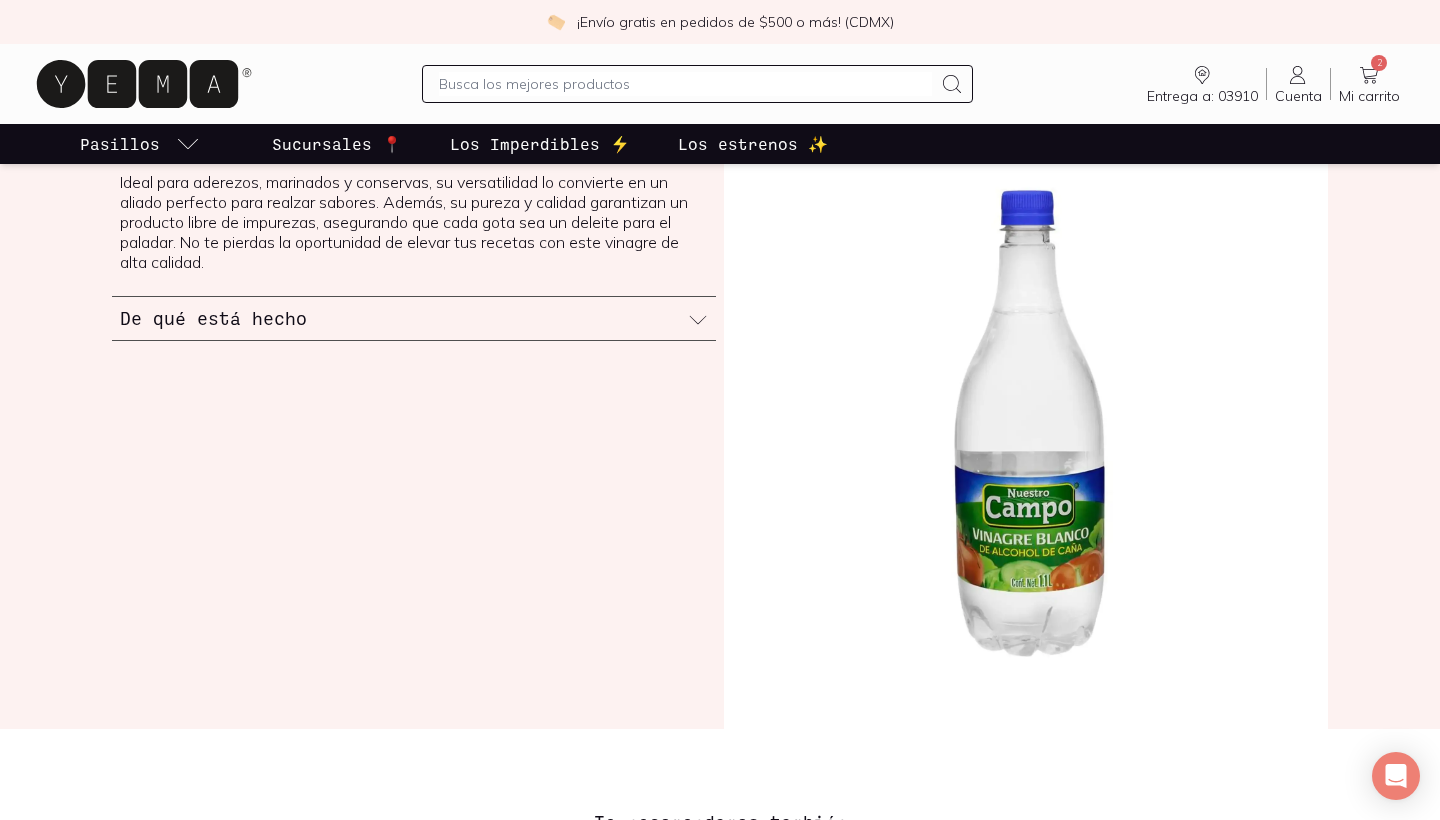 scroll, scrollTop: 818, scrollLeft: 0, axis: vertical 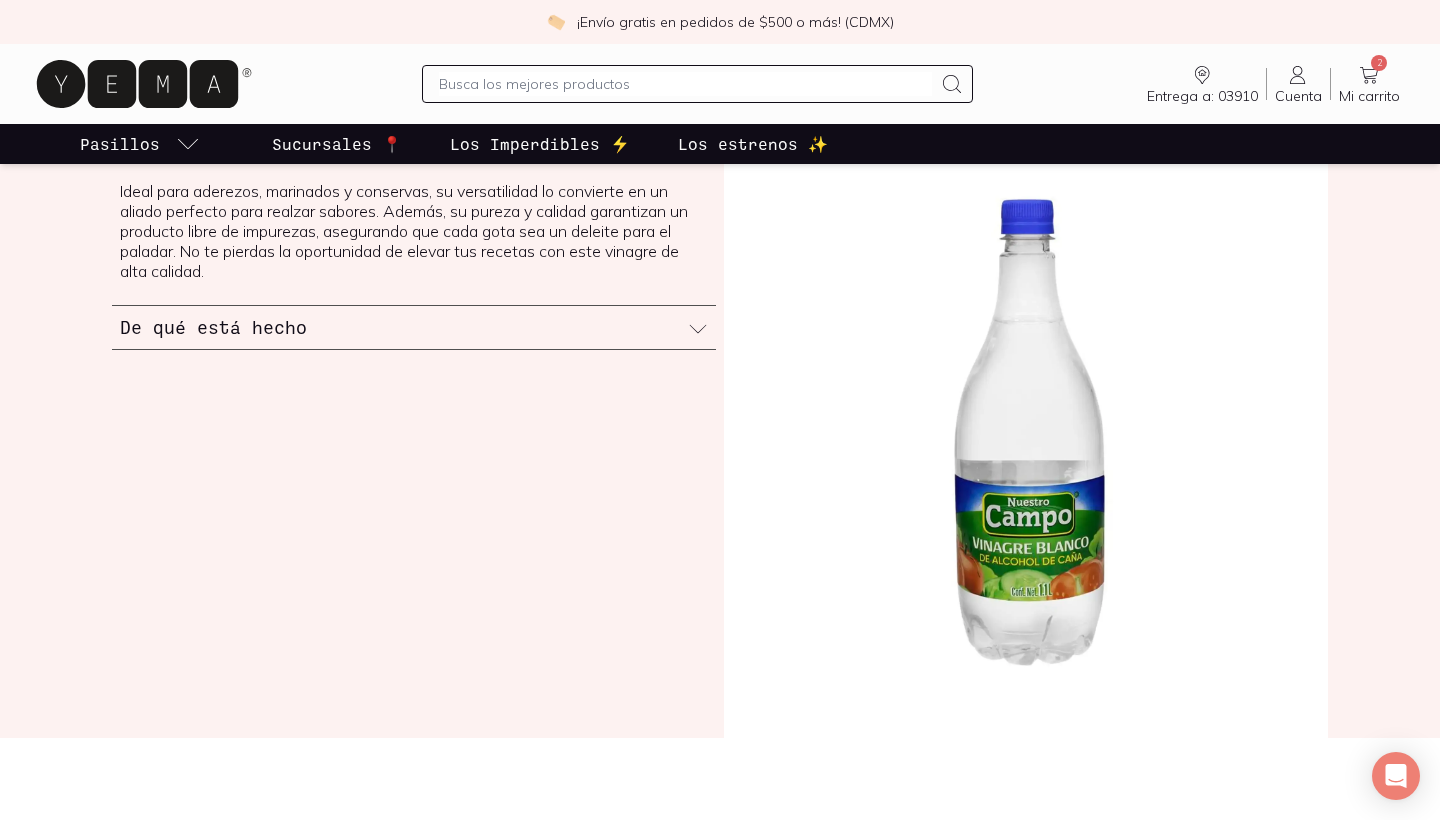 click on "Ideal para aderezos, marinados y conservas, su versatilidad lo convierte en un aliado perfecto para realzar sabores. Además, su pureza y calidad garantizan un producto libre de impurezas, asegurando que cada gota sea un deleite para el paladar. No te pierdas la oportunidad de elevar tus recetas con este vinagre de alta calidad." at bounding box center [414, 239] 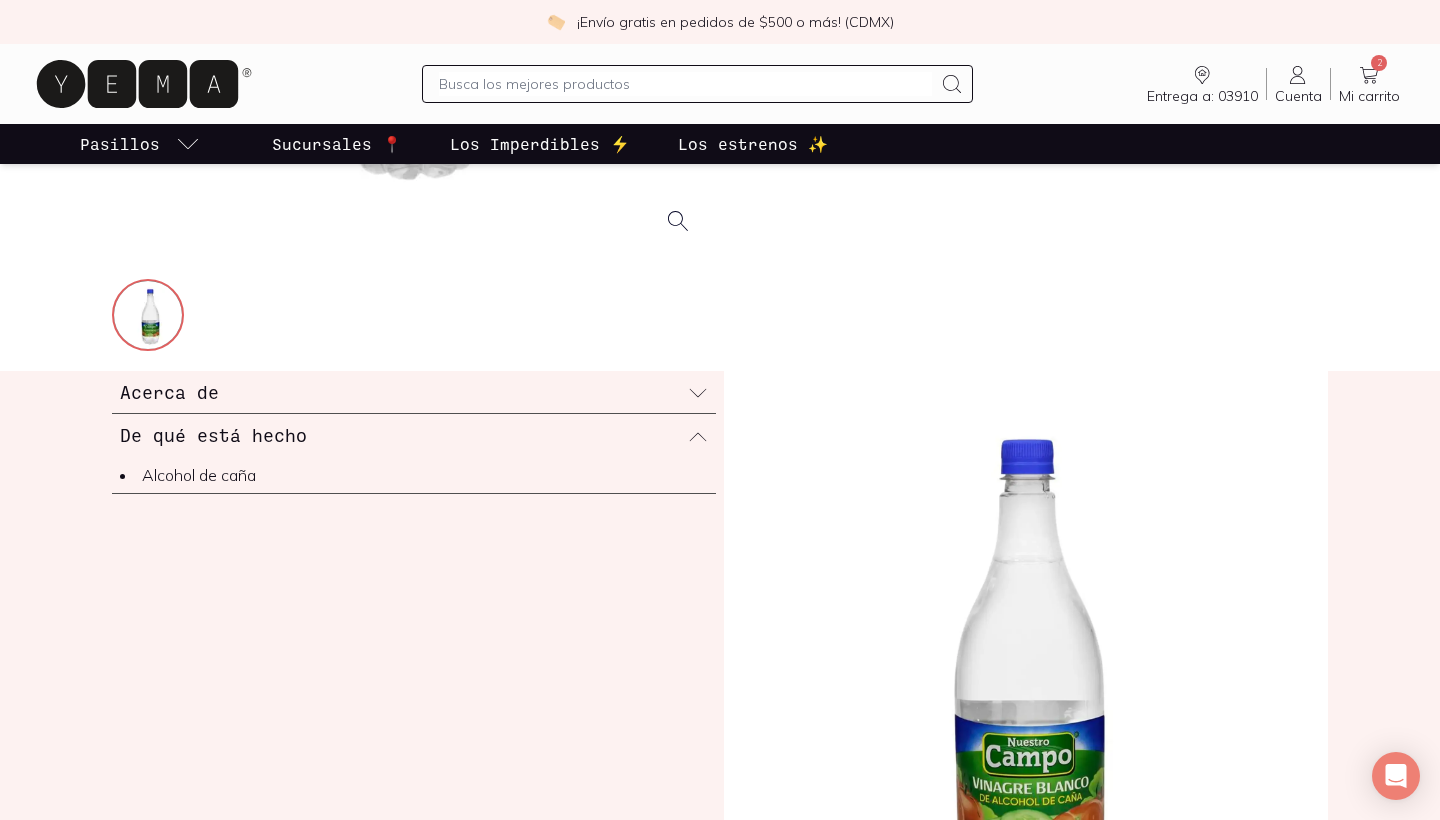 scroll, scrollTop: 600, scrollLeft: 0, axis: vertical 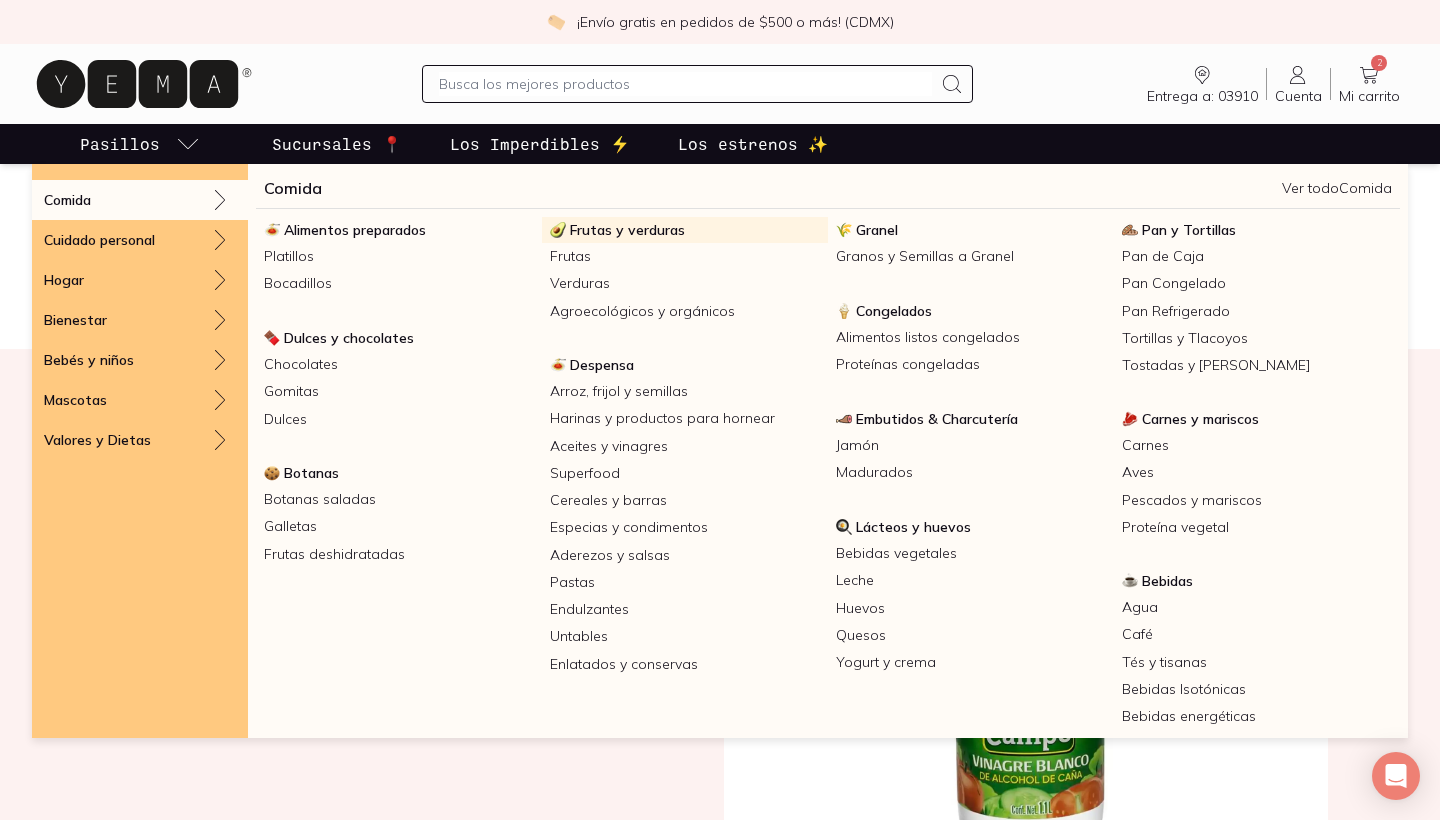 click on "Frutas y verduras" at bounding box center [627, 230] 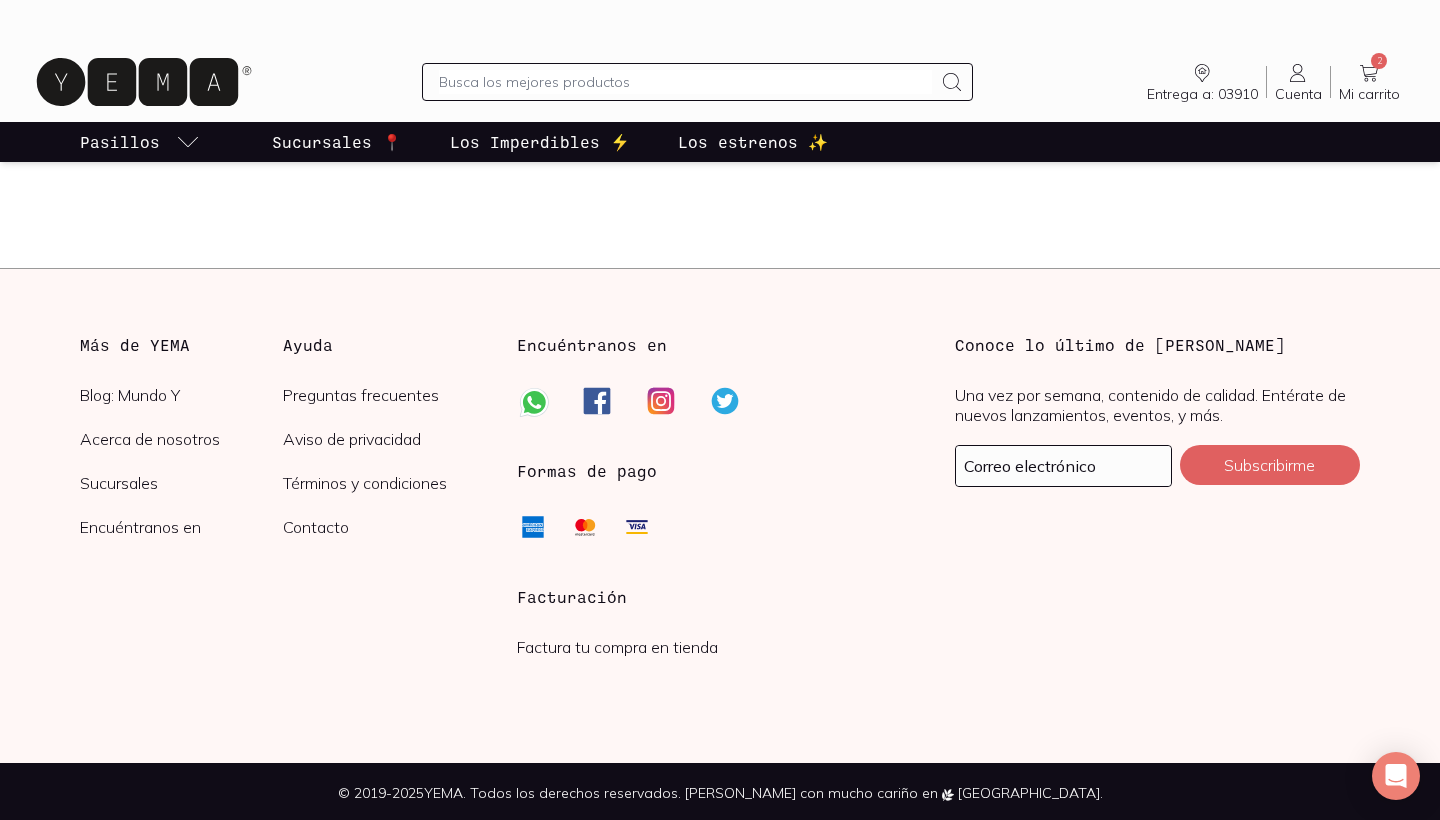 scroll, scrollTop: 0, scrollLeft: 0, axis: both 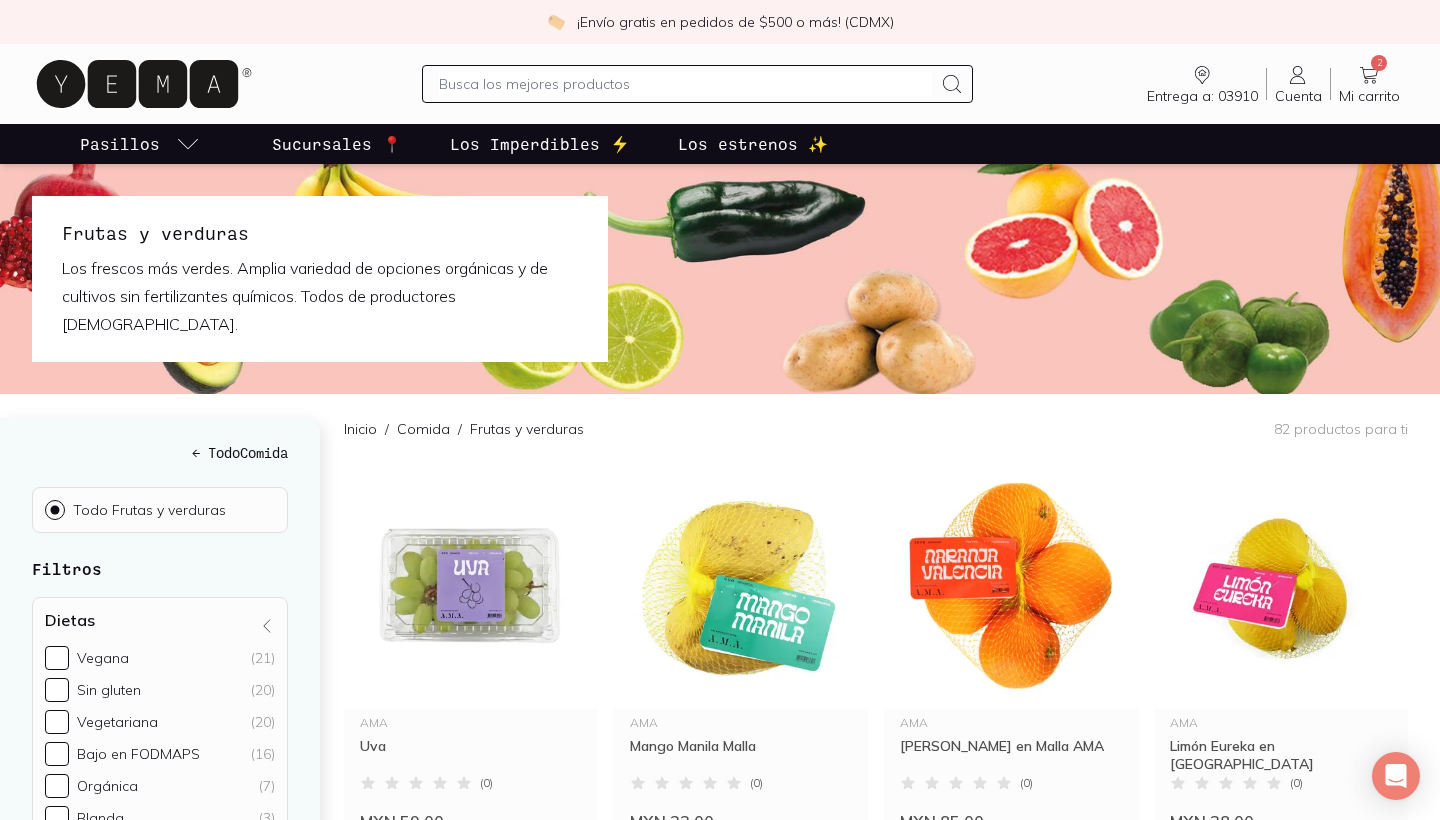click on "Inicio / Comida / Frutas y verduras 82   productos para ti" at bounding box center (876, 428) 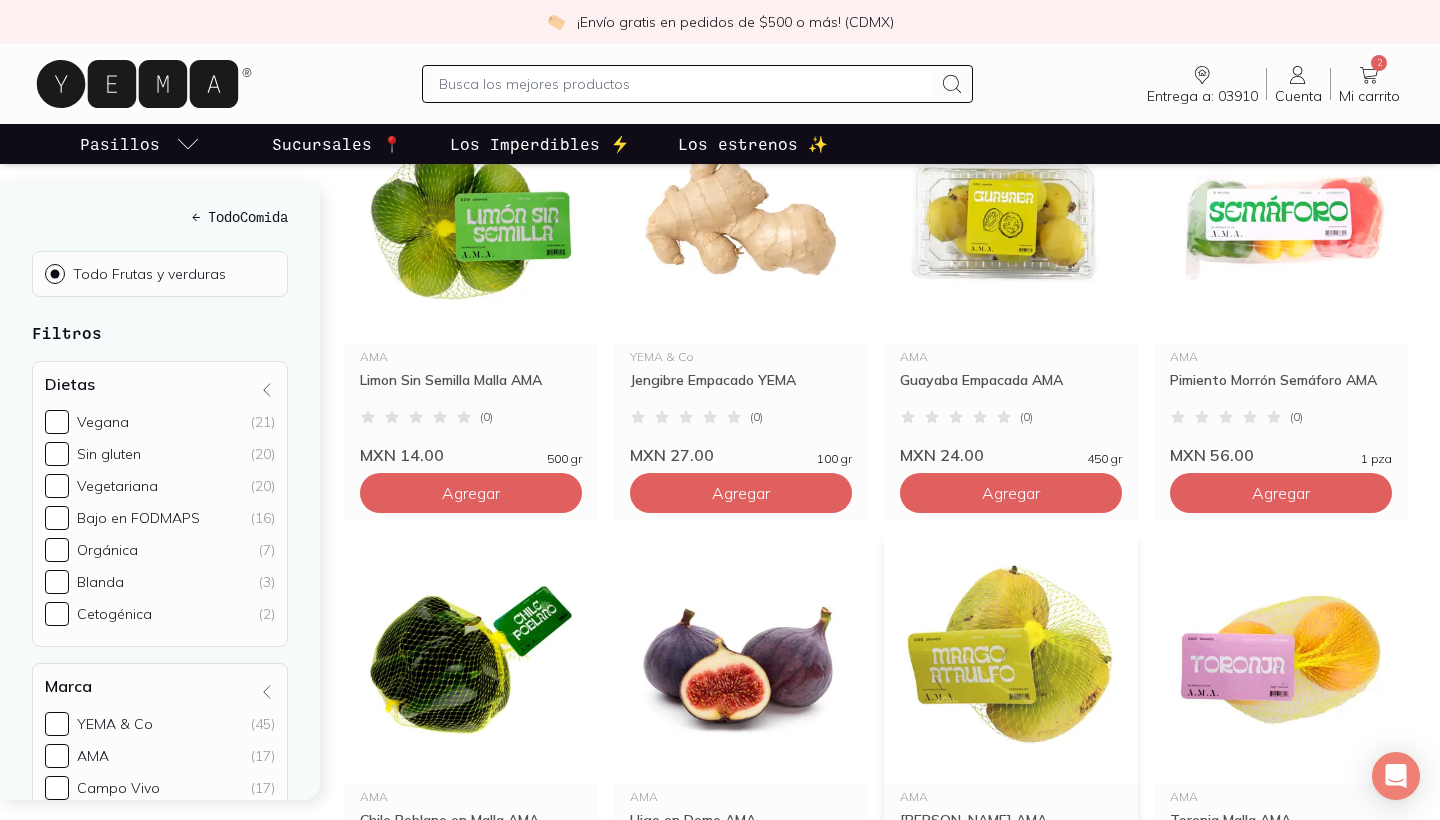 scroll, scrollTop: 777, scrollLeft: 0, axis: vertical 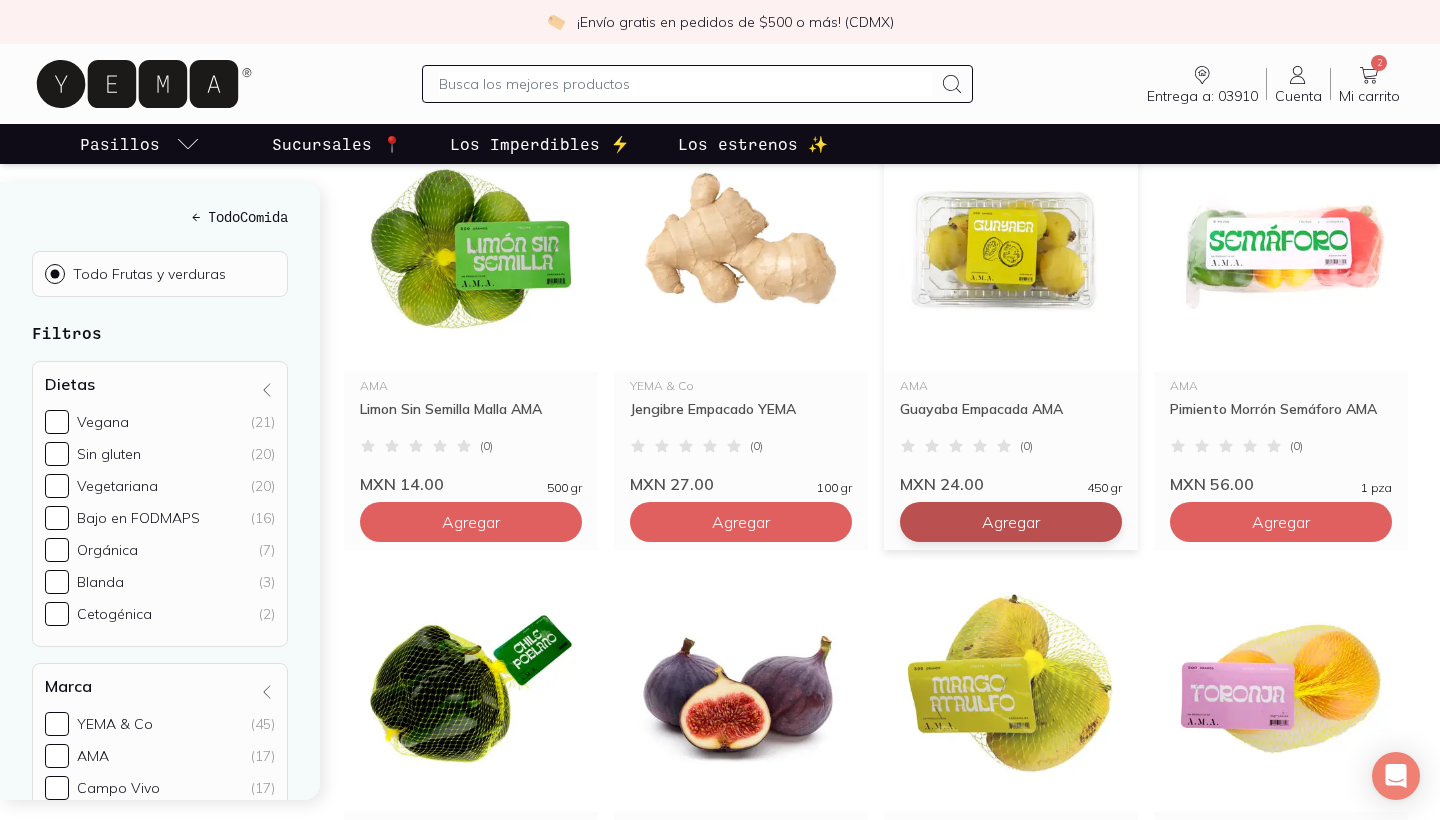 click on "Agregar" at bounding box center [471, 82] 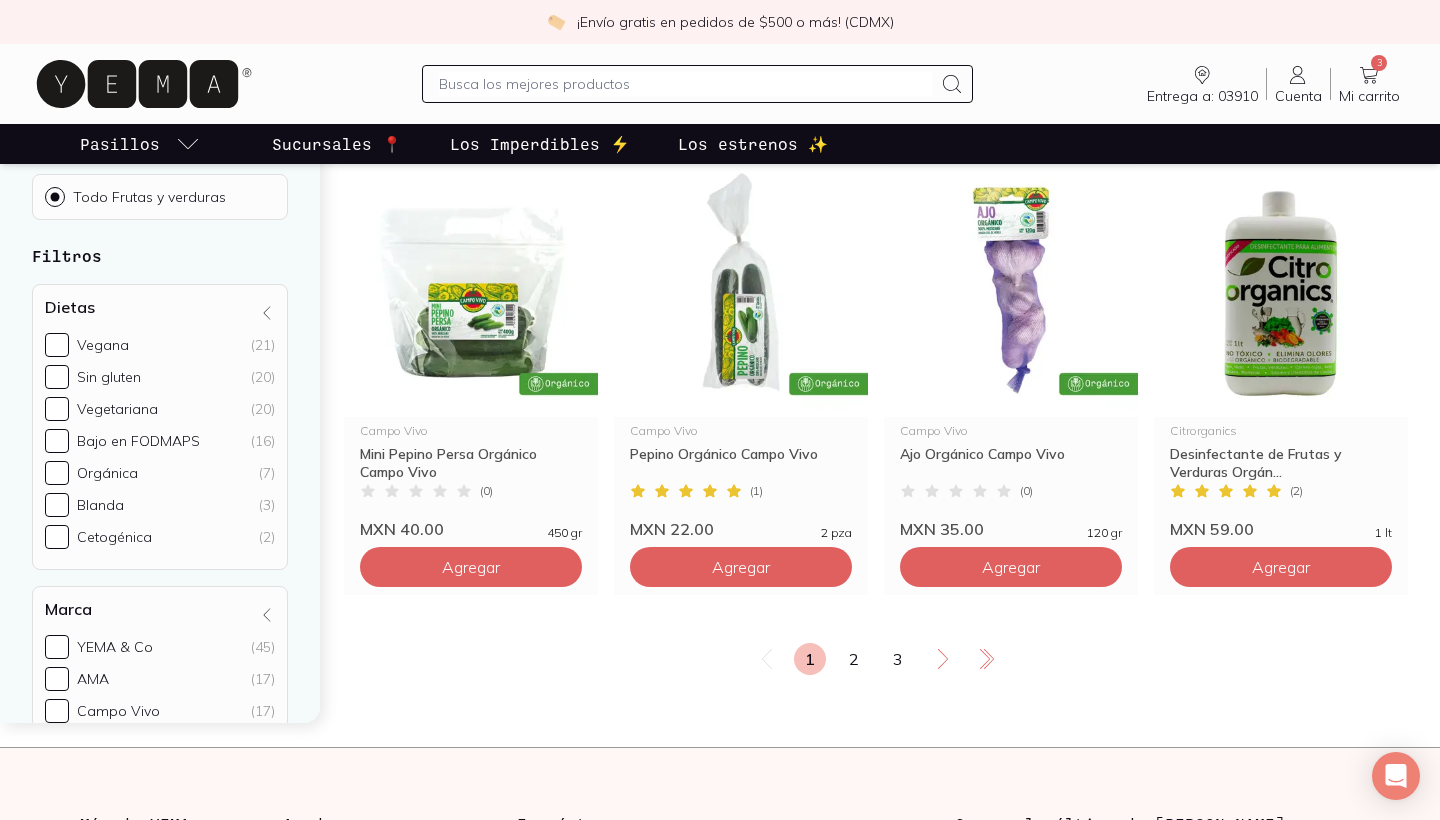 scroll, scrollTop: 3776, scrollLeft: 0, axis: vertical 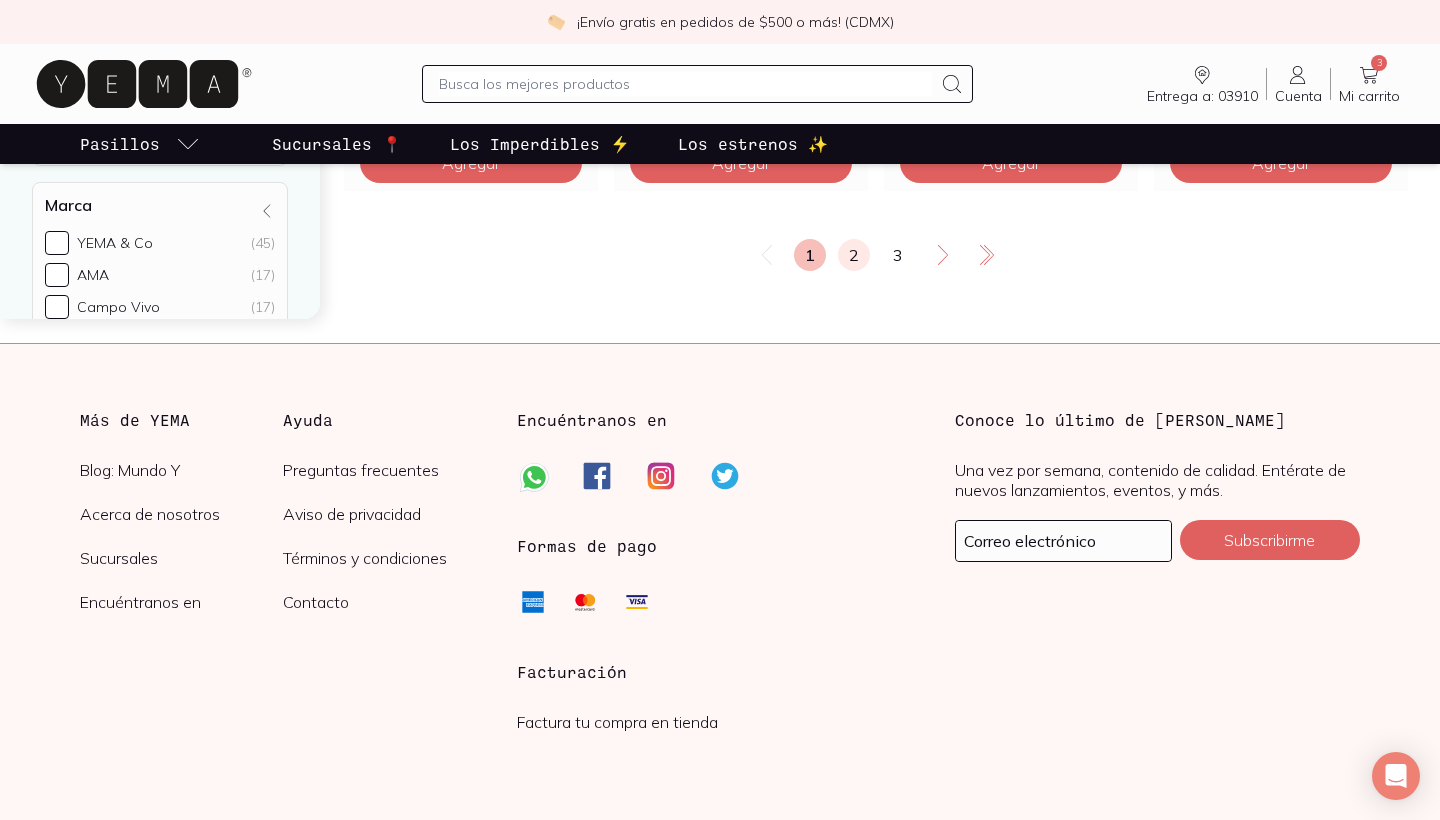 click on "2" at bounding box center (854, 255) 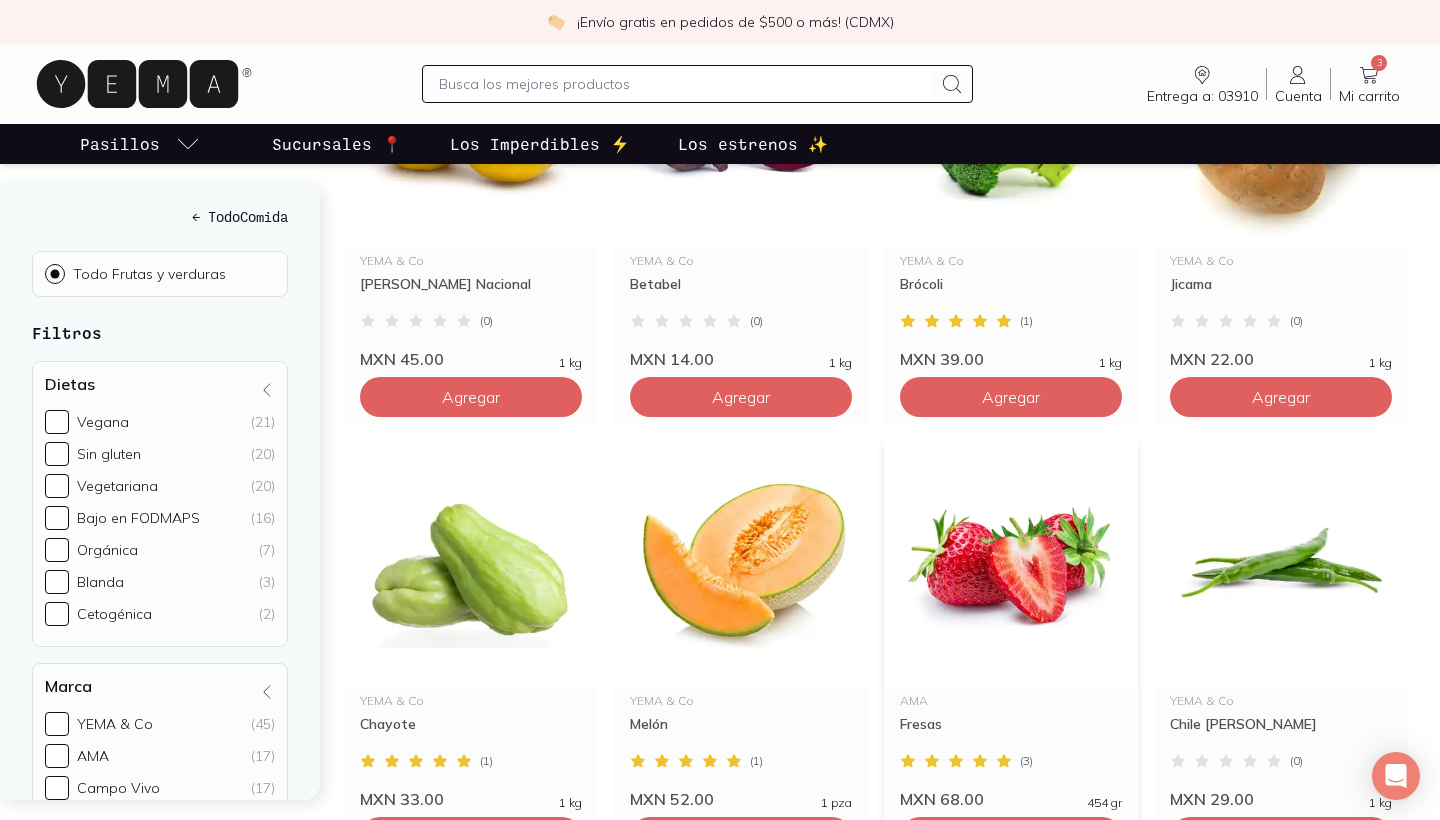 scroll, scrollTop: 3373, scrollLeft: 0, axis: vertical 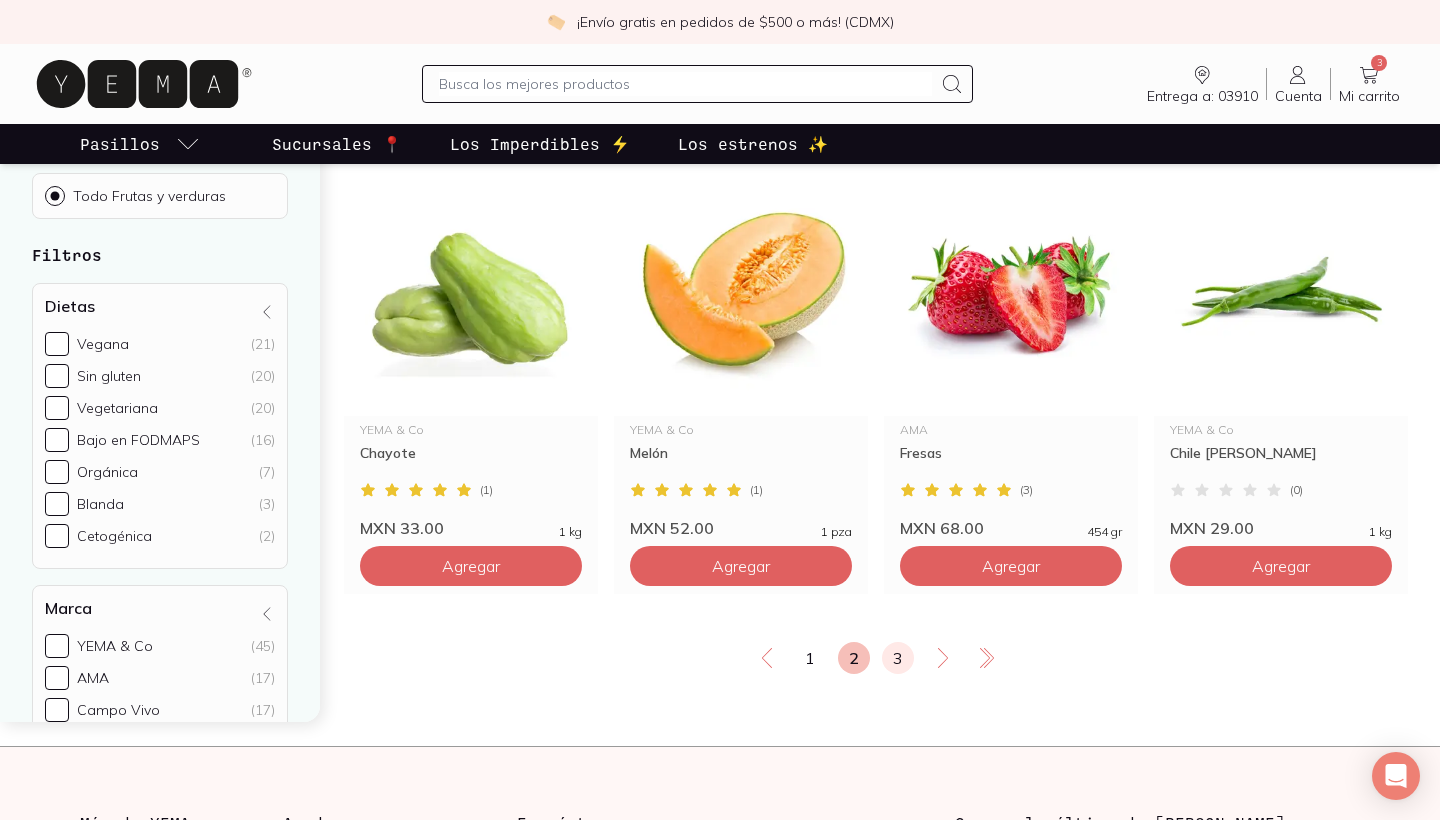 click on "3" at bounding box center (898, 658) 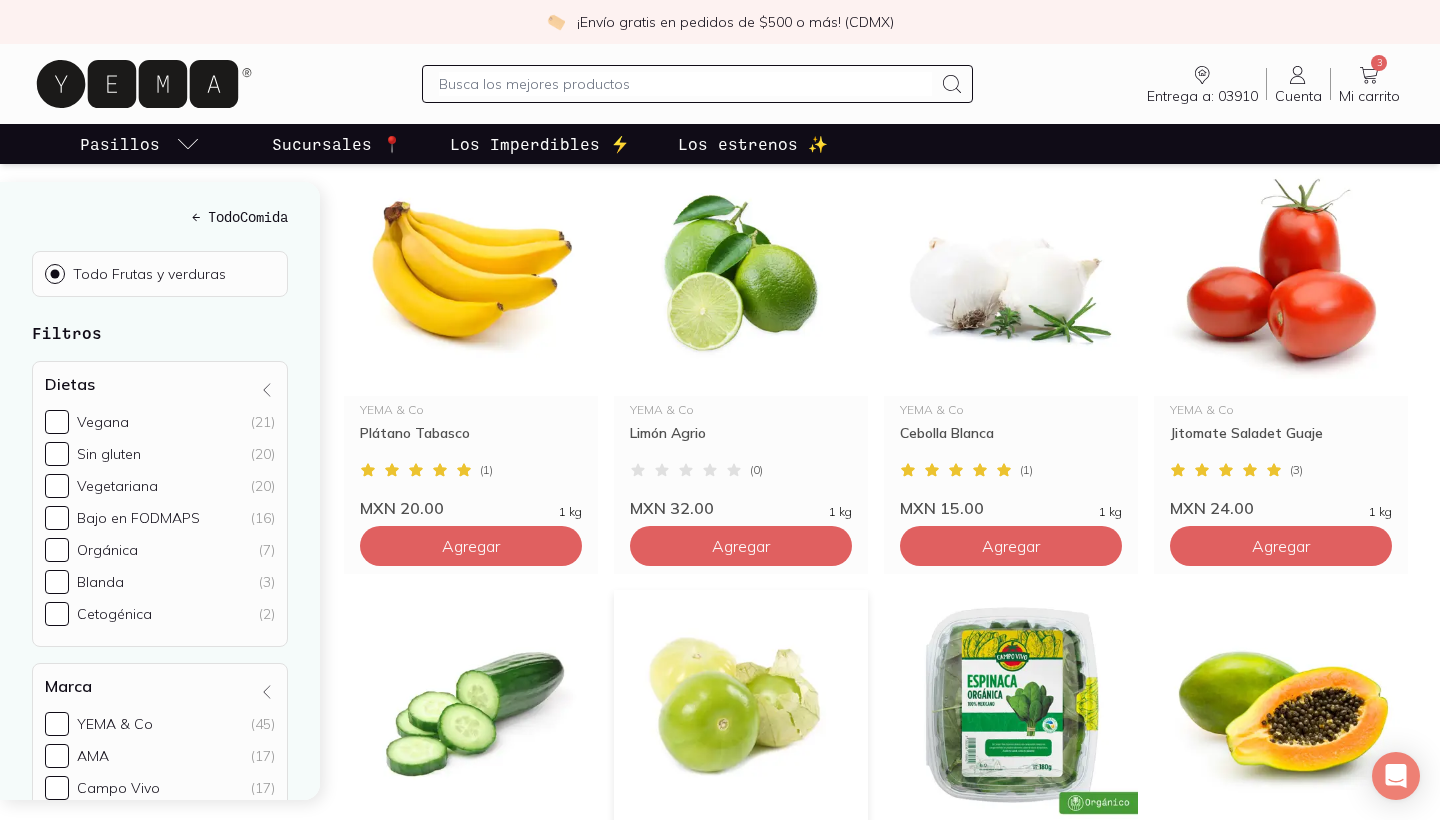 scroll, scrollTop: 2191, scrollLeft: 0, axis: vertical 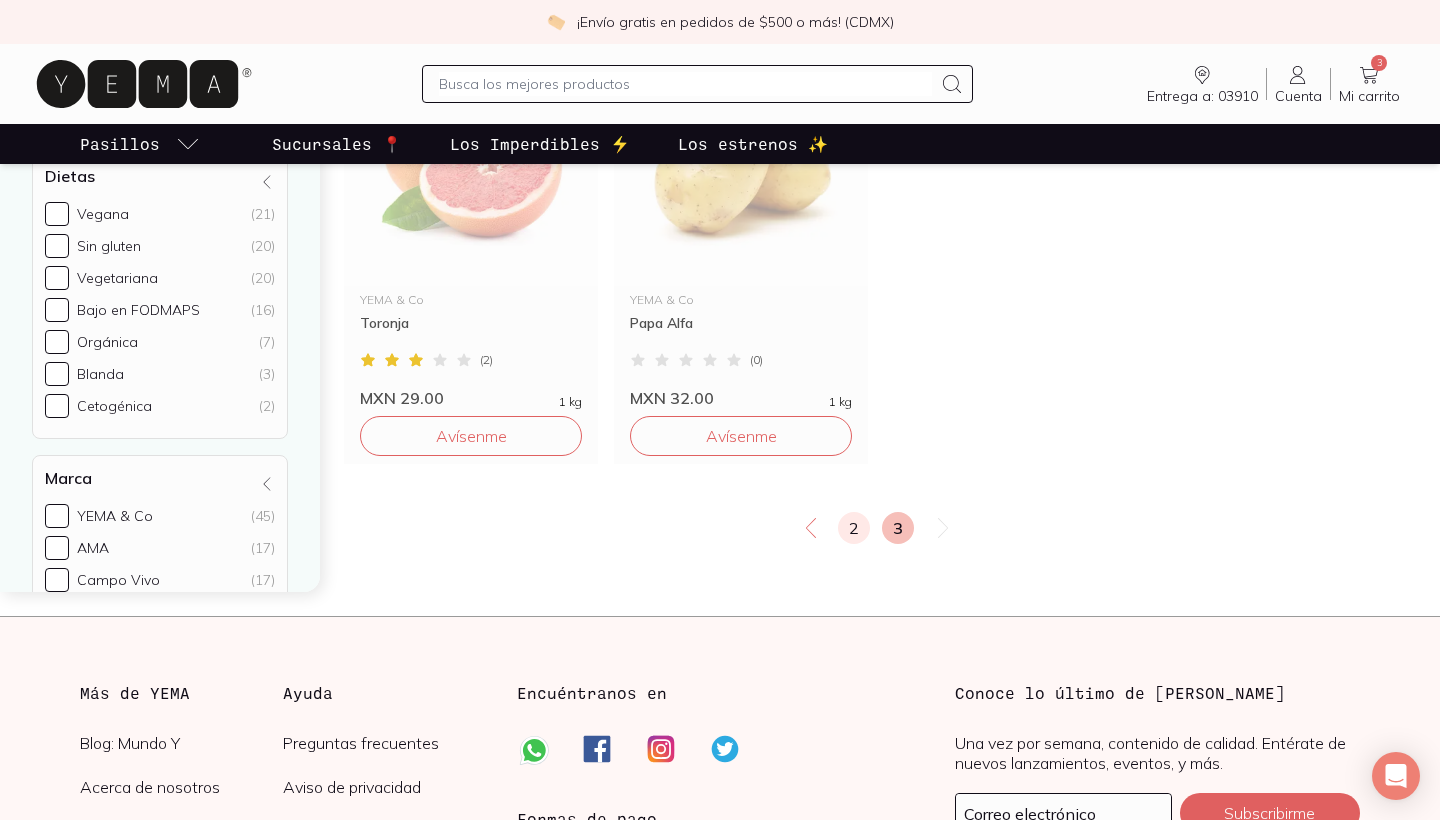 click on "2" at bounding box center [854, 528] 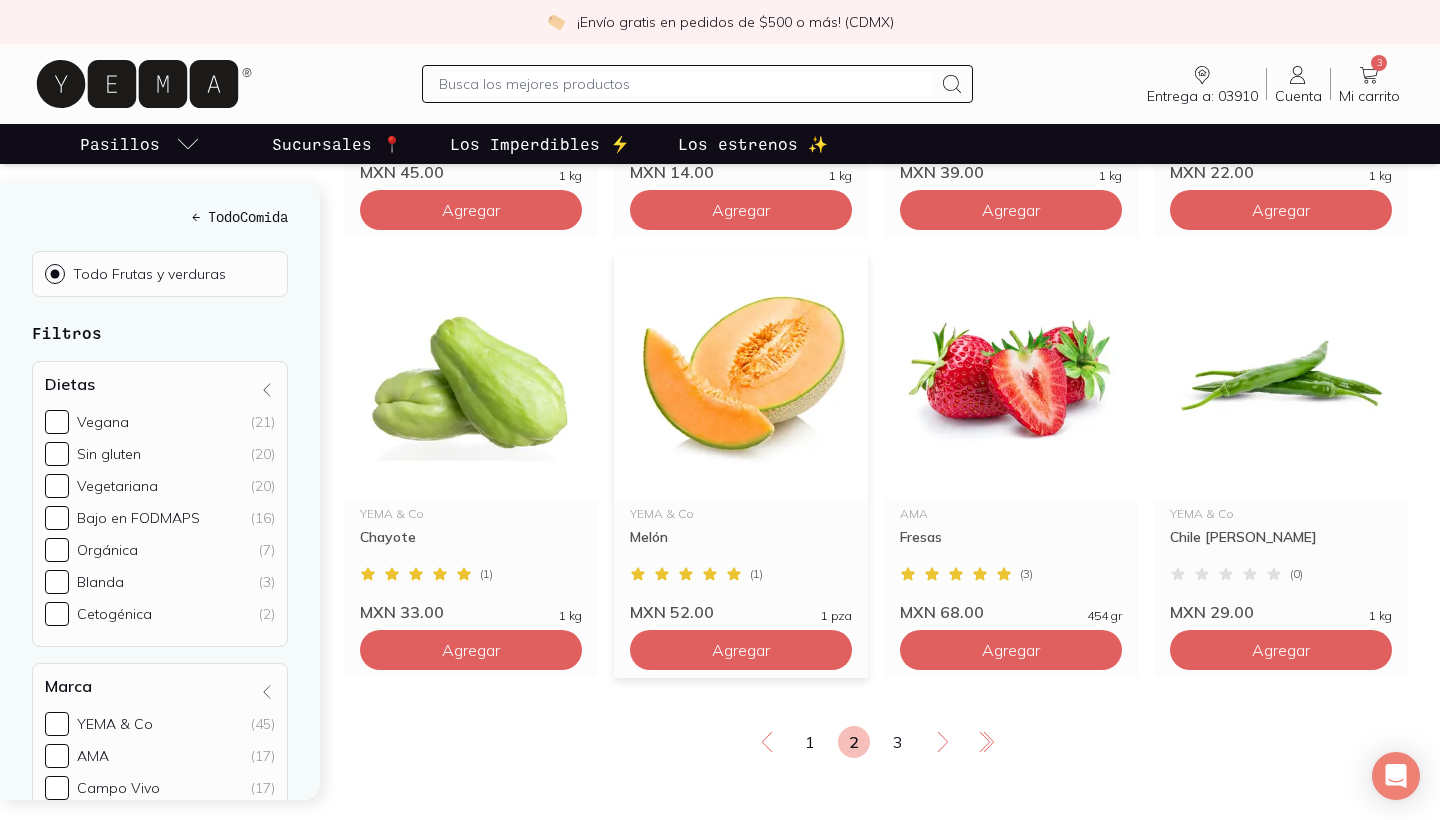 scroll, scrollTop: 3511, scrollLeft: 0, axis: vertical 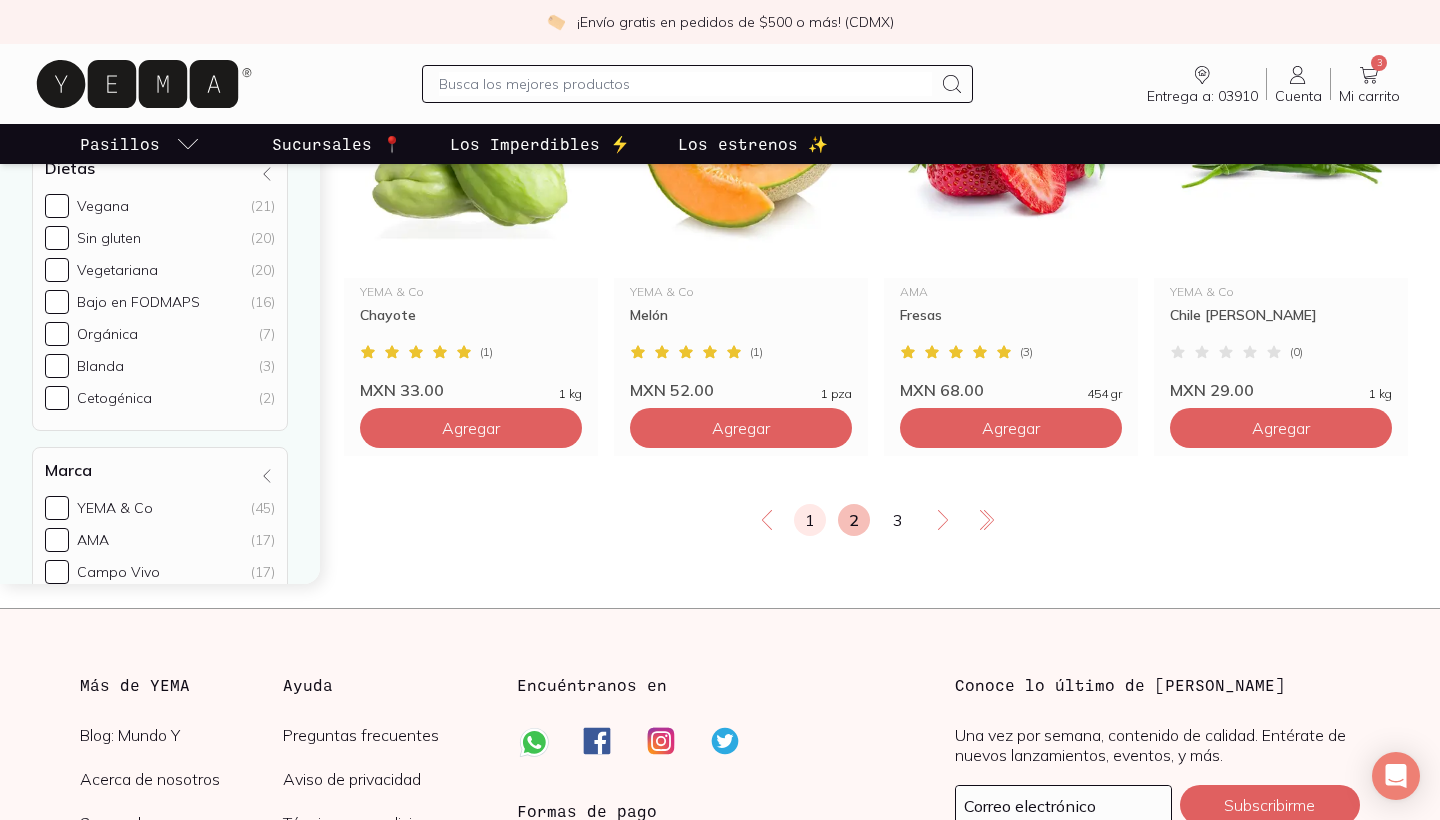 click on "1" at bounding box center [810, 520] 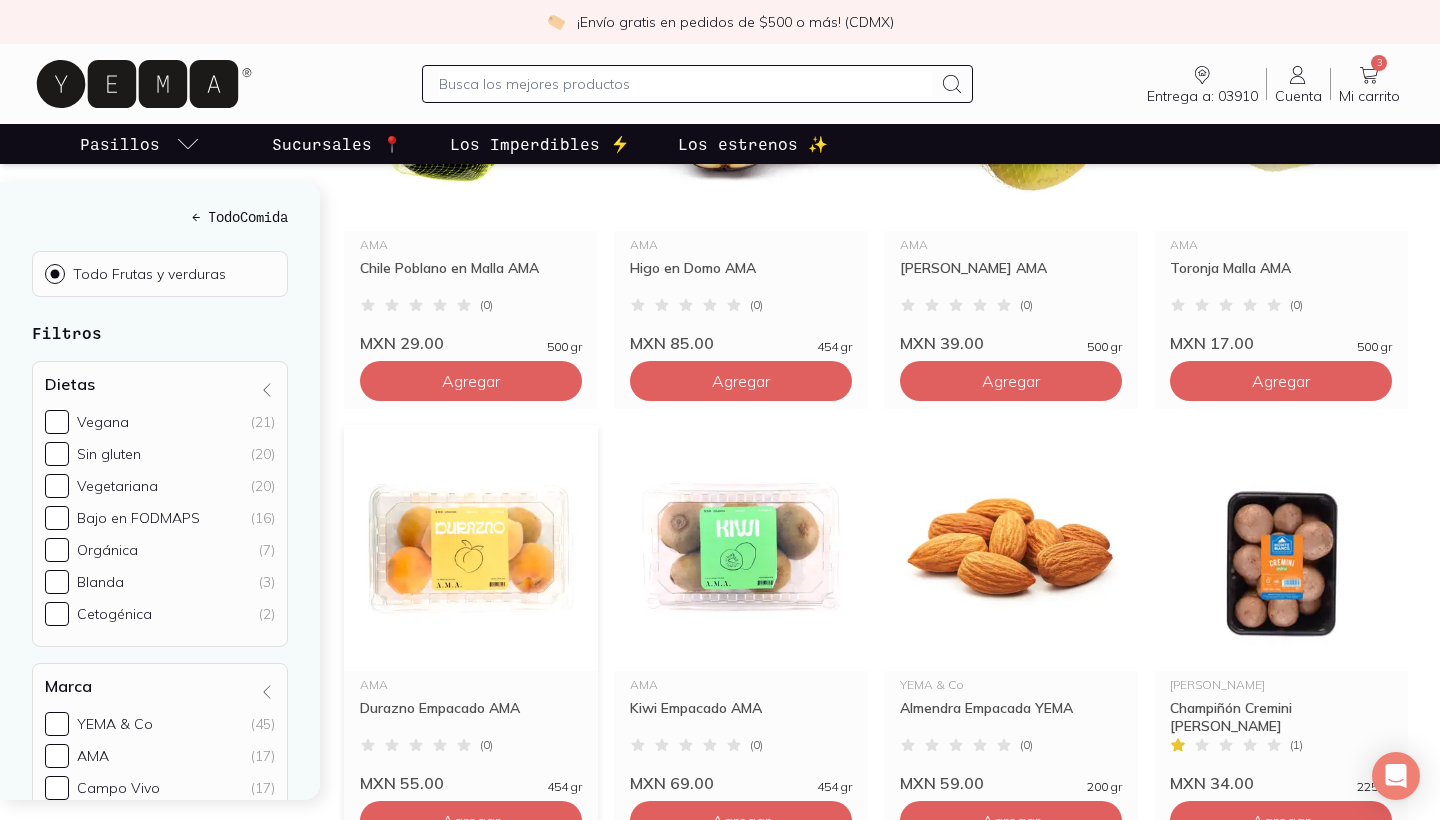 scroll, scrollTop: 1503, scrollLeft: 0, axis: vertical 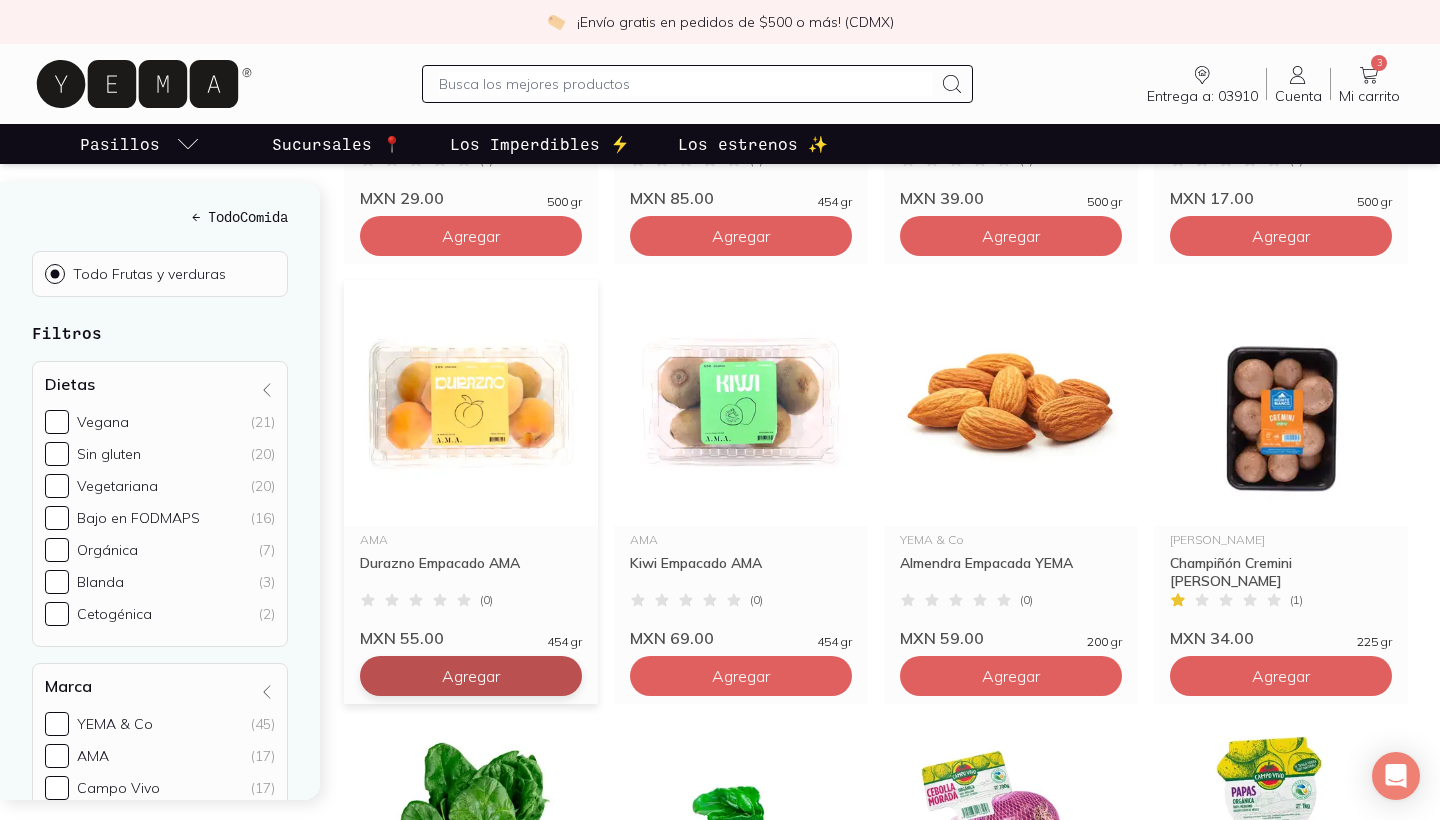 click on "Agregar" at bounding box center (471, -644) 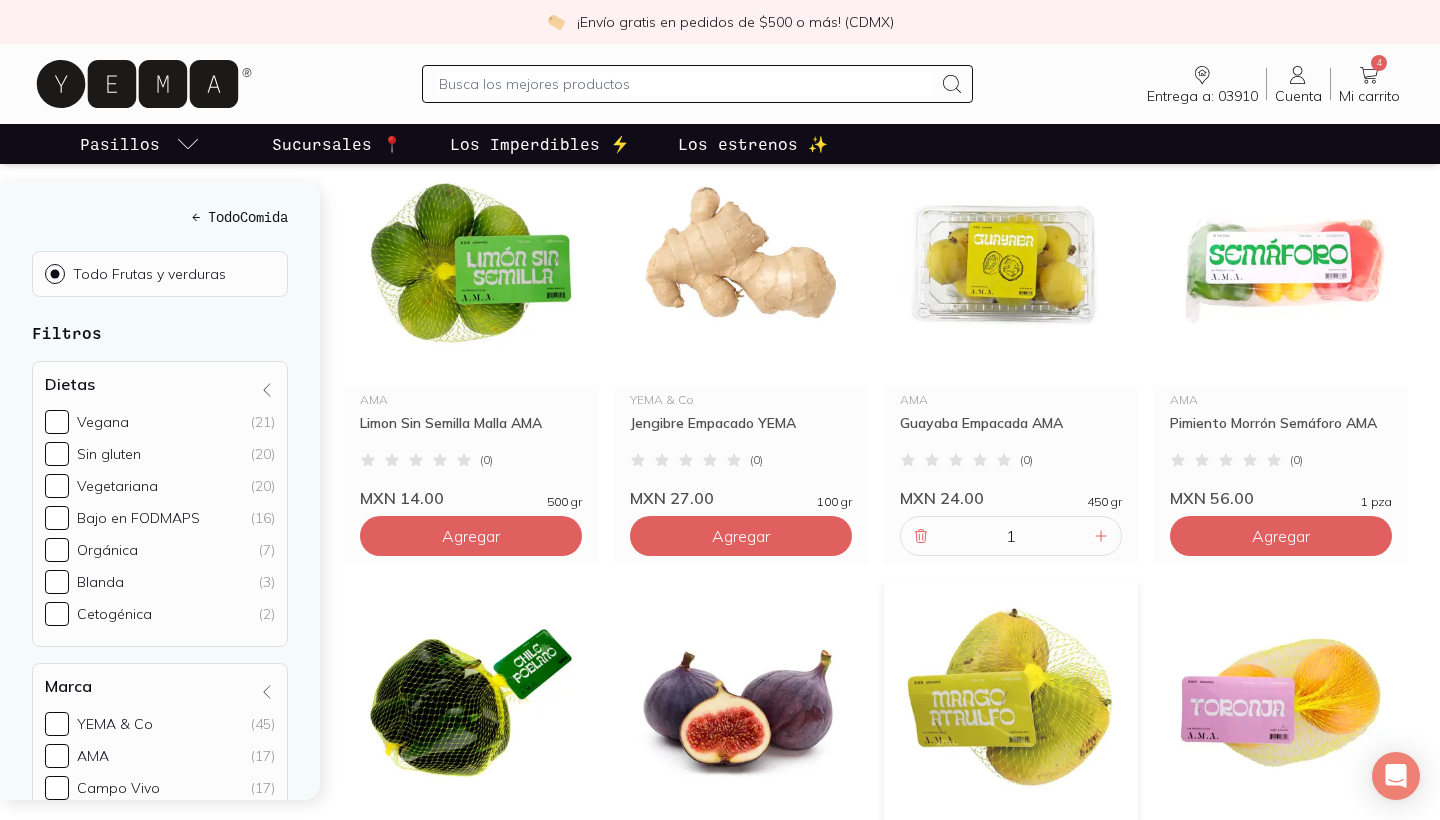 scroll, scrollTop: 762, scrollLeft: 0, axis: vertical 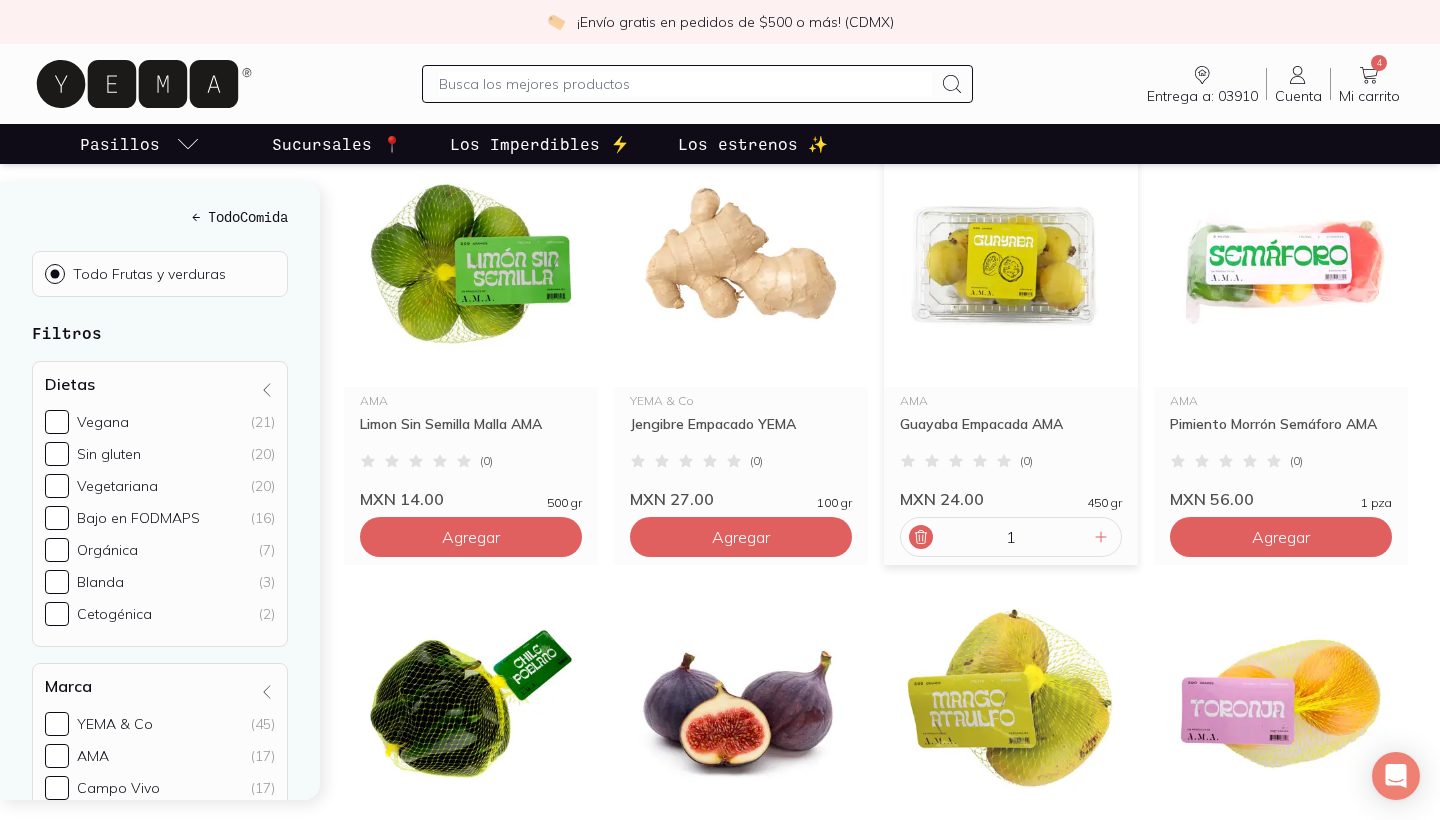 click 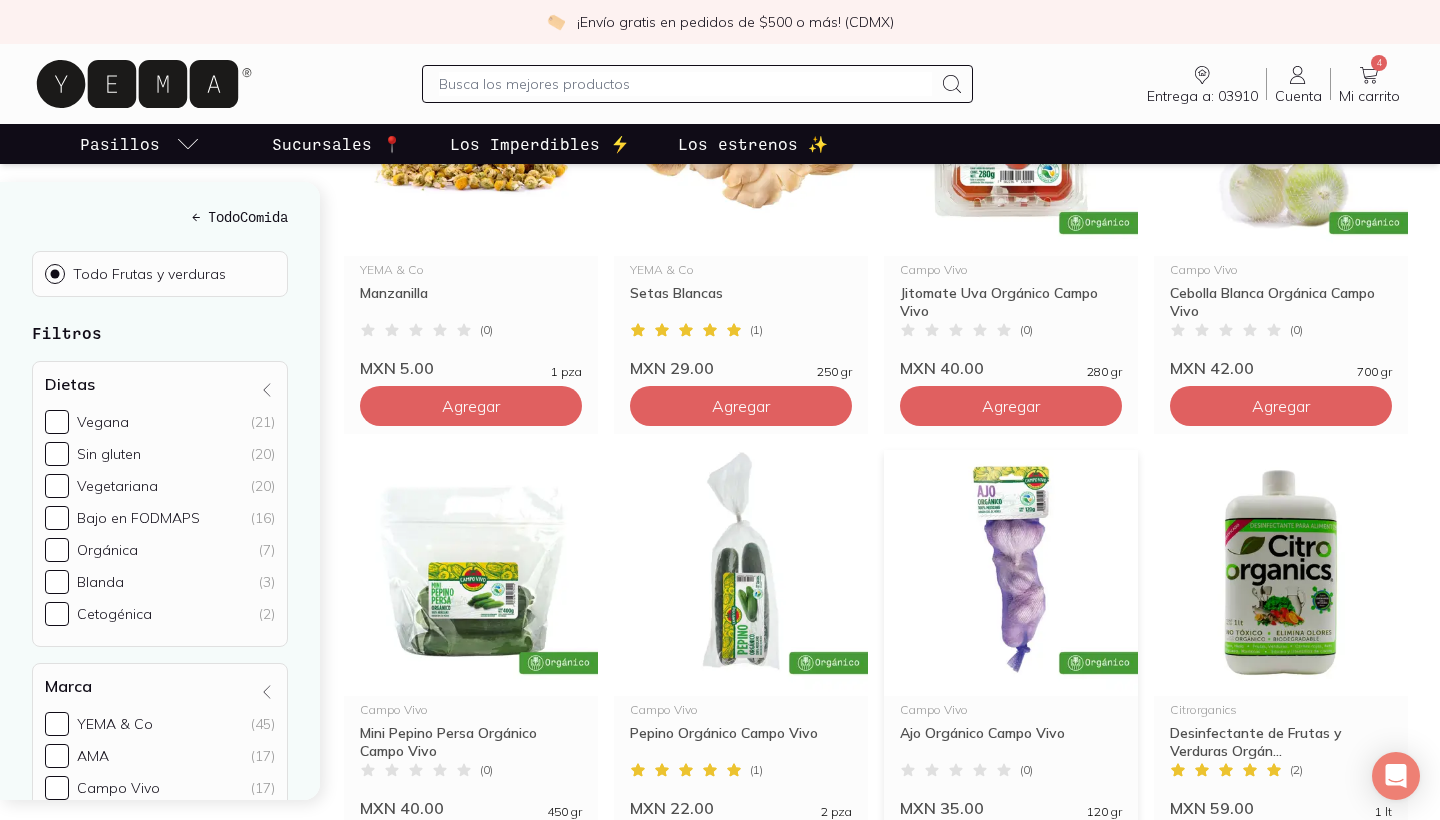 scroll, scrollTop: 3586, scrollLeft: 0, axis: vertical 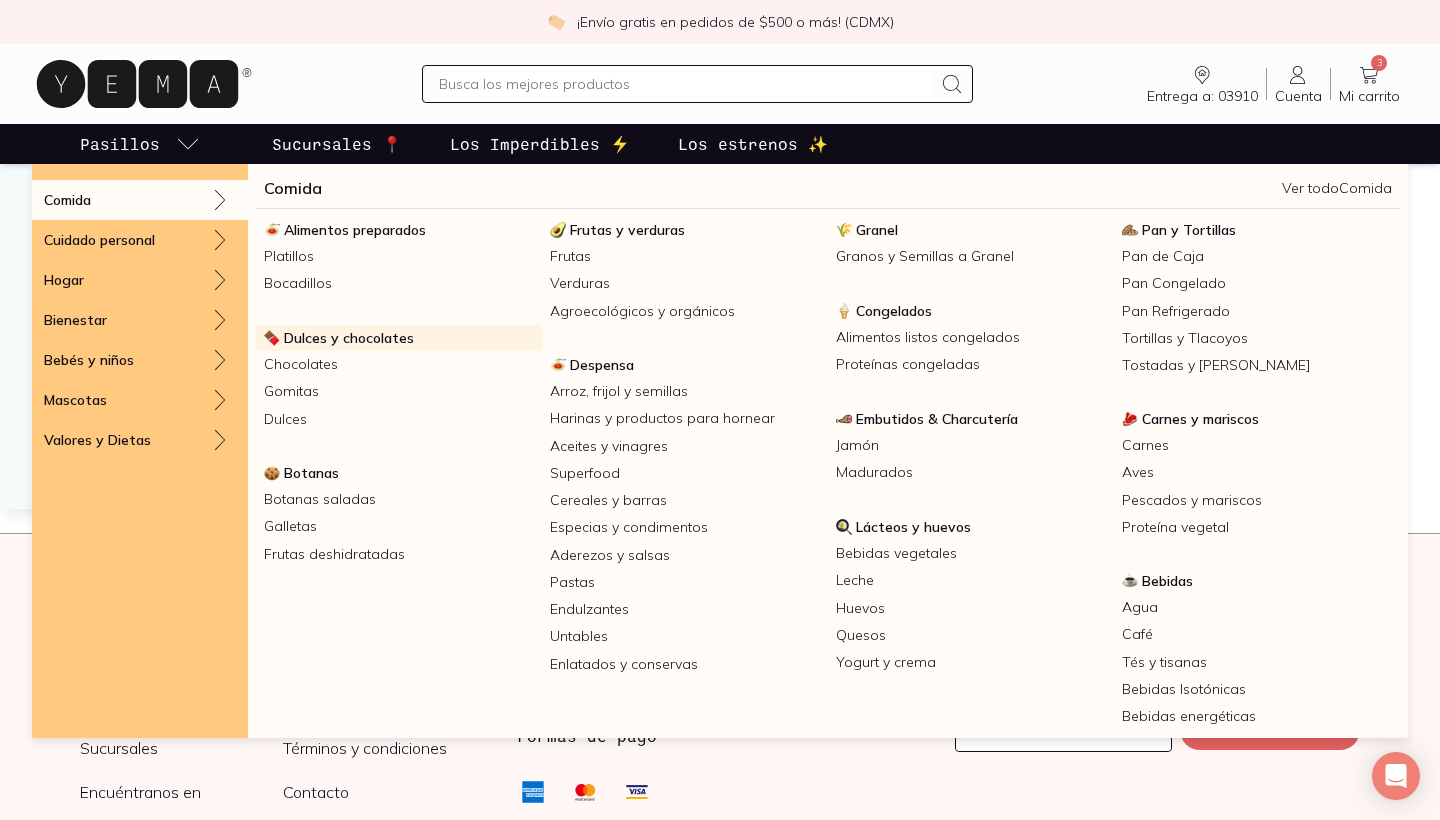 click on "Dulces y chocolates" at bounding box center [349, 338] 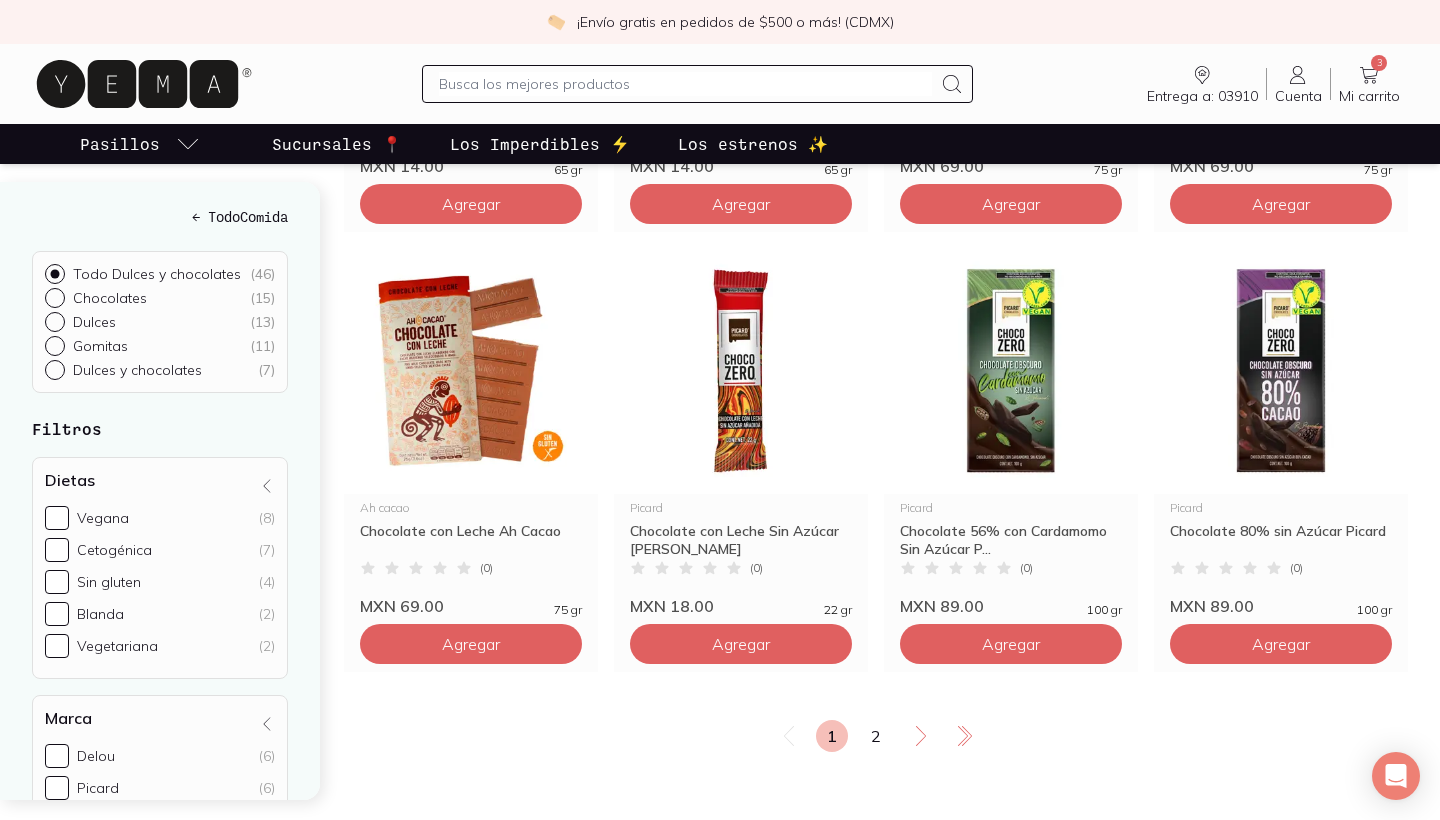 scroll, scrollTop: 3239, scrollLeft: 0, axis: vertical 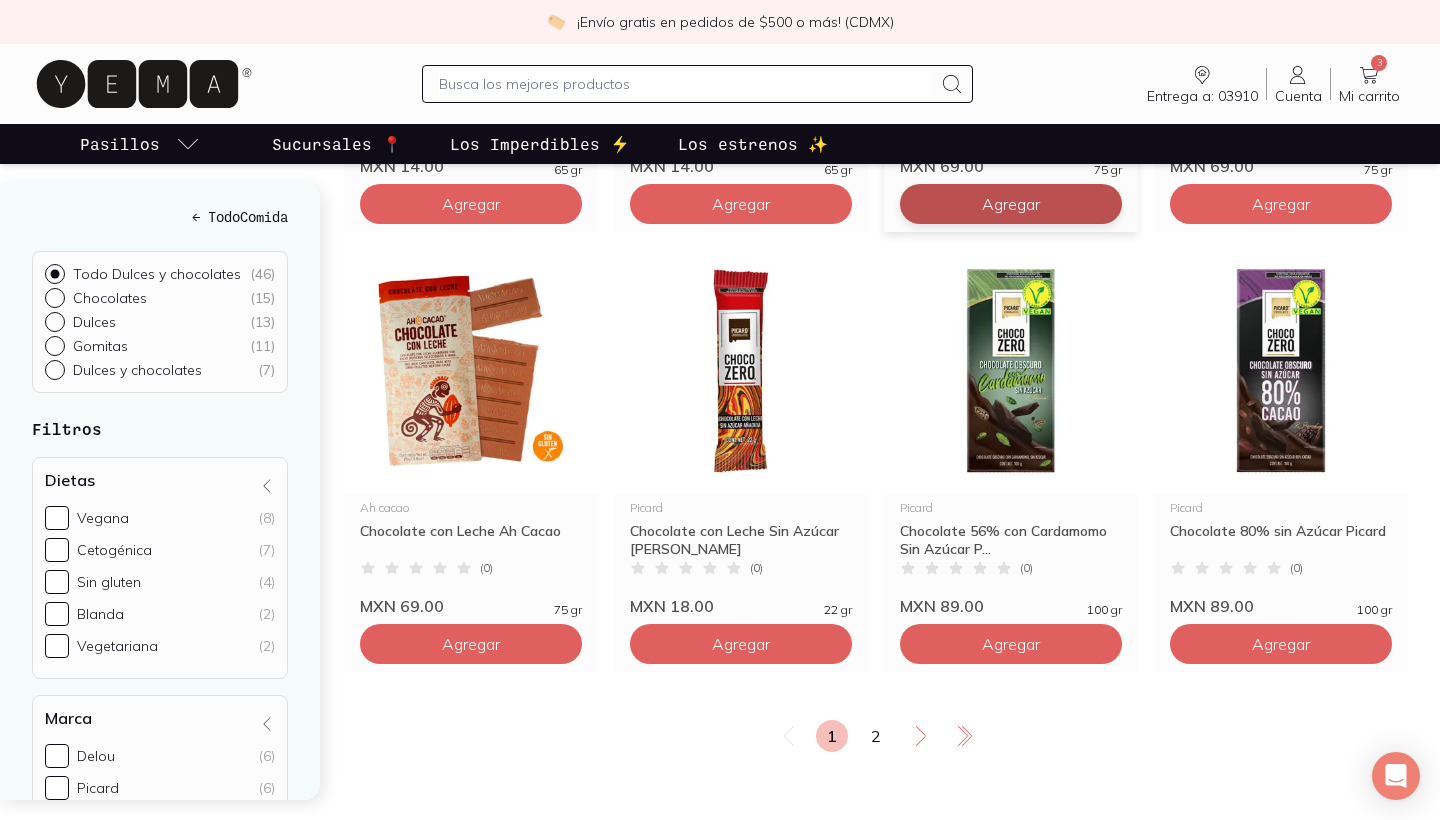 click on "Agregar" at bounding box center [471, -2436] 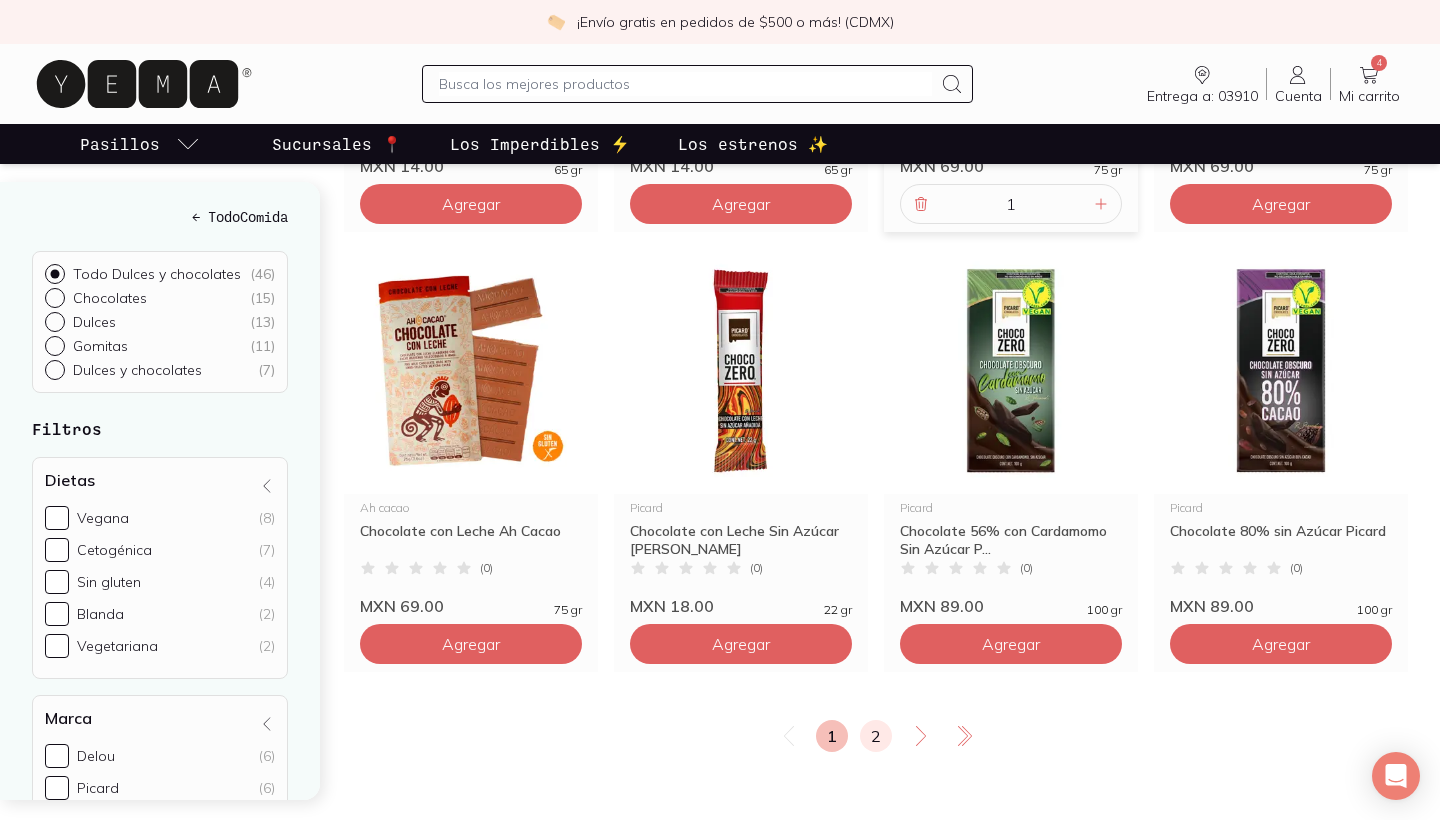 click on "2" at bounding box center (876, 736) 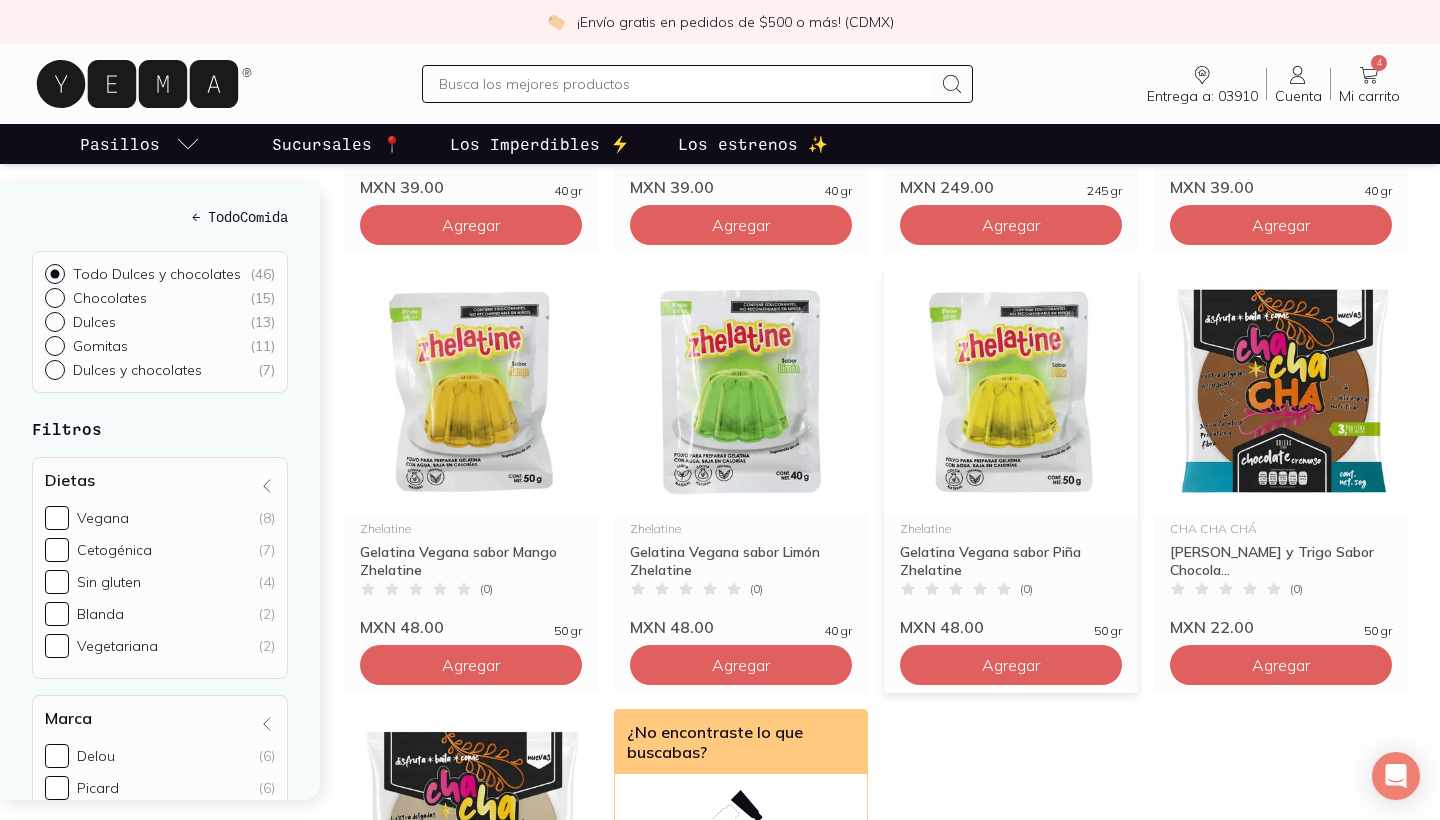 scroll, scrollTop: 1437, scrollLeft: 0, axis: vertical 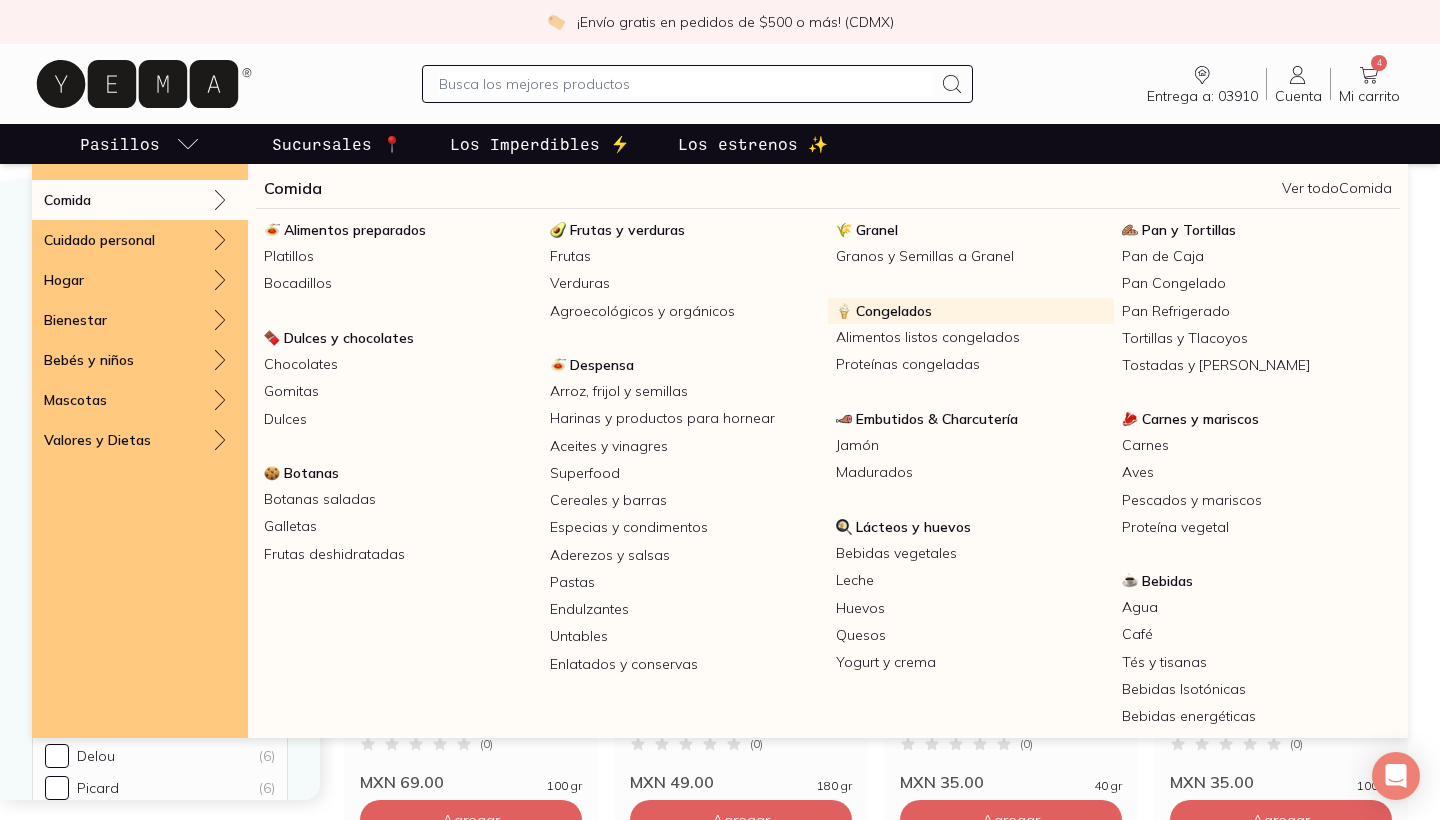 click on "Congelados" at bounding box center [894, 311] 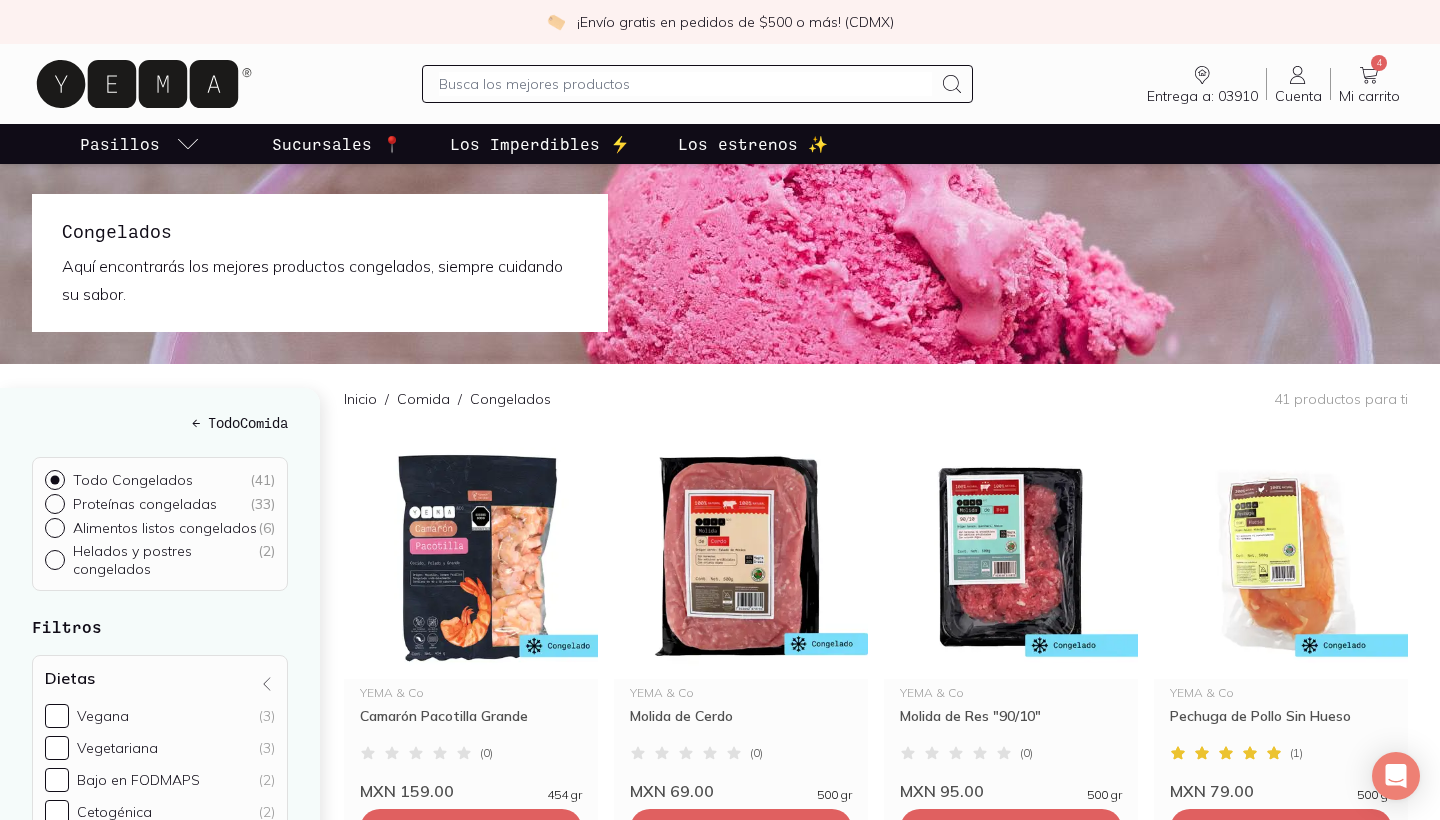 scroll, scrollTop: 5, scrollLeft: 0, axis: vertical 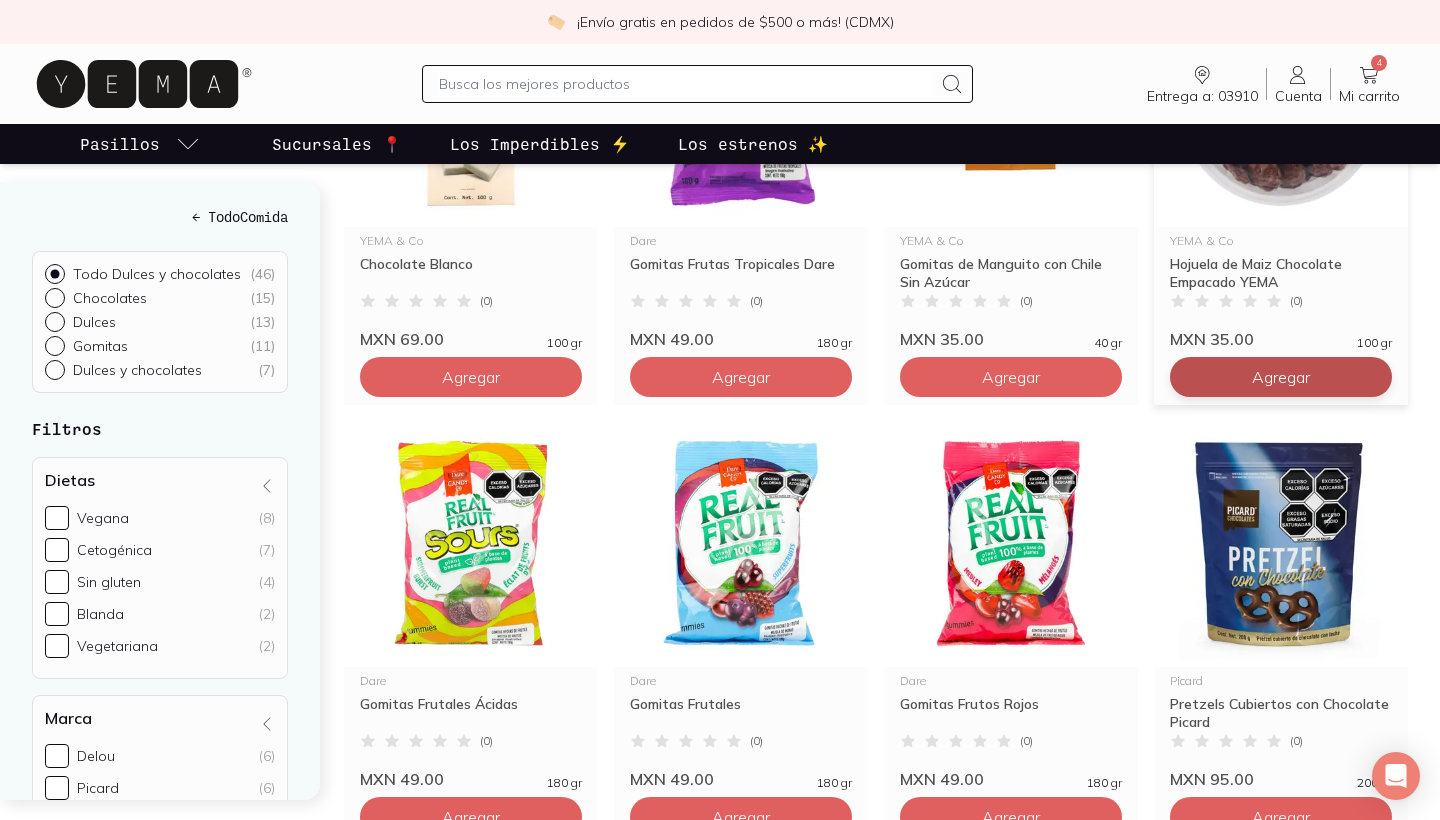 click on "Agregar" at bounding box center (471, -63) 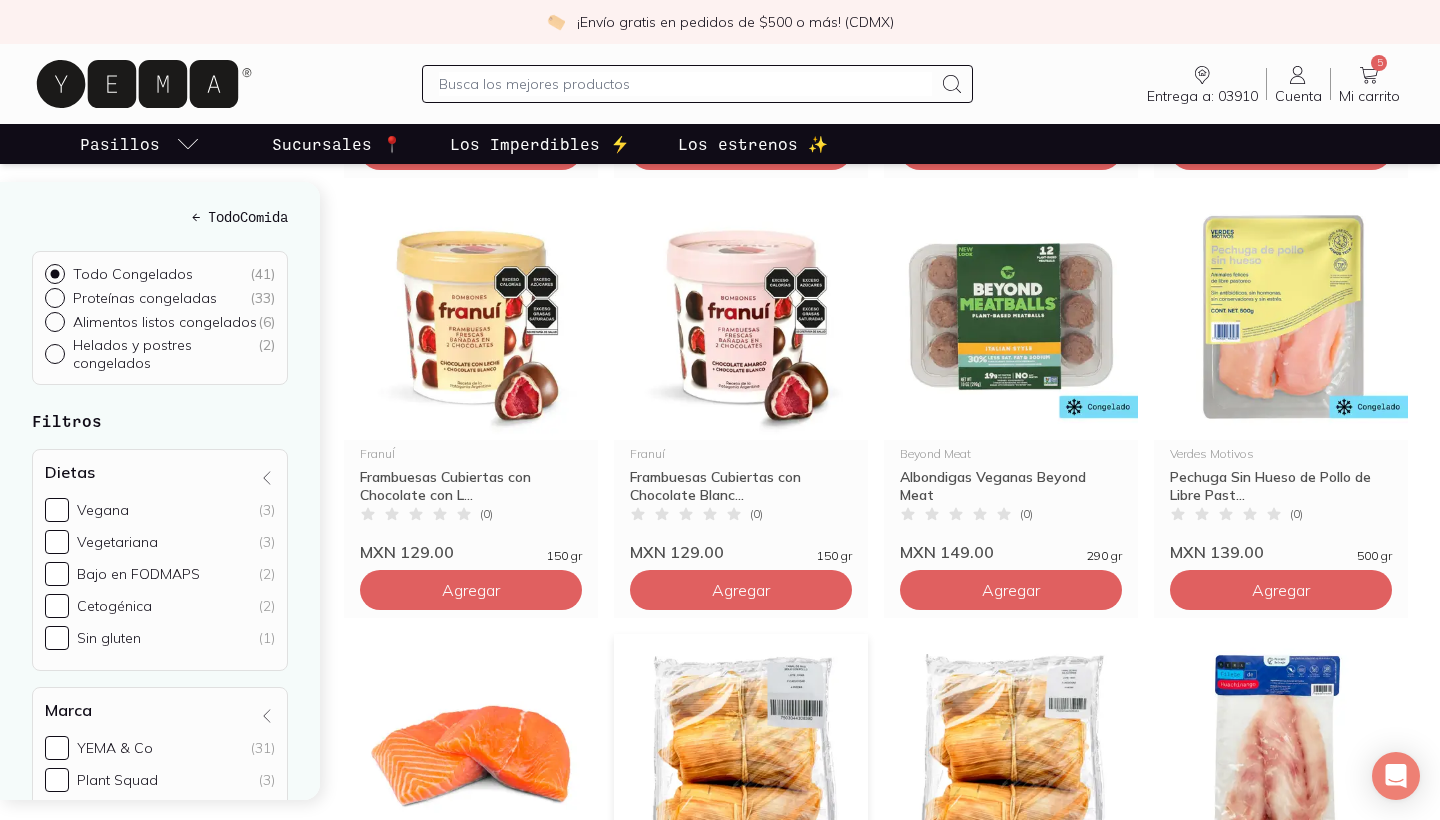 scroll, scrollTop: 1999, scrollLeft: 0, axis: vertical 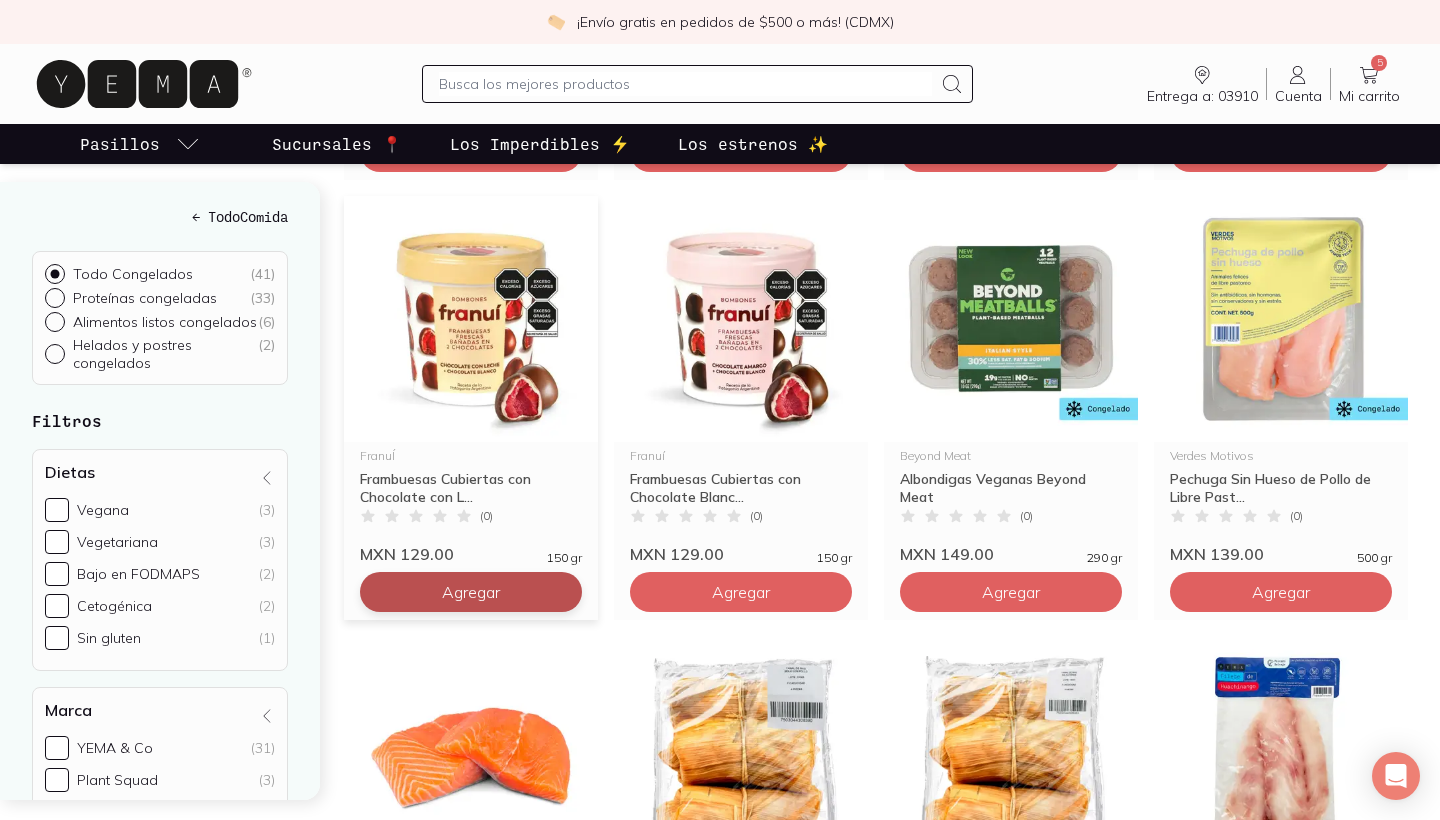 click on "Agregar" at bounding box center [471, -1168] 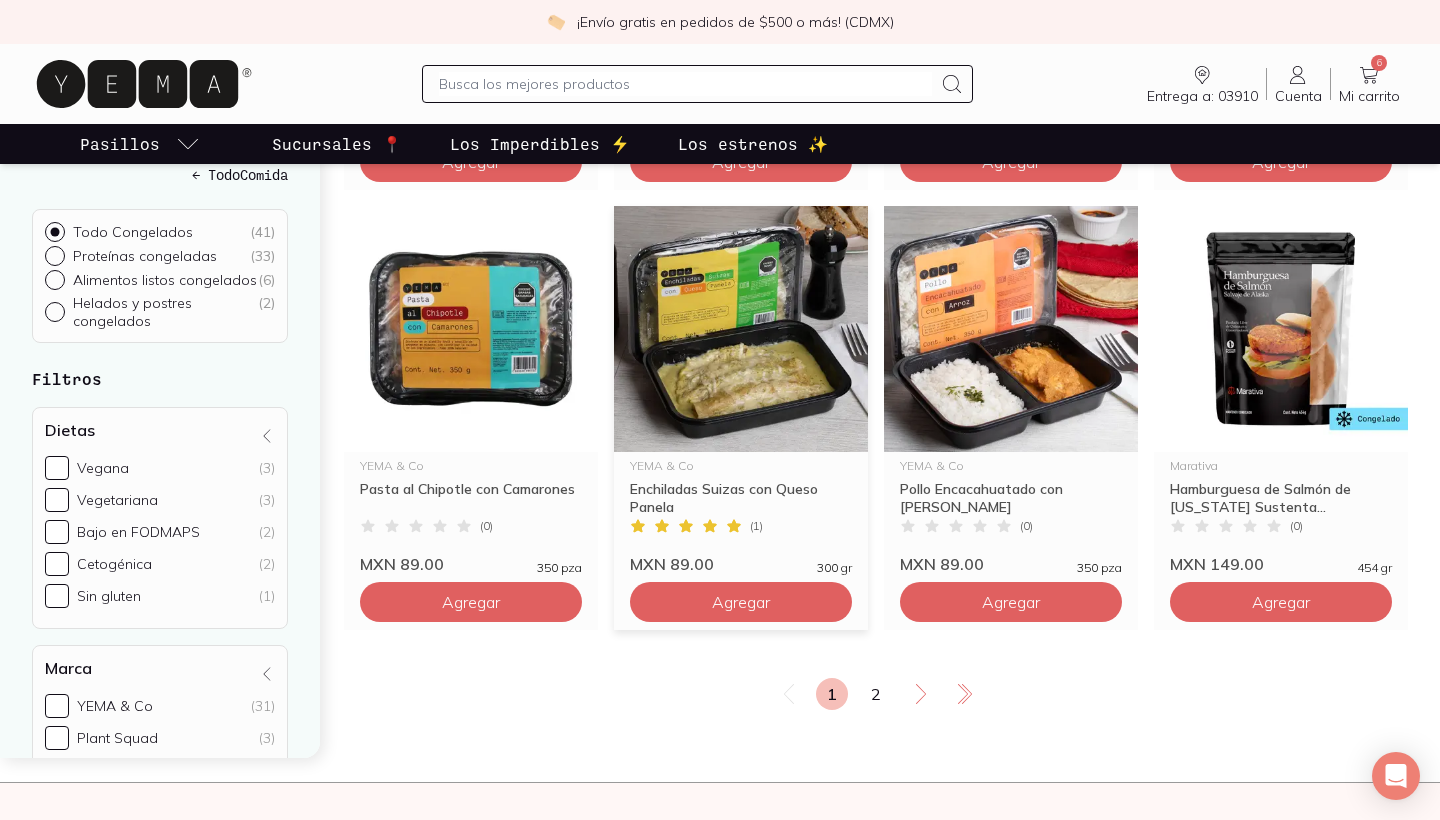 scroll, scrollTop: 3328, scrollLeft: 0, axis: vertical 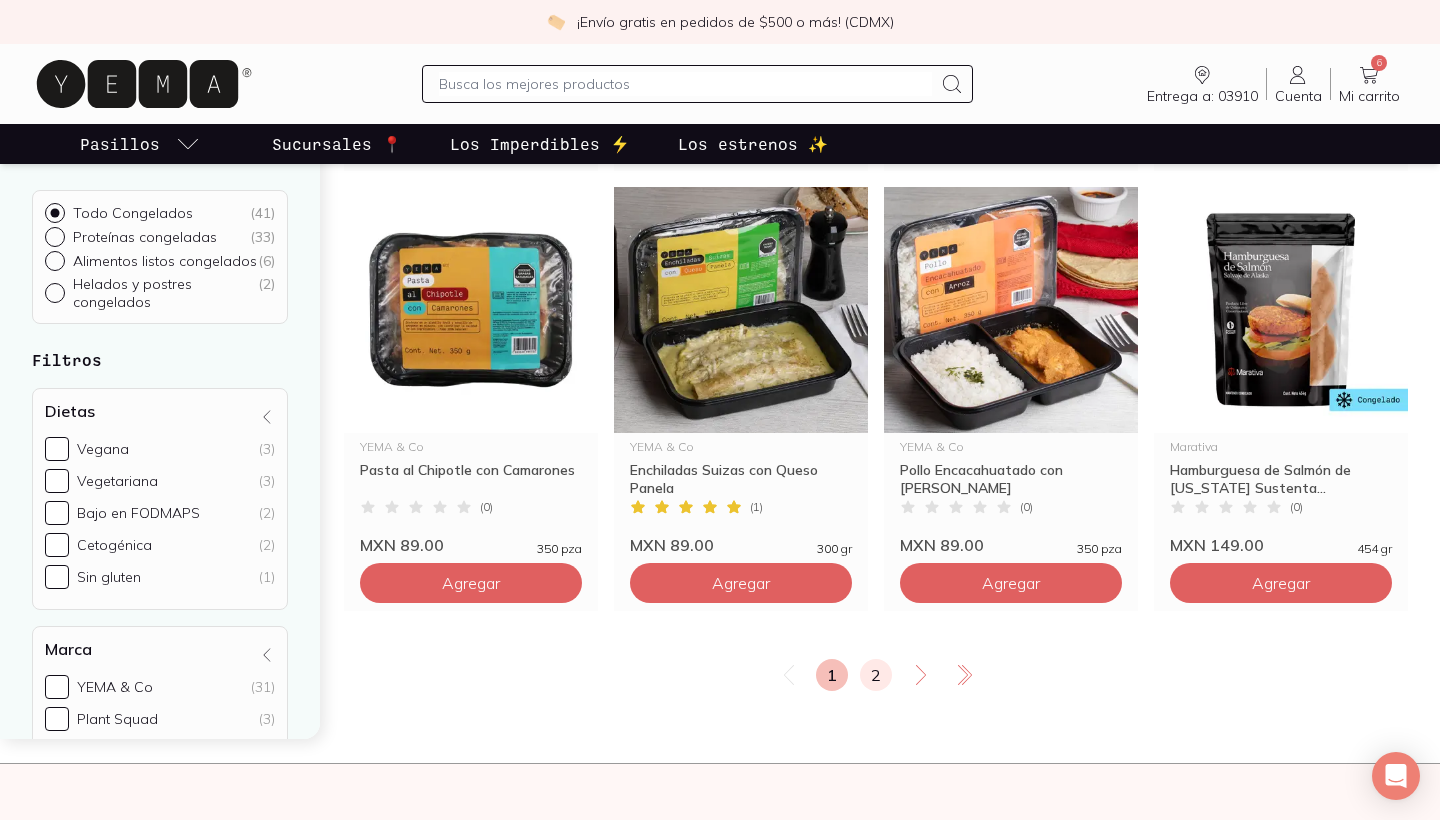 click on "2" at bounding box center [876, 675] 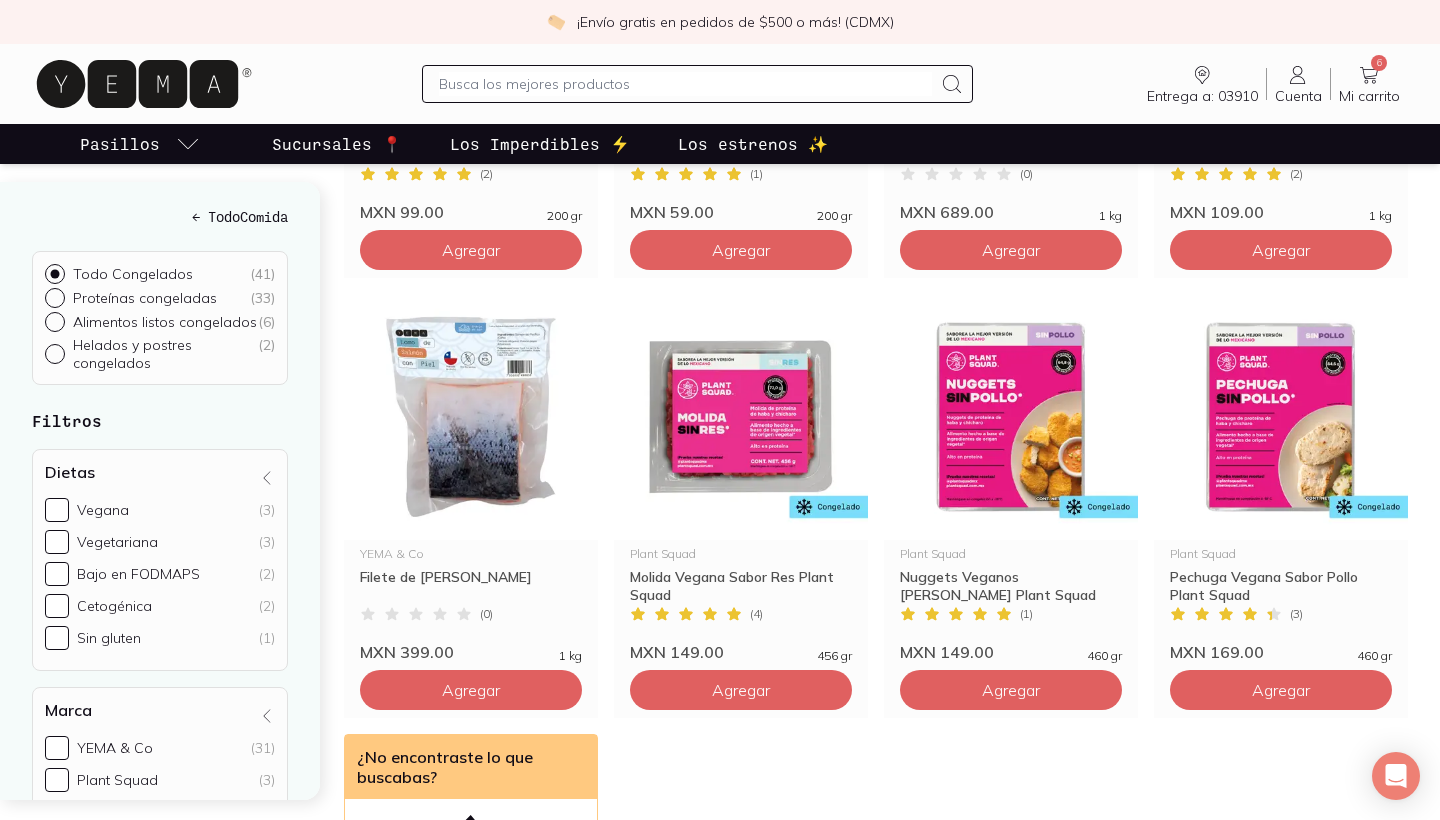 scroll, scrollTop: 914, scrollLeft: 0, axis: vertical 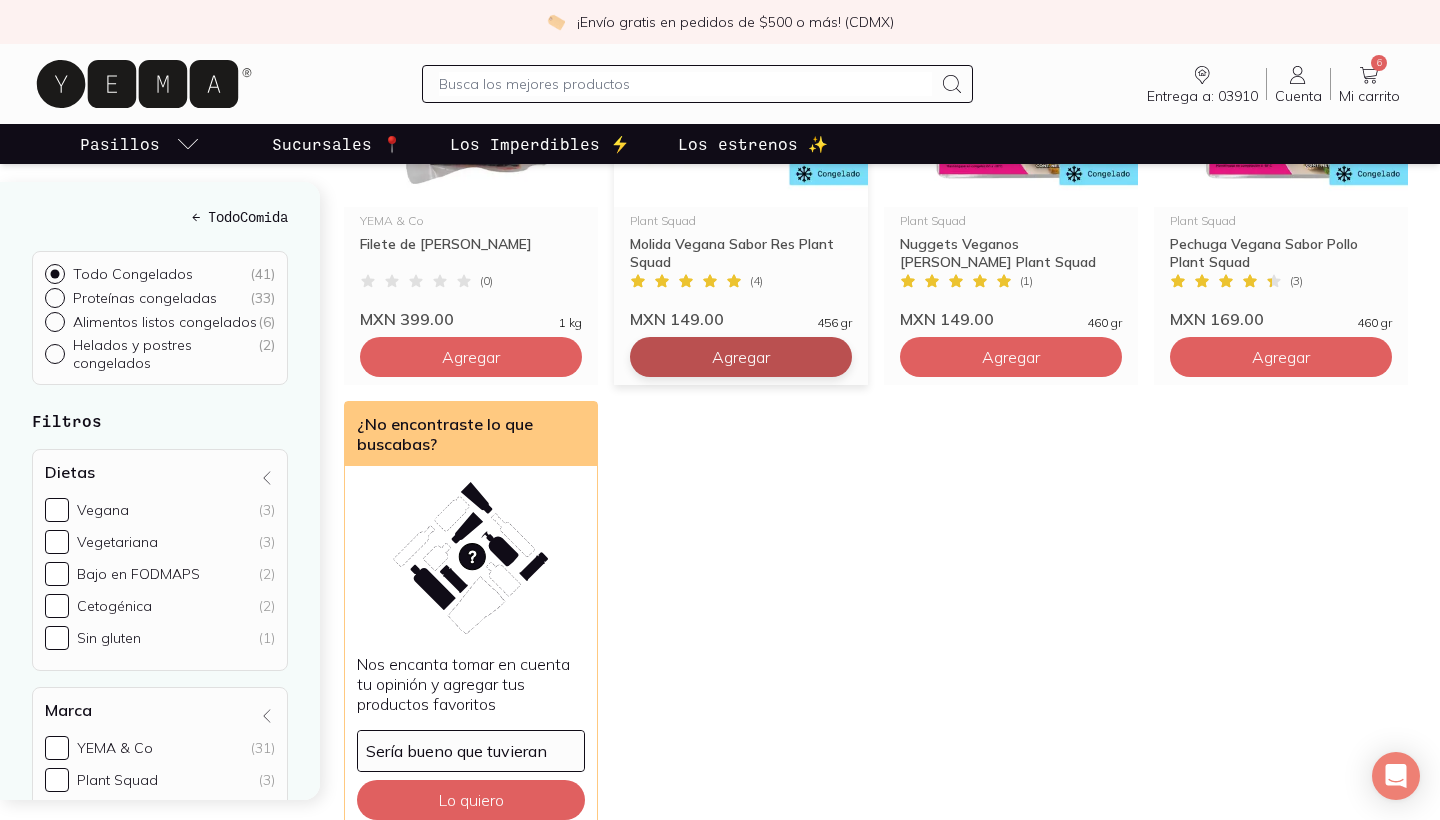 click on "Agregar" at bounding box center (471, -83) 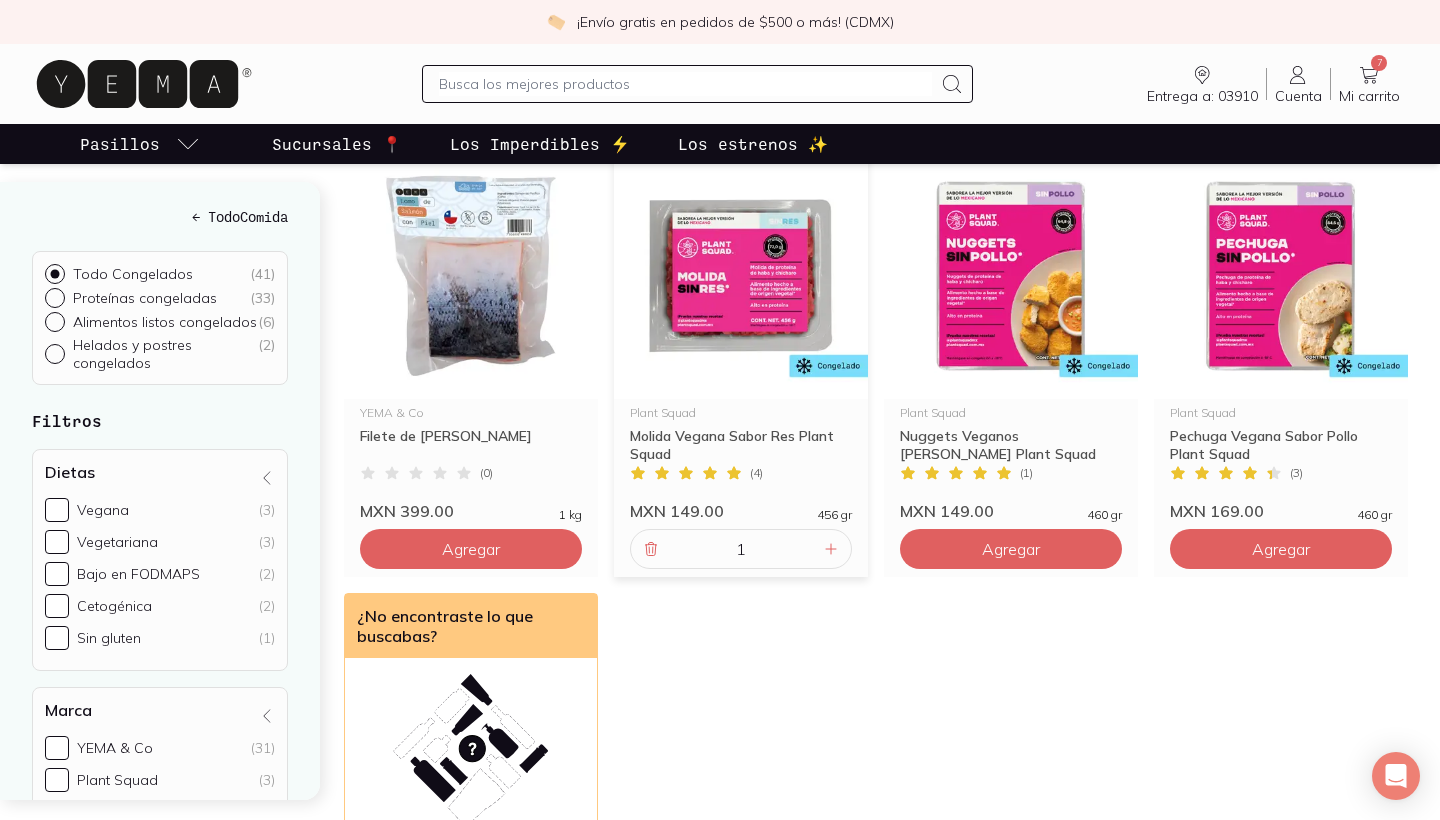 scroll, scrollTop: 716, scrollLeft: 0, axis: vertical 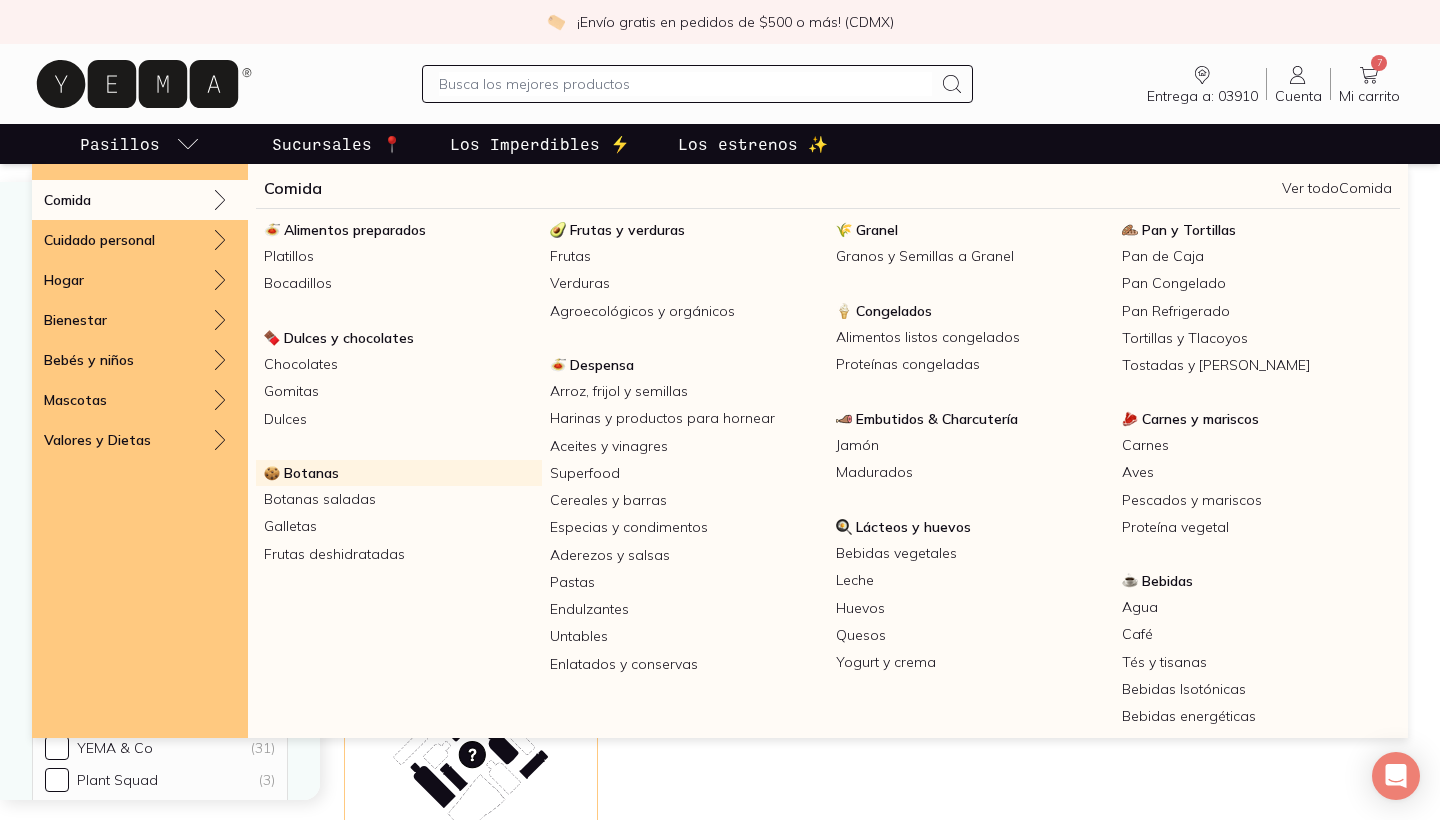 click on "Botanas" at bounding box center (311, 473) 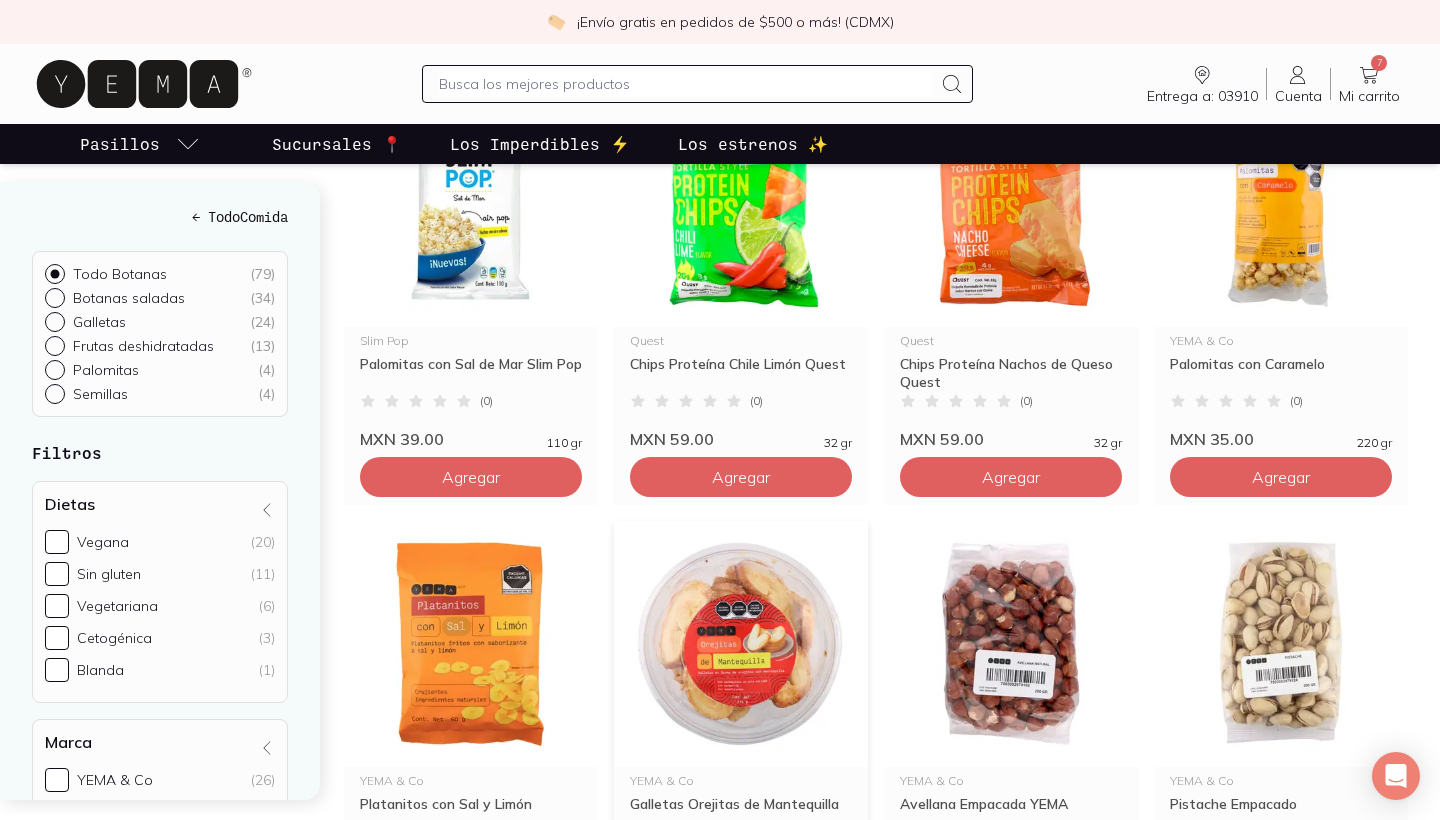 scroll, scrollTop: 2070, scrollLeft: 0, axis: vertical 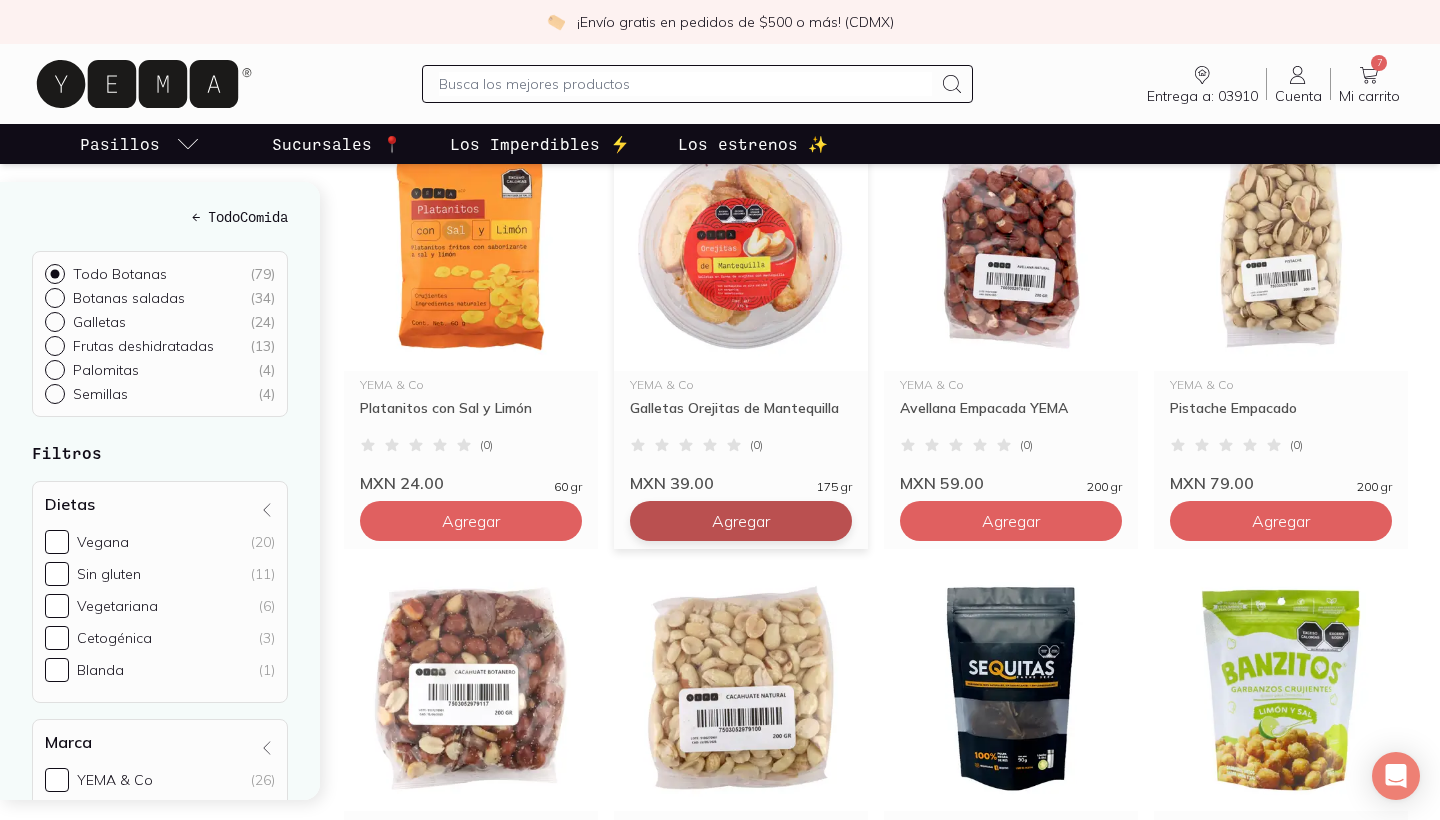 click on "Agregar" at bounding box center [471, -1239] 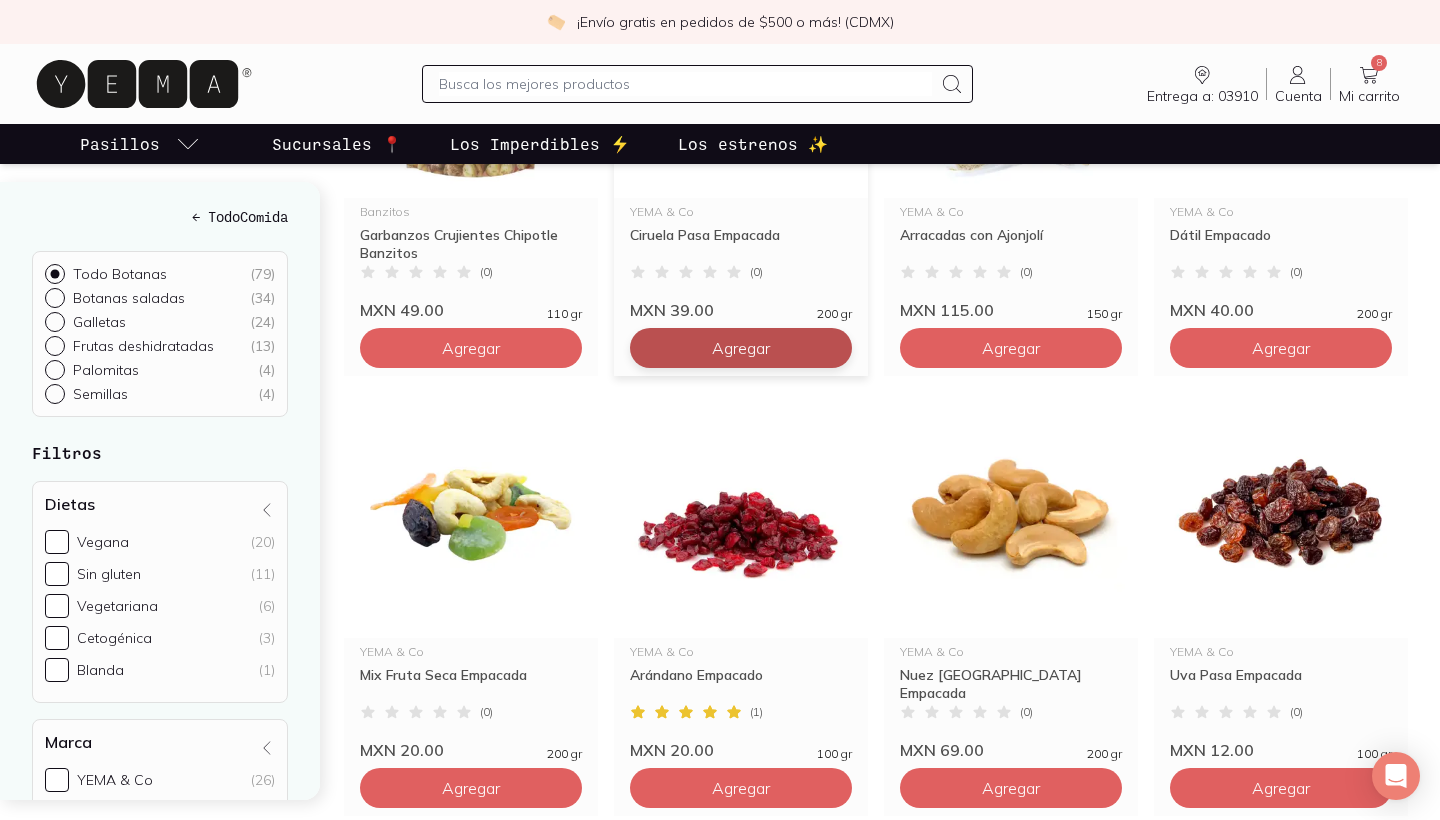 scroll, scrollTop: 3331, scrollLeft: 0, axis: vertical 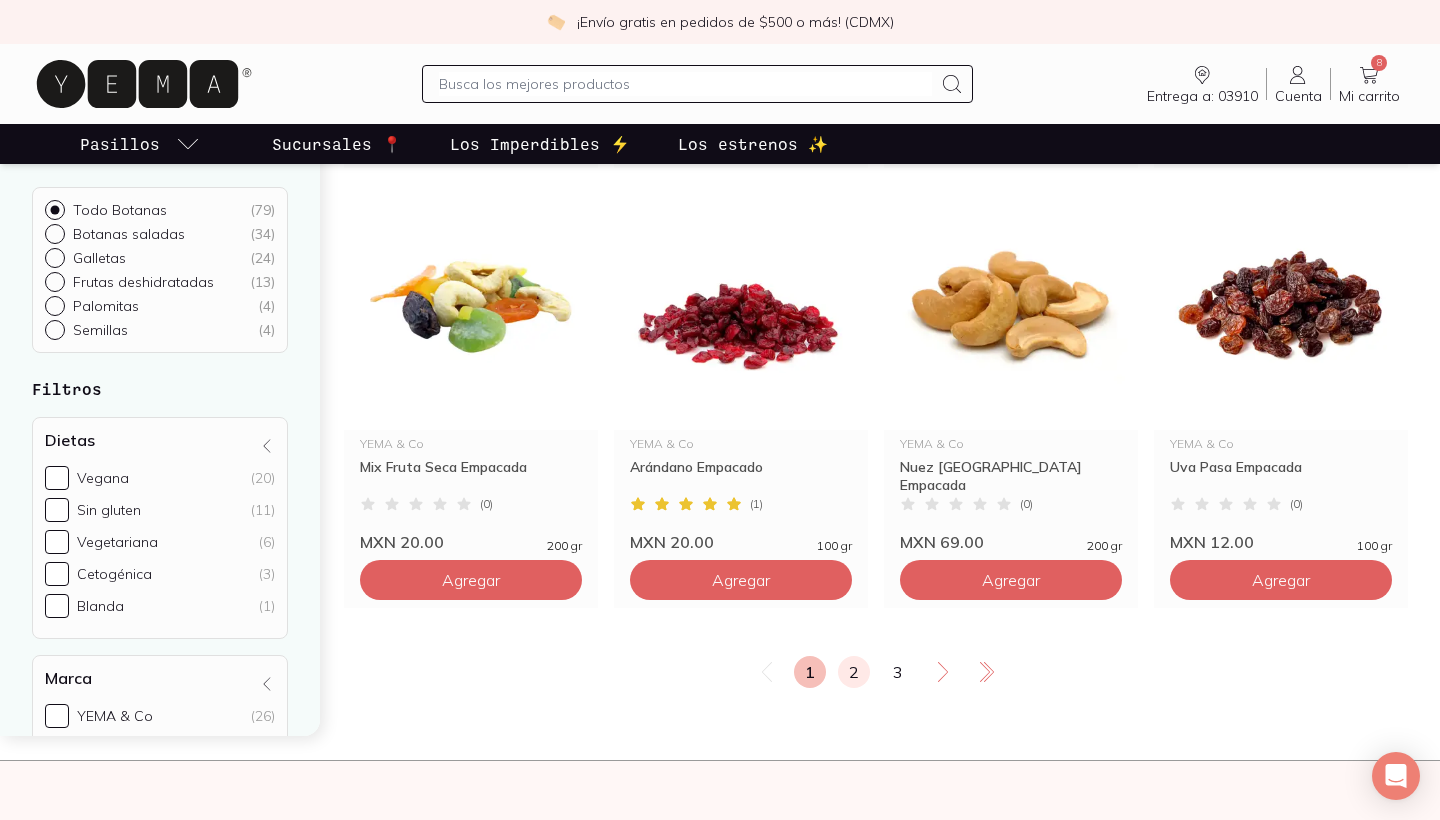 click on "2" at bounding box center [854, 672] 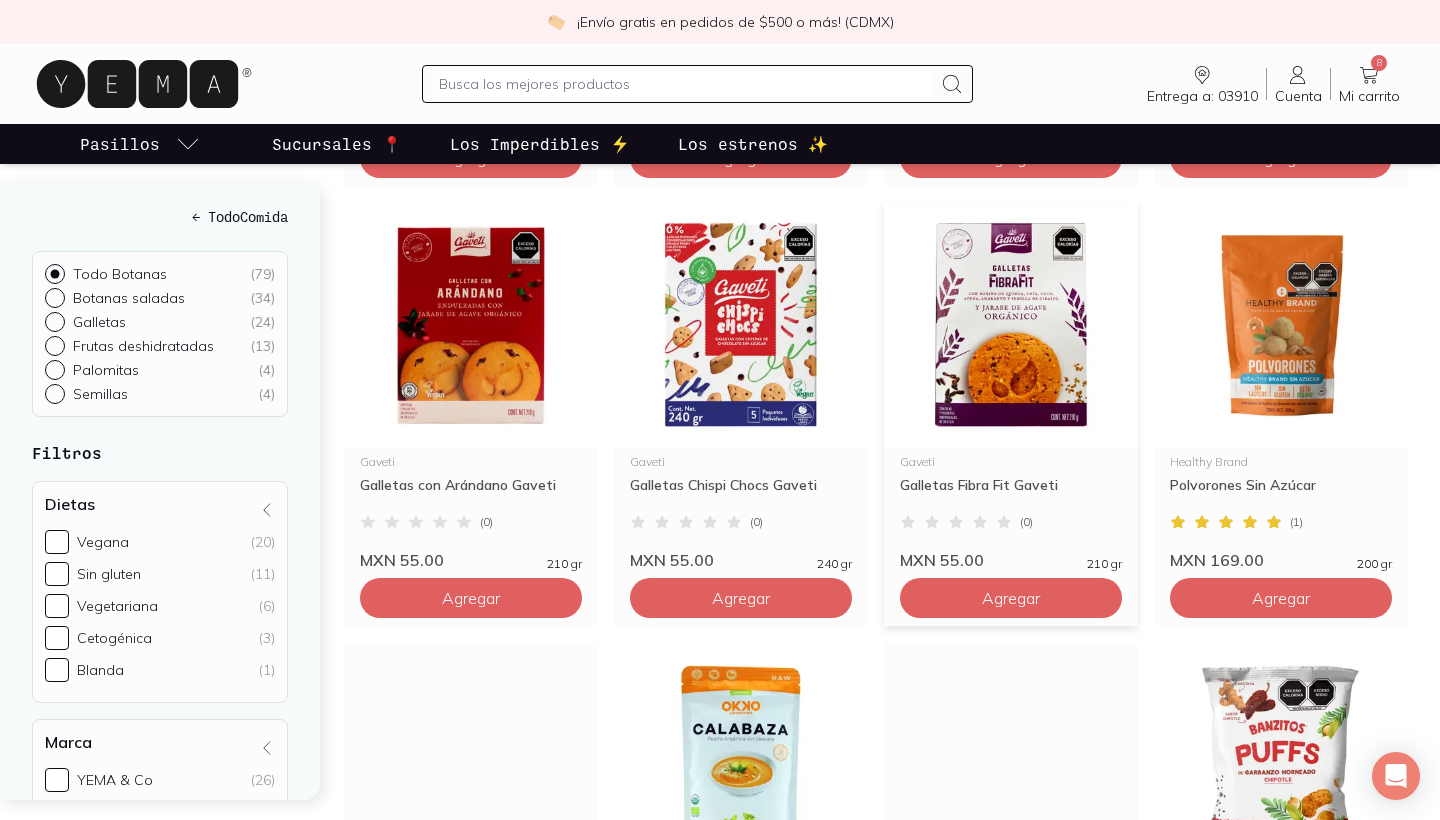 scroll, scrollTop: 3308, scrollLeft: 0, axis: vertical 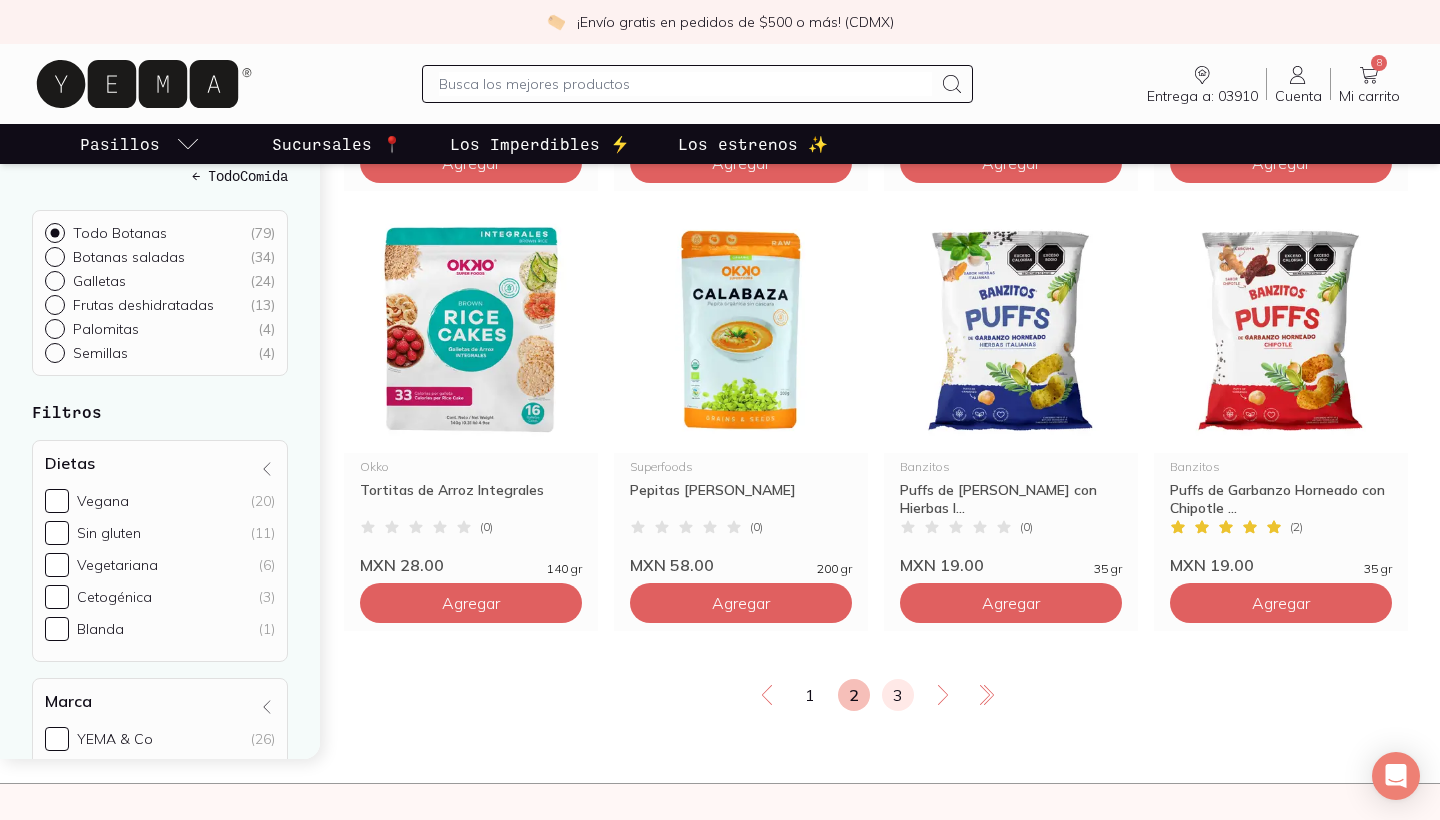 click on "3" at bounding box center (898, 695) 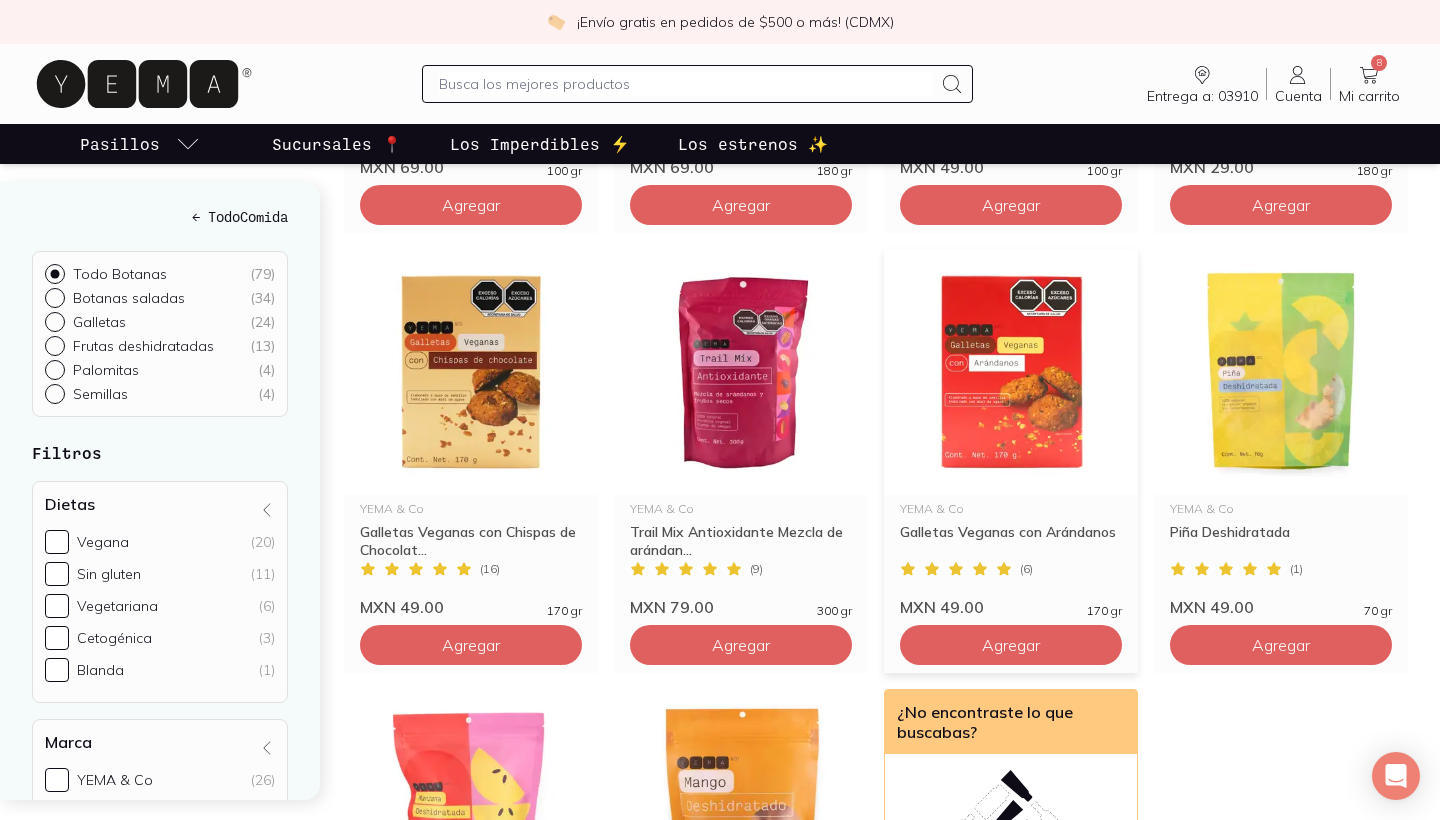 scroll, scrollTop: 1067, scrollLeft: 0, axis: vertical 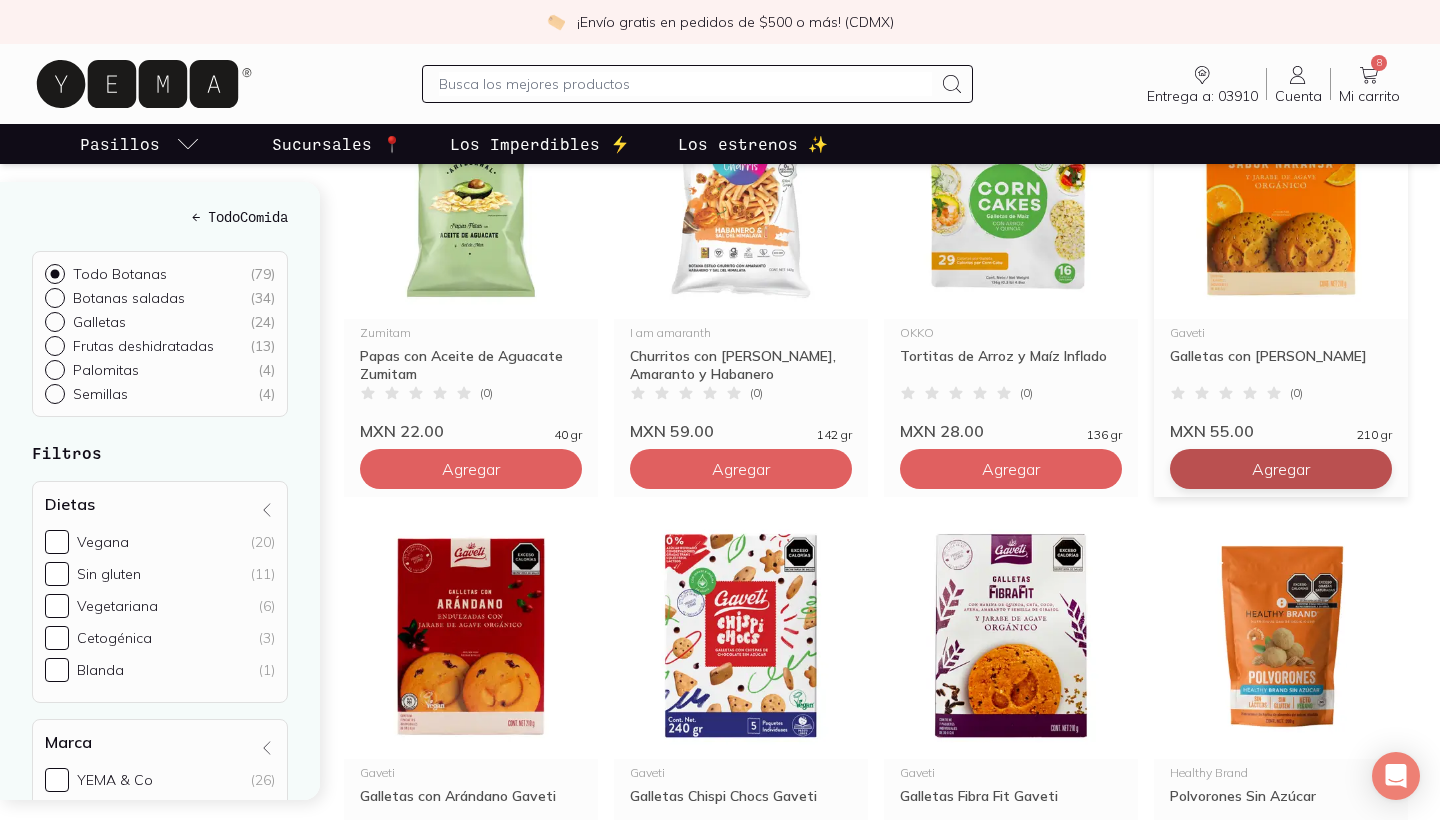 click on "Agregar" at bounding box center (471, -1731) 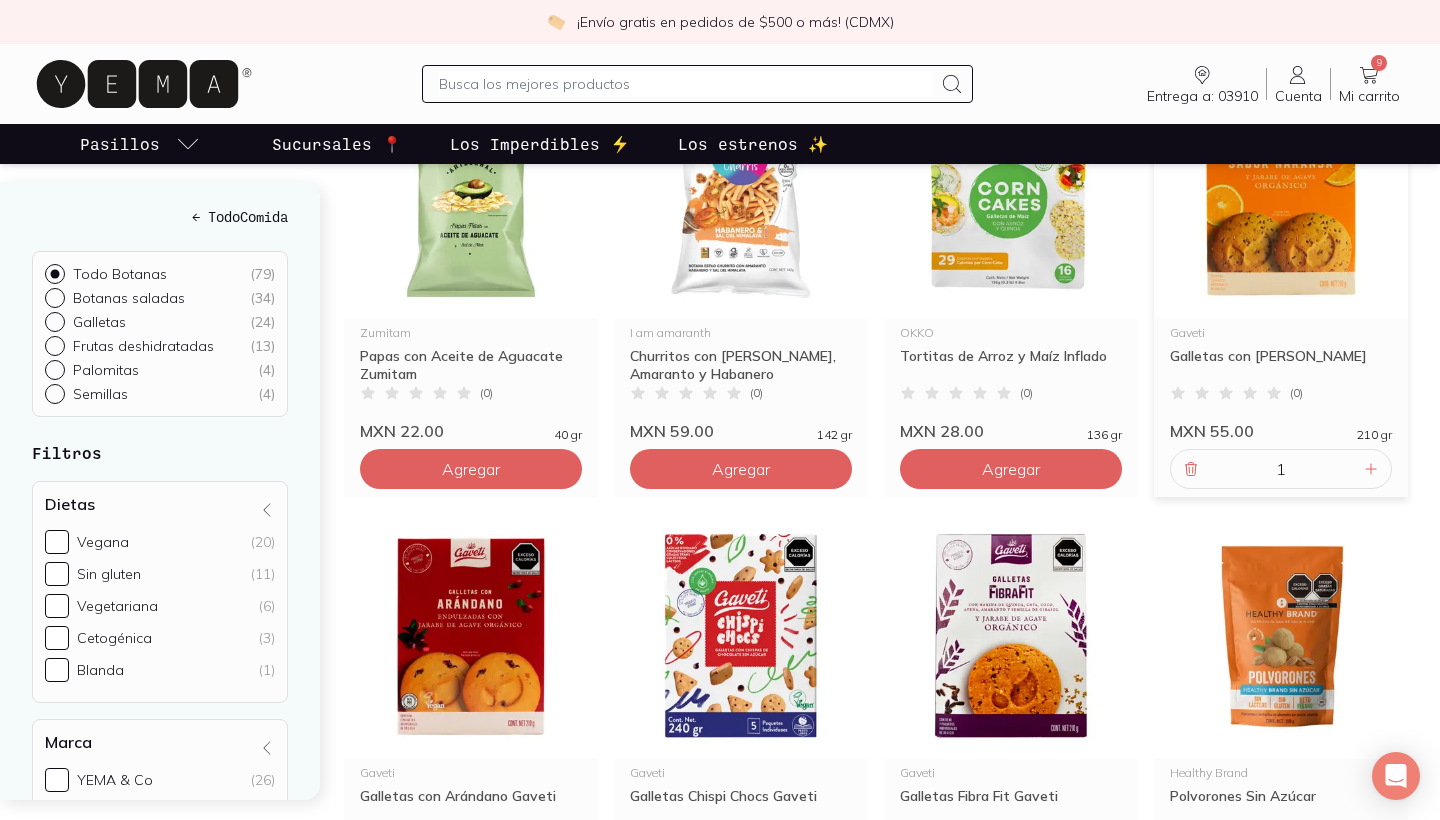click at bounding box center [685, 84] 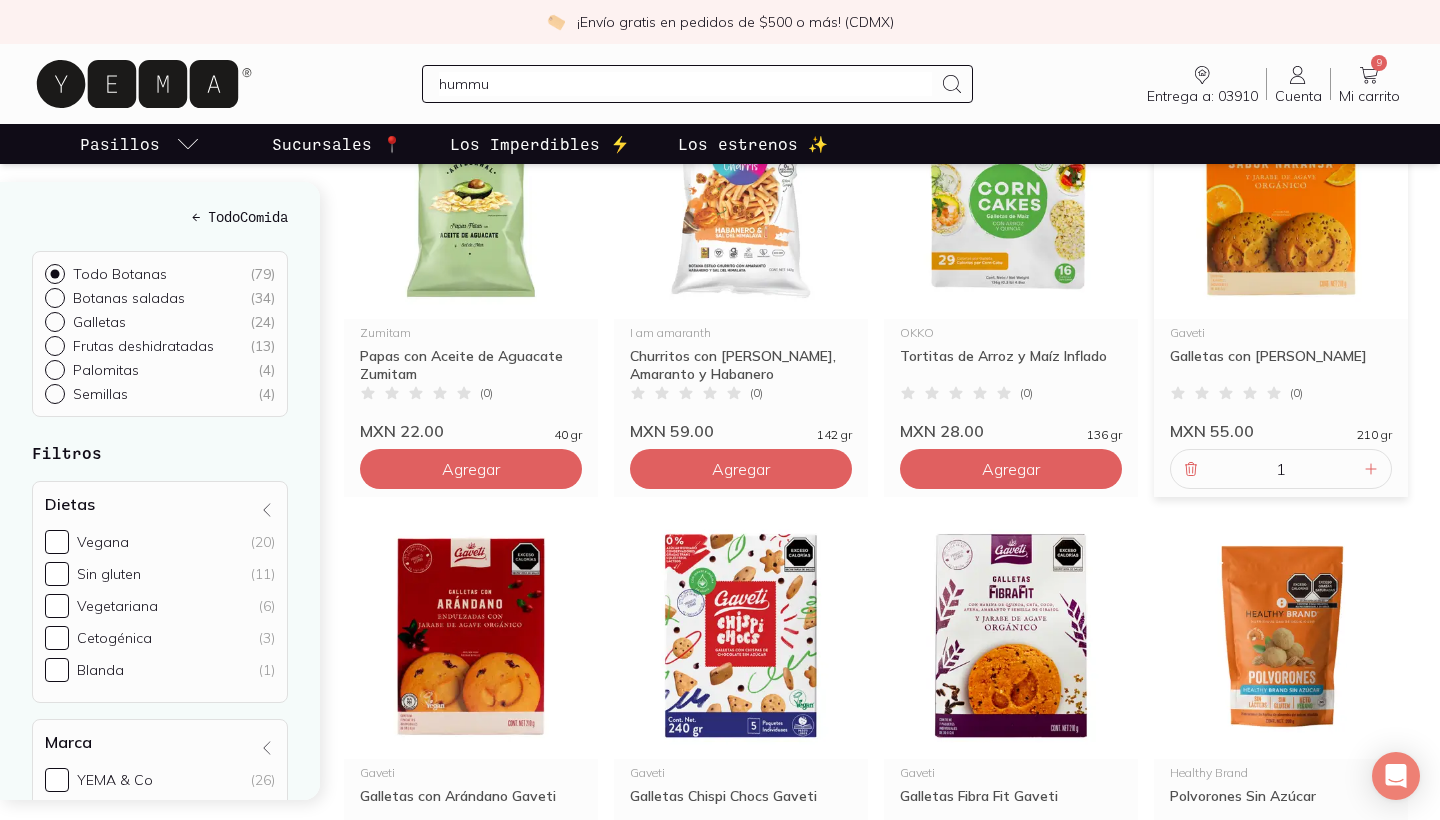 type on "hummus" 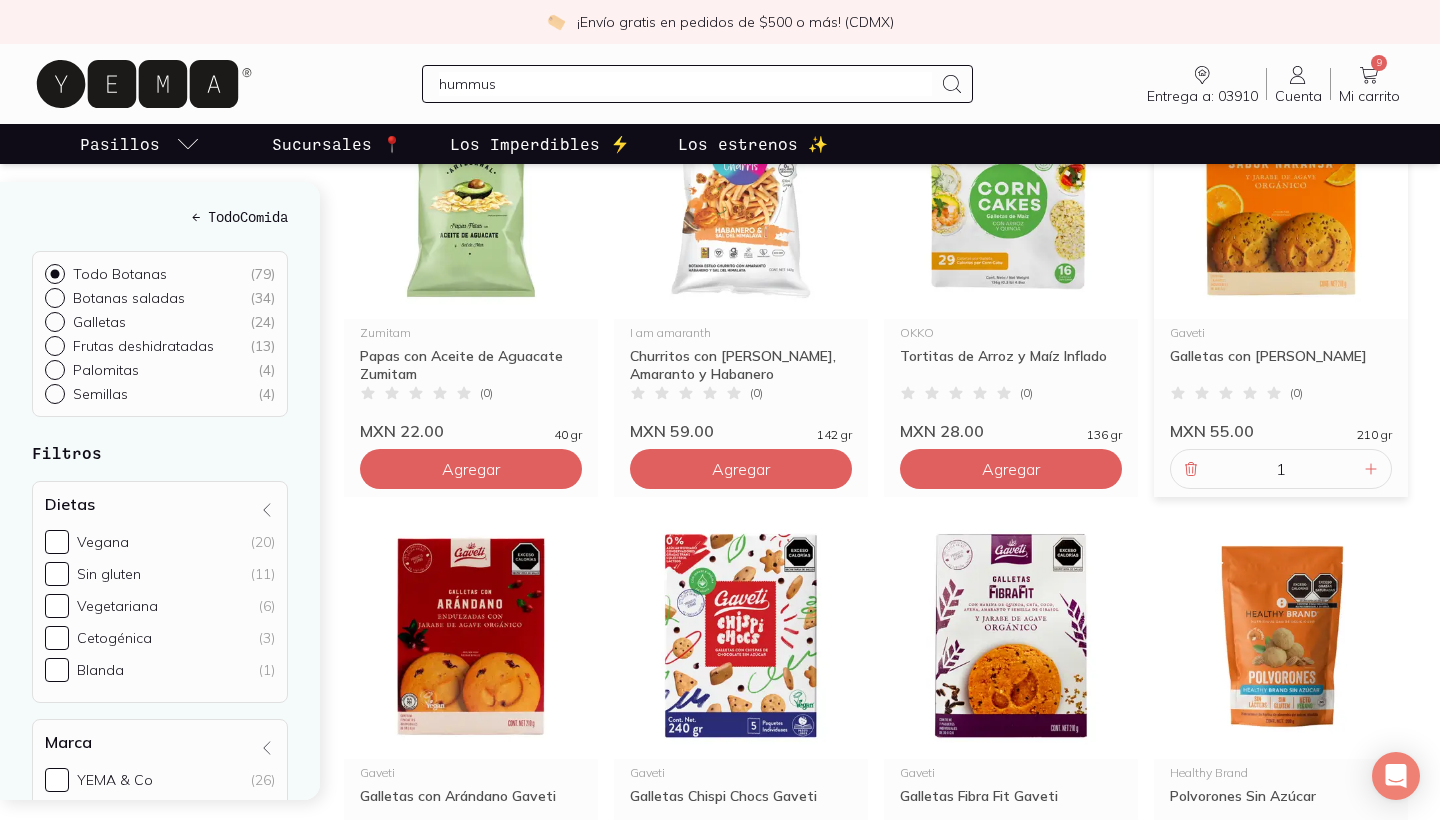type 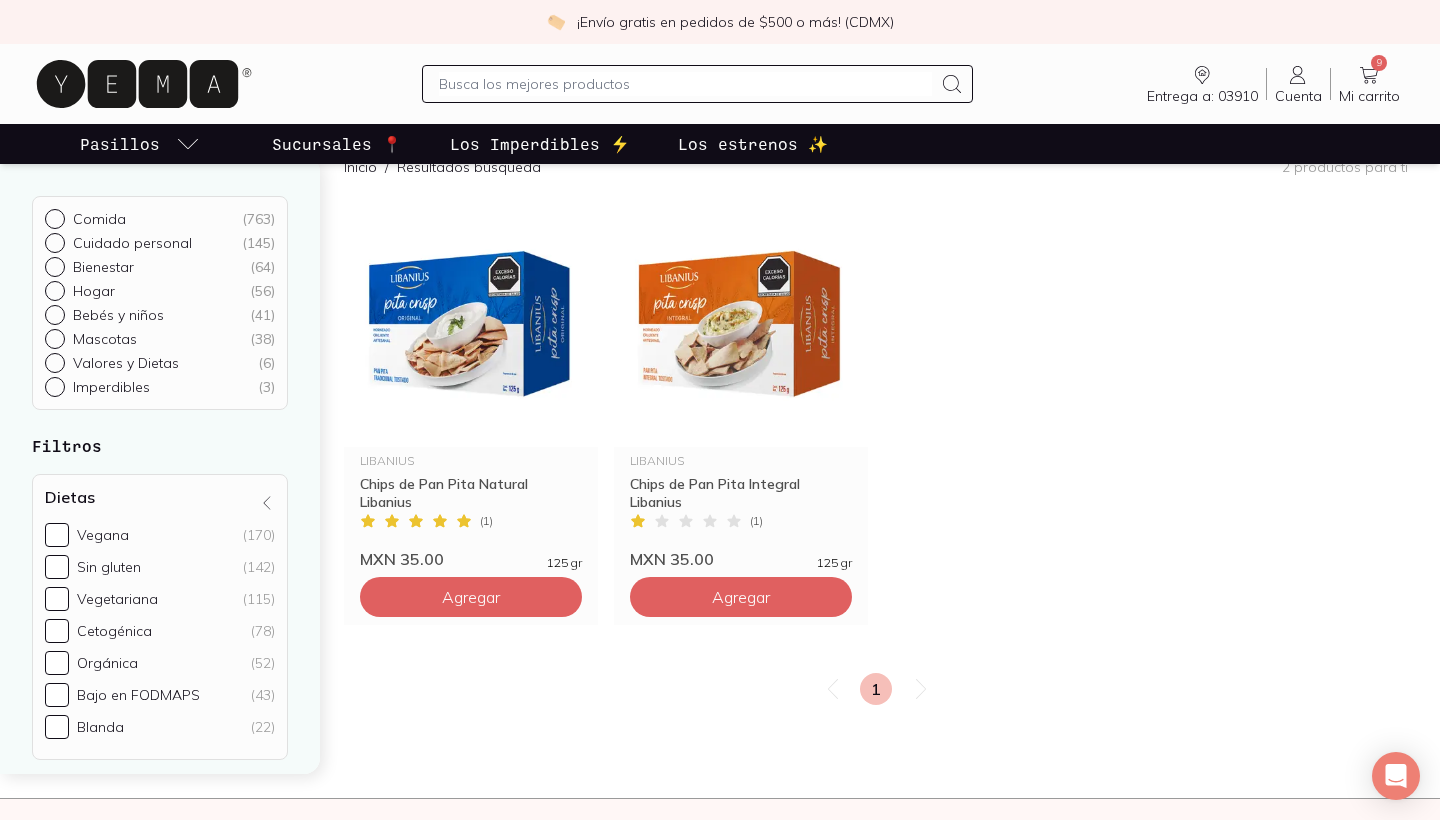 scroll, scrollTop: 601, scrollLeft: 0, axis: vertical 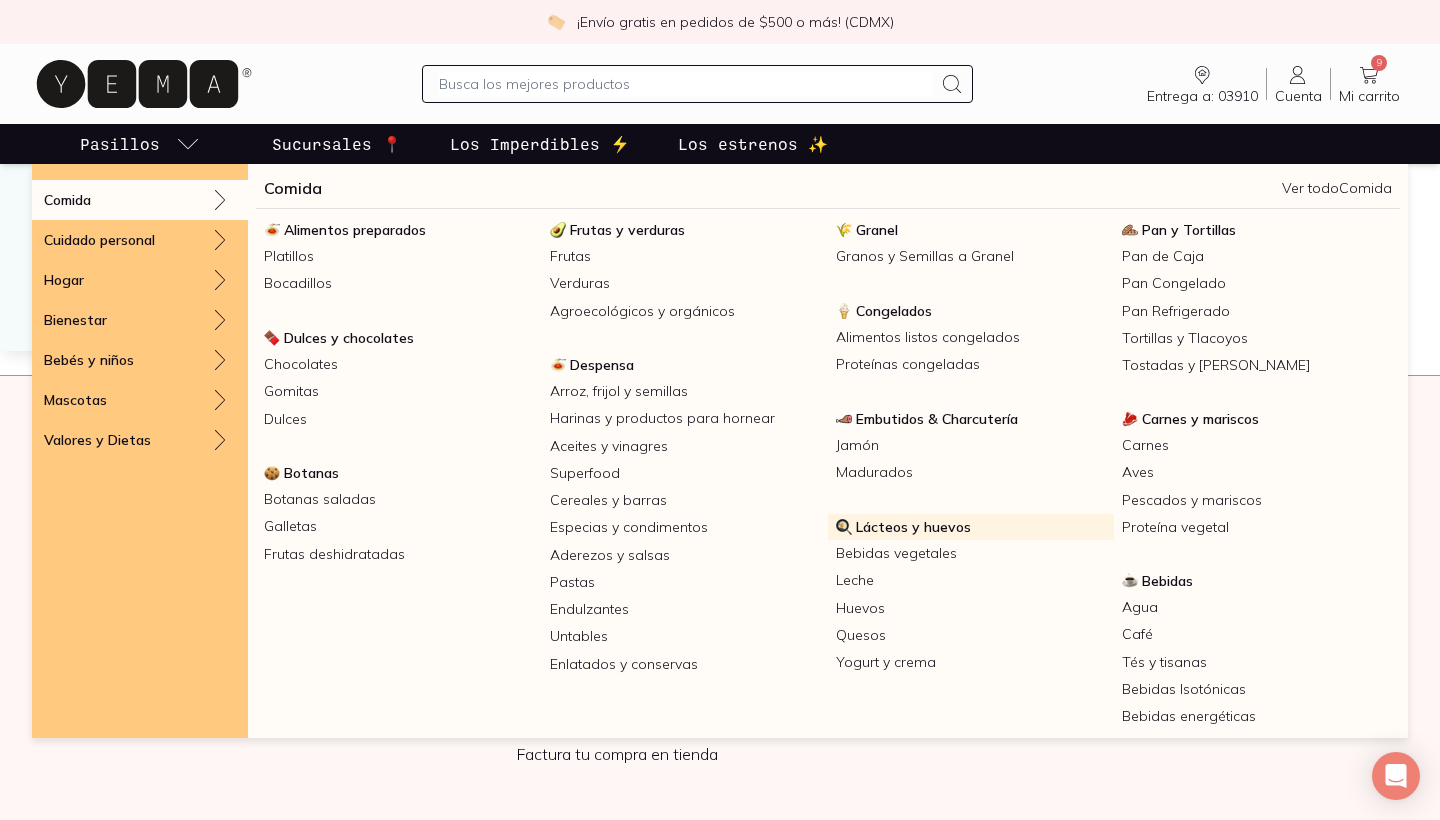 click on "Lácteos y huevos" at bounding box center [913, 527] 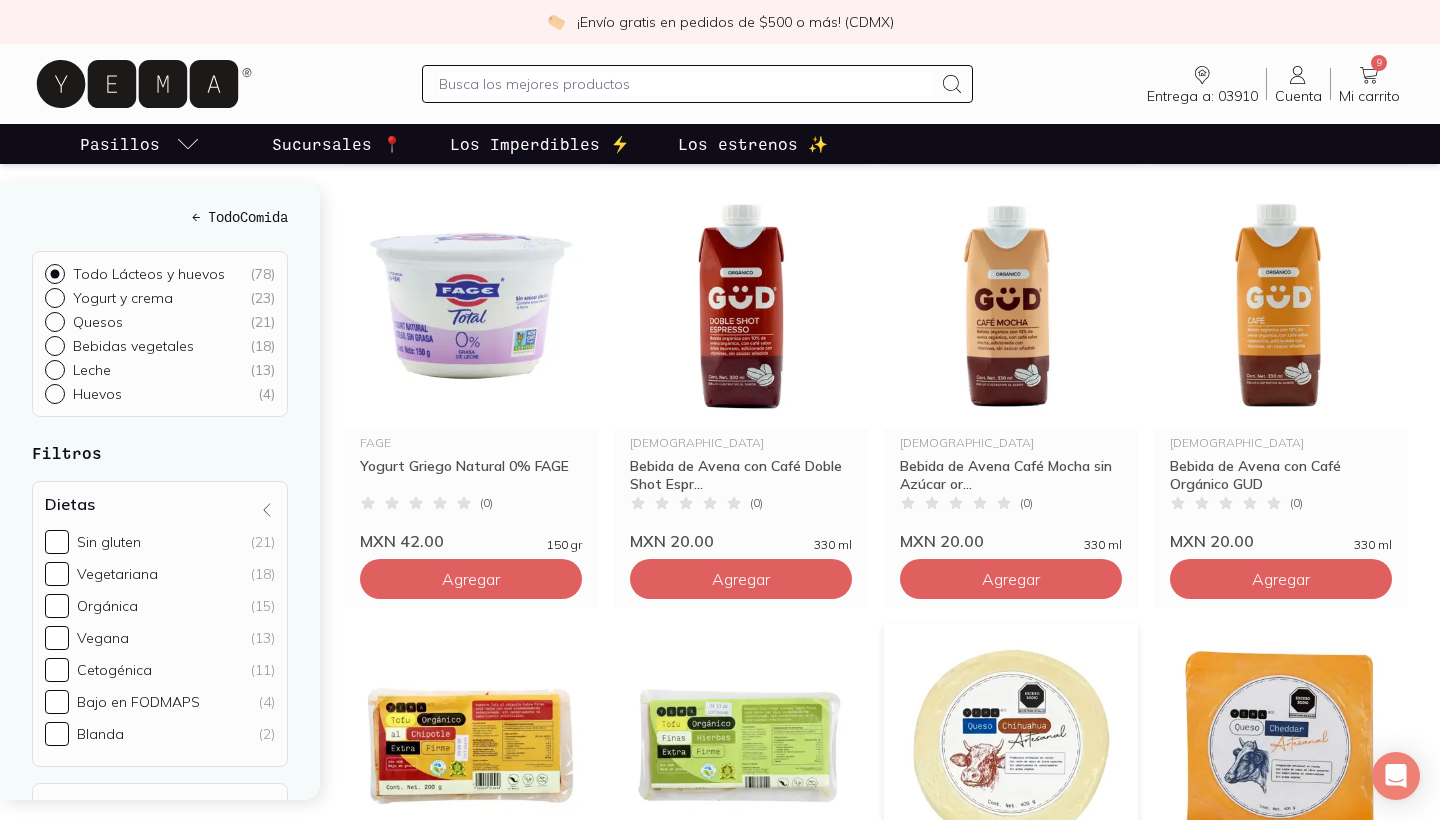 scroll, scrollTop: 2478, scrollLeft: 0, axis: vertical 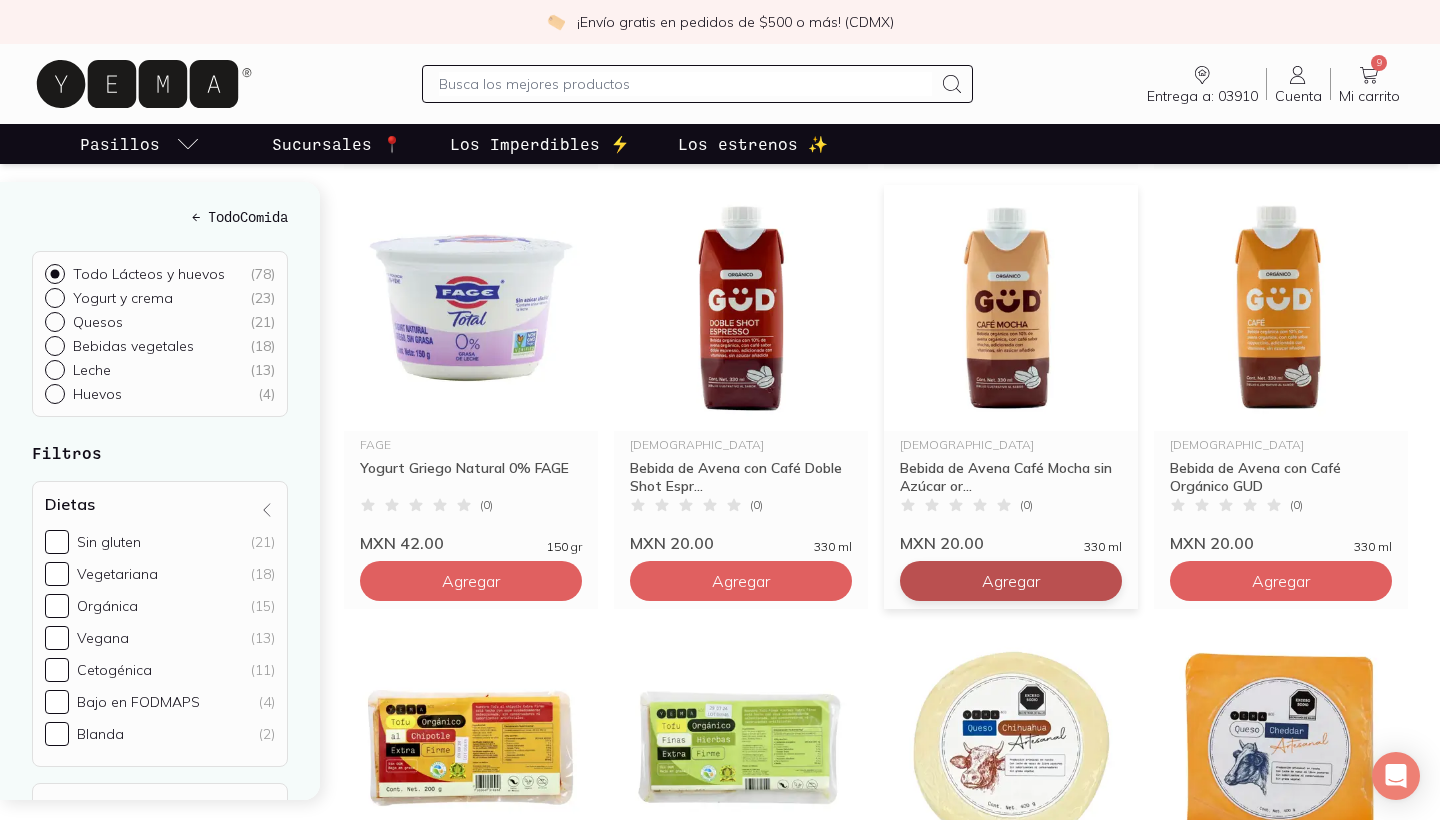 click on "Agregar" at bounding box center [471, -1619] 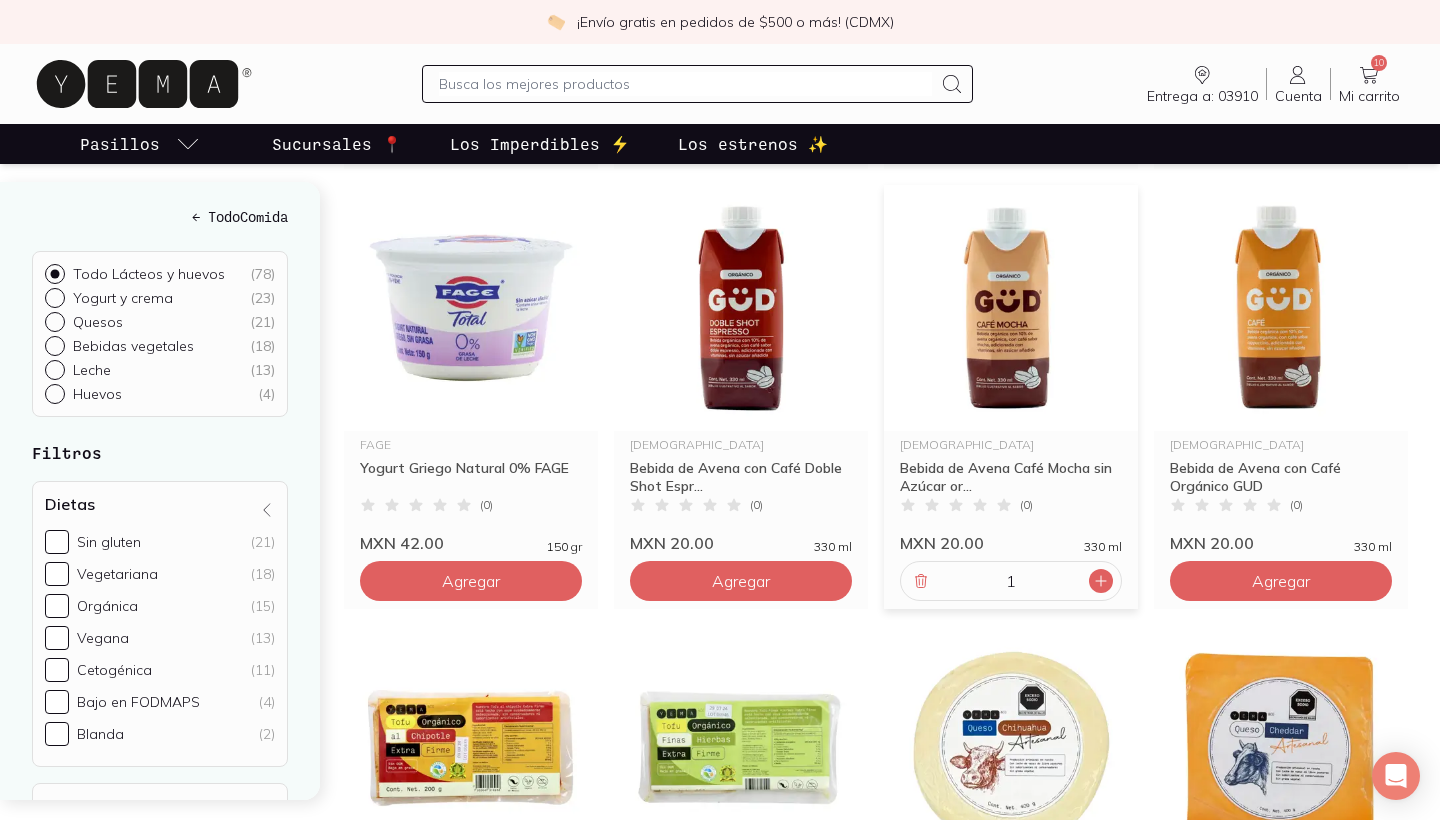 click 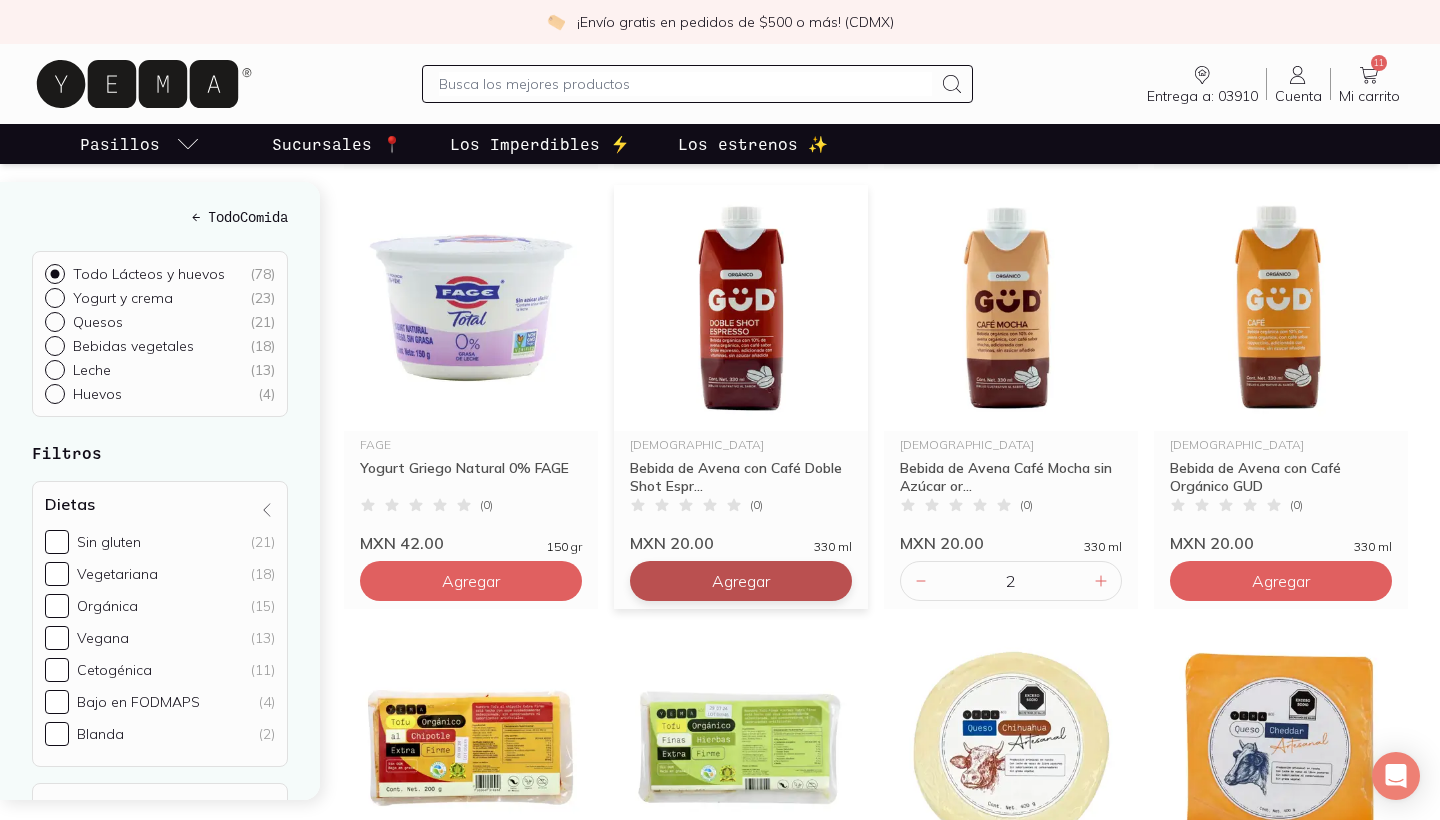click on "Agregar" at bounding box center (471, -1619) 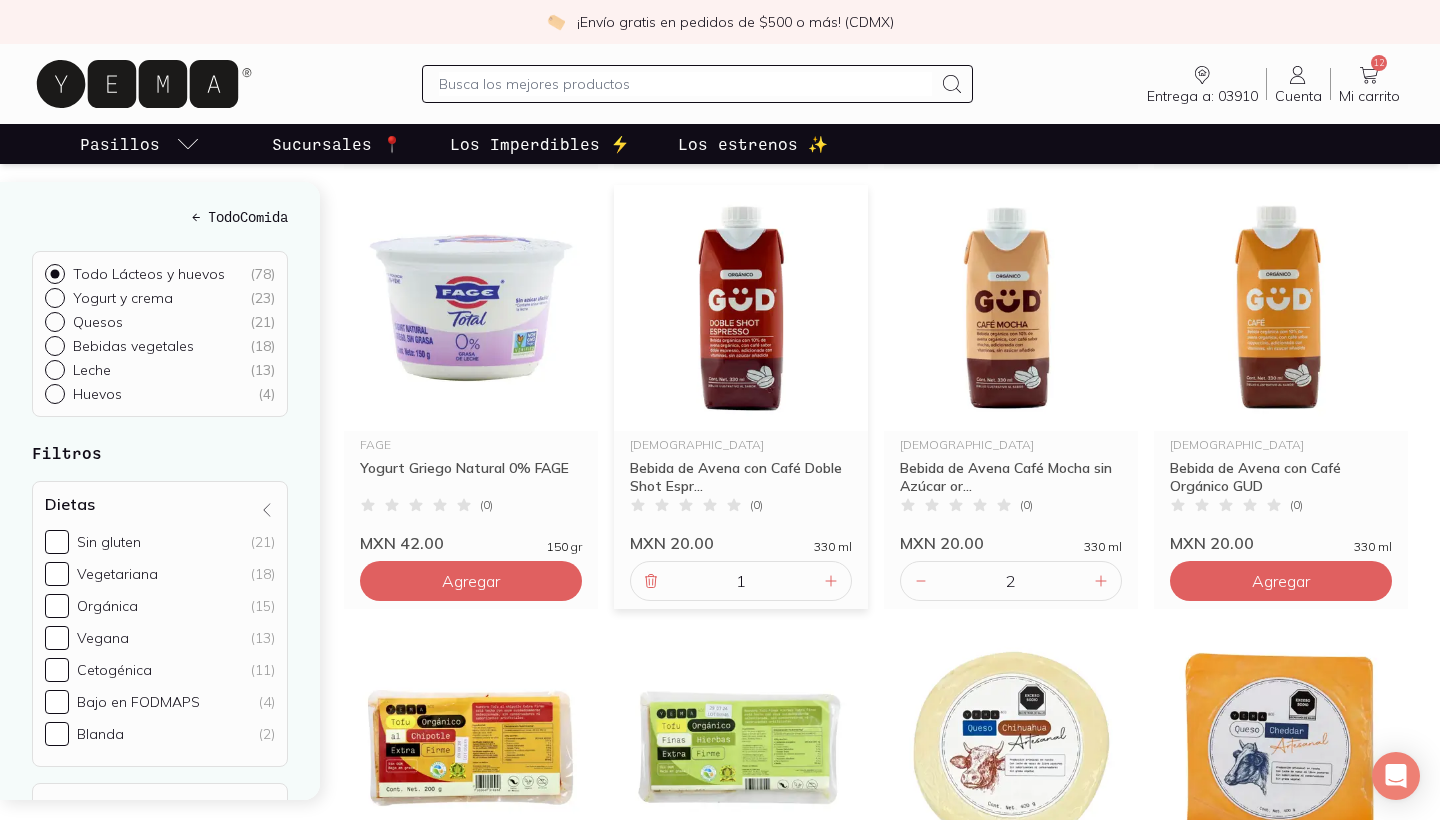 click on "1" at bounding box center [741, 581] 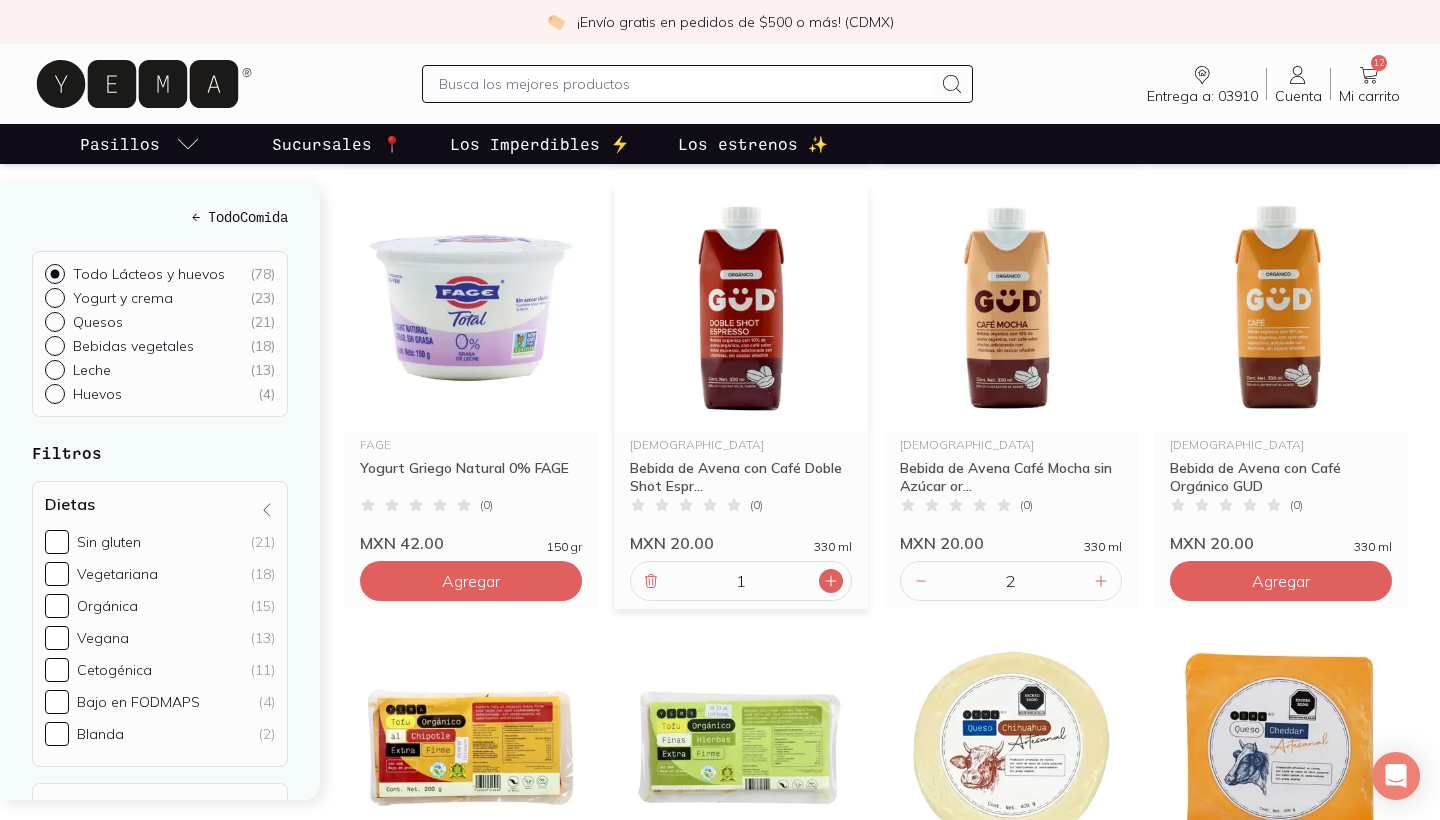 click at bounding box center [831, 581] 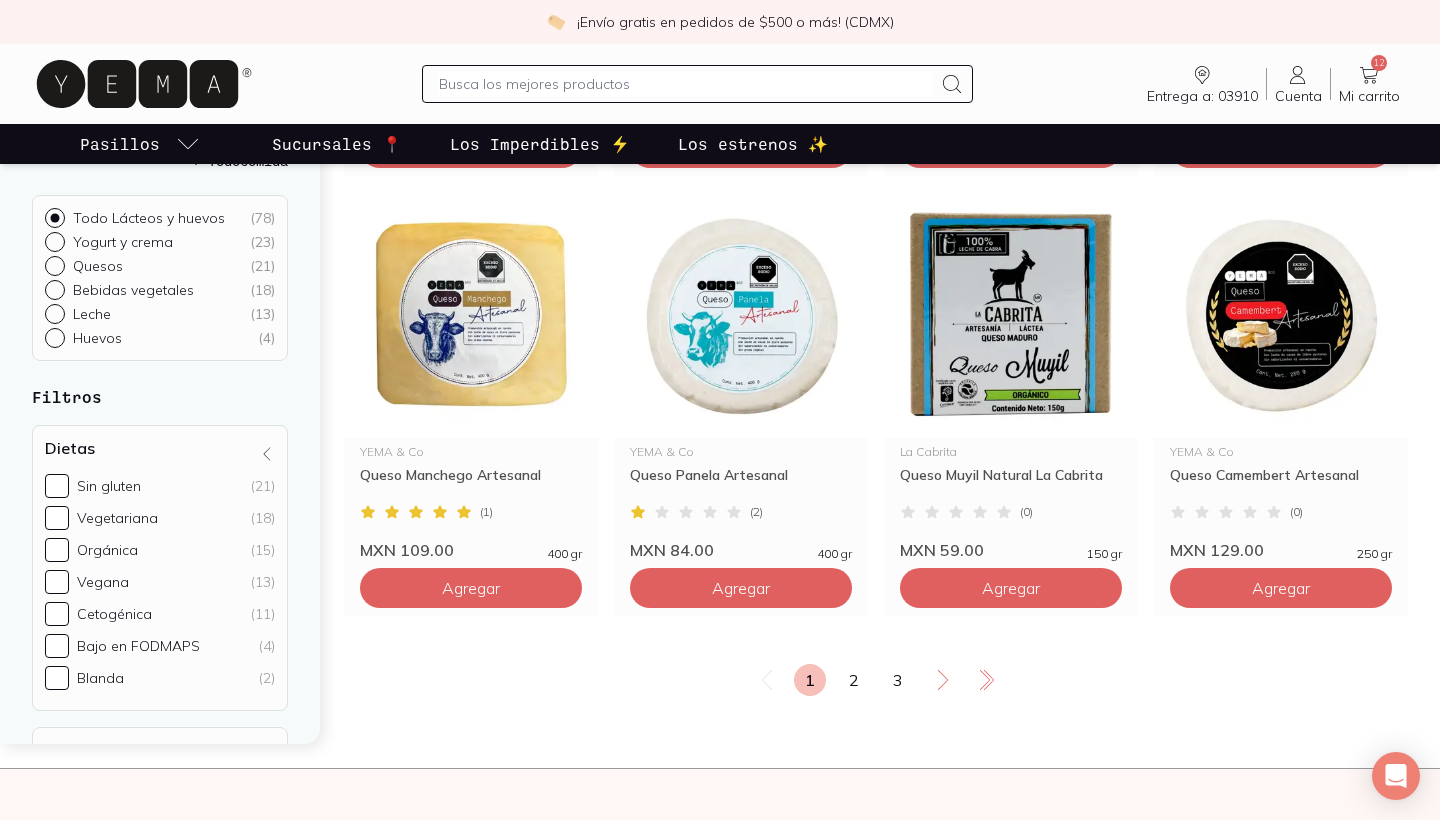 scroll, scrollTop: 3389, scrollLeft: 0, axis: vertical 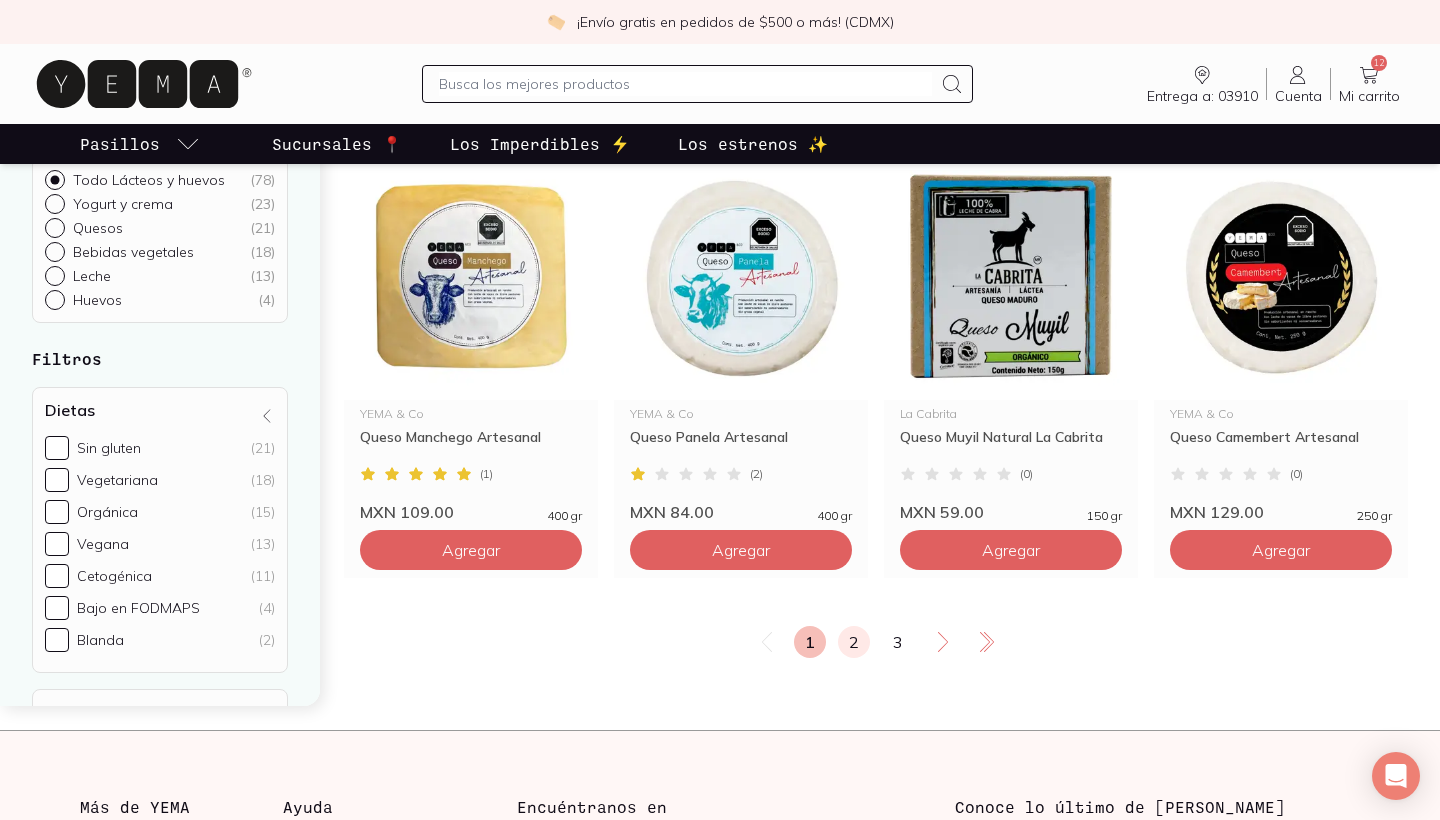 click on "2" at bounding box center [854, 642] 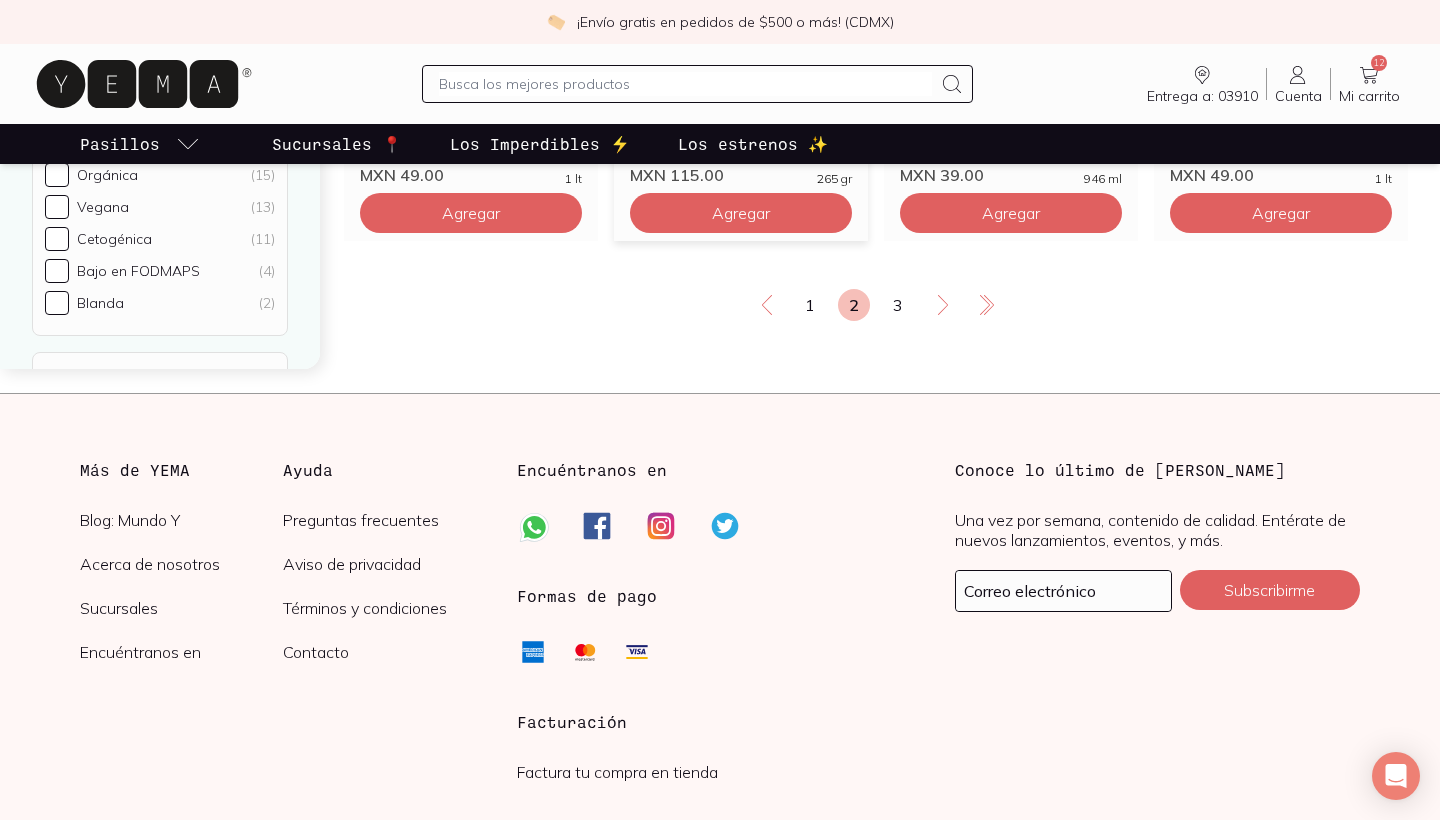 scroll, scrollTop: 3554, scrollLeft: 0, axis: vertical 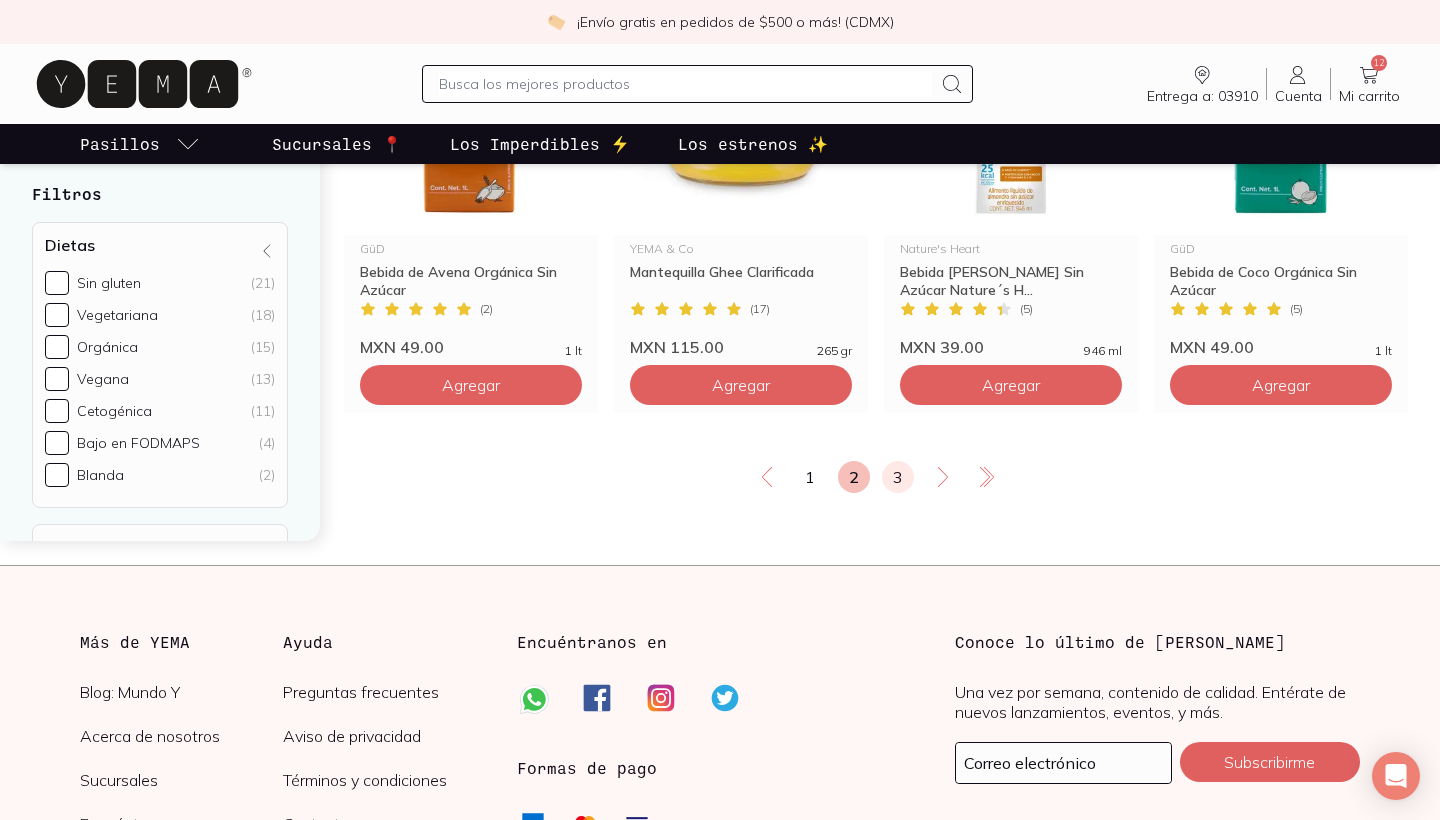 click on "3" at bounding box center (898, 477) 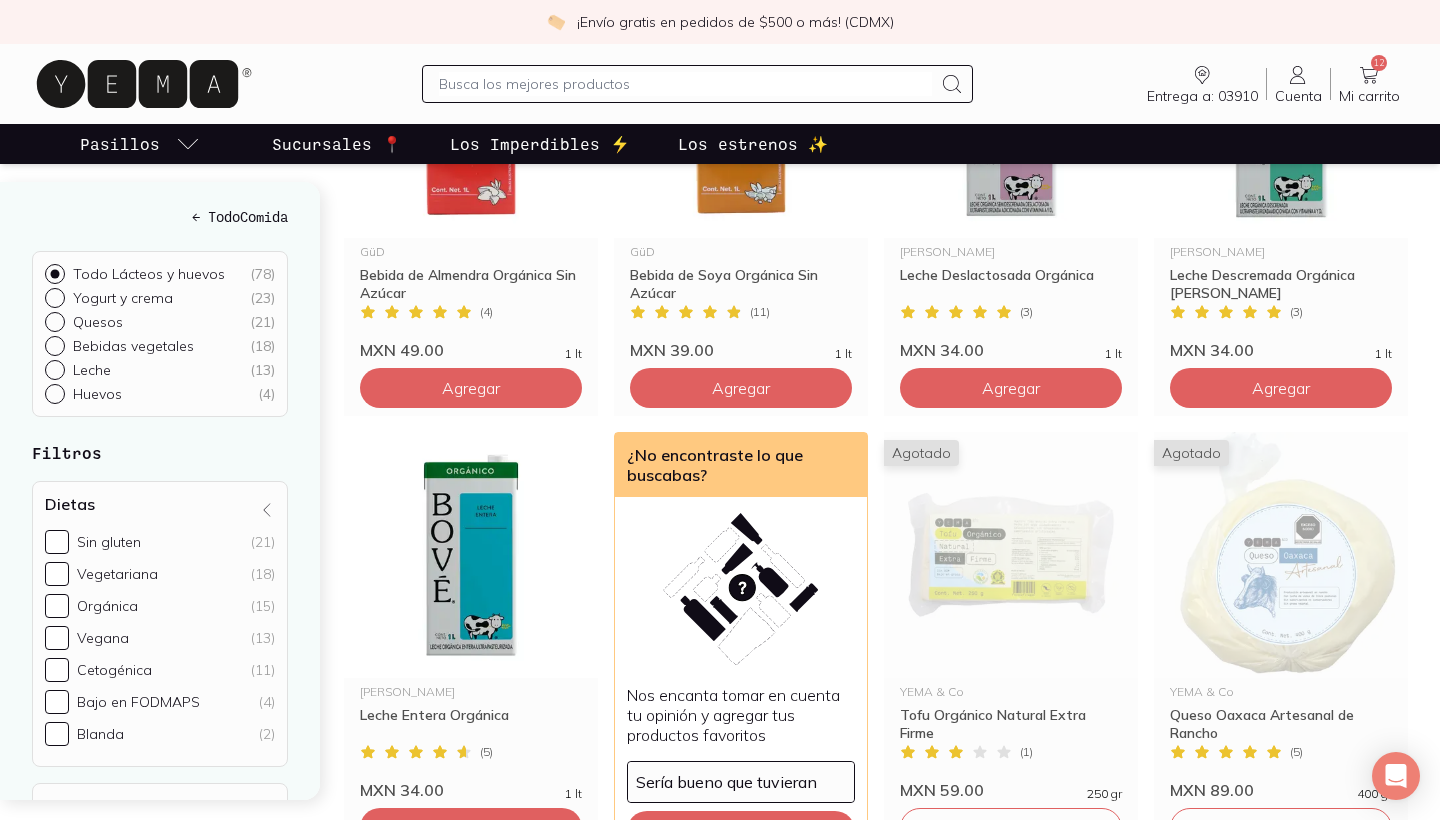 scroll, scrollTop: 495, scrollLeft: 0, axis: vertical 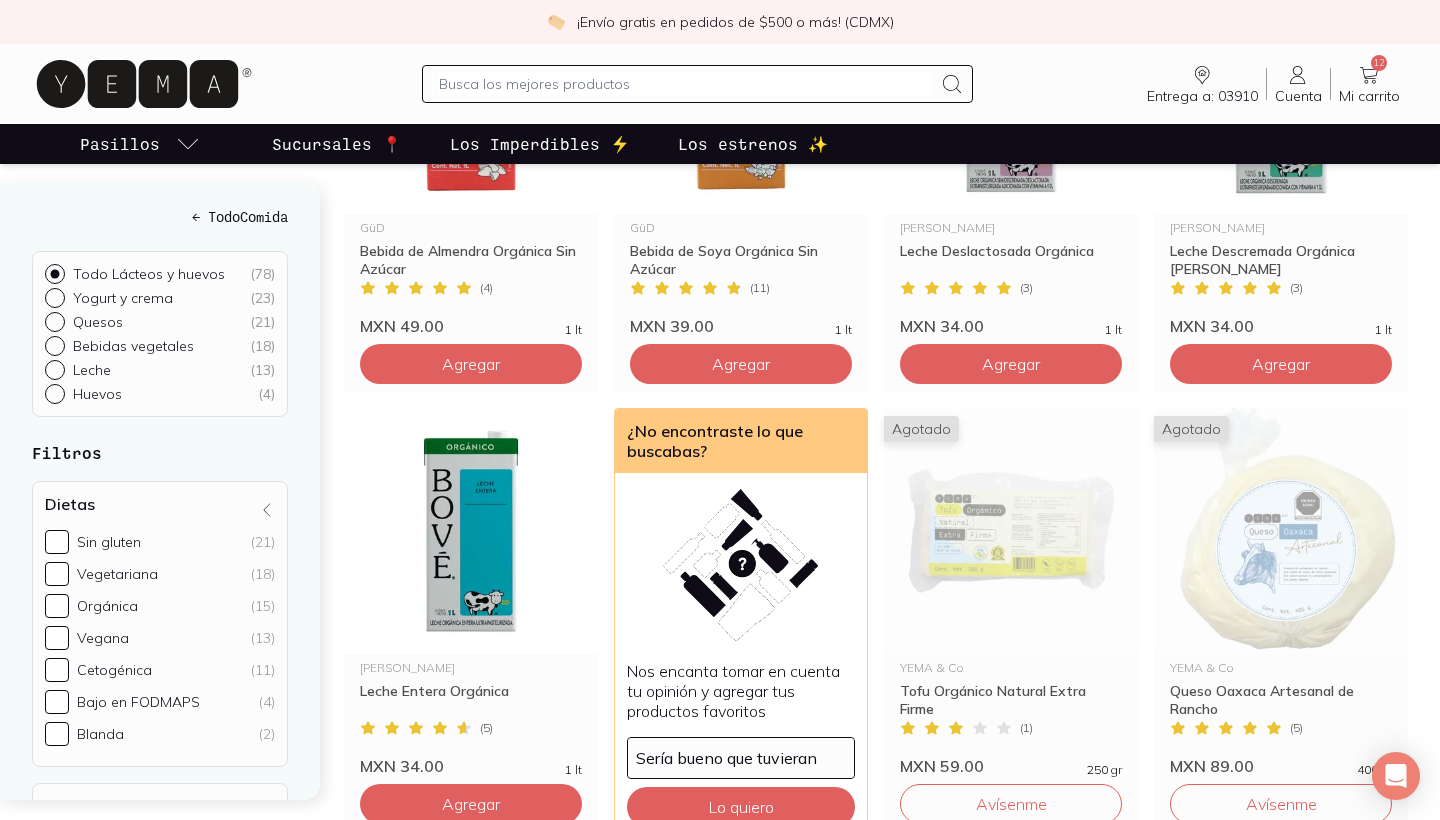 click 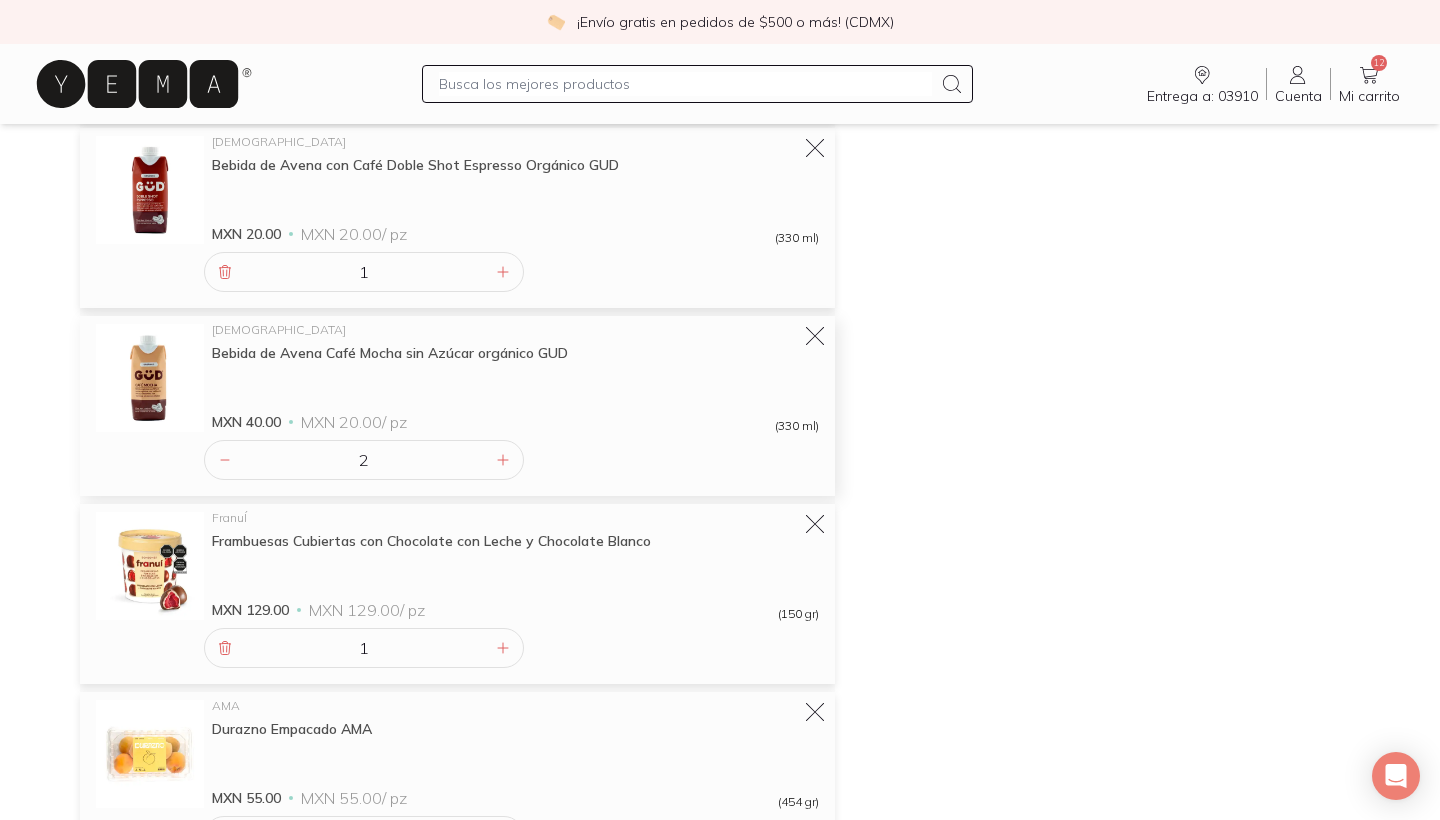 scroll, scrollTop: 371, scrollLeft: 0, axis: vertical 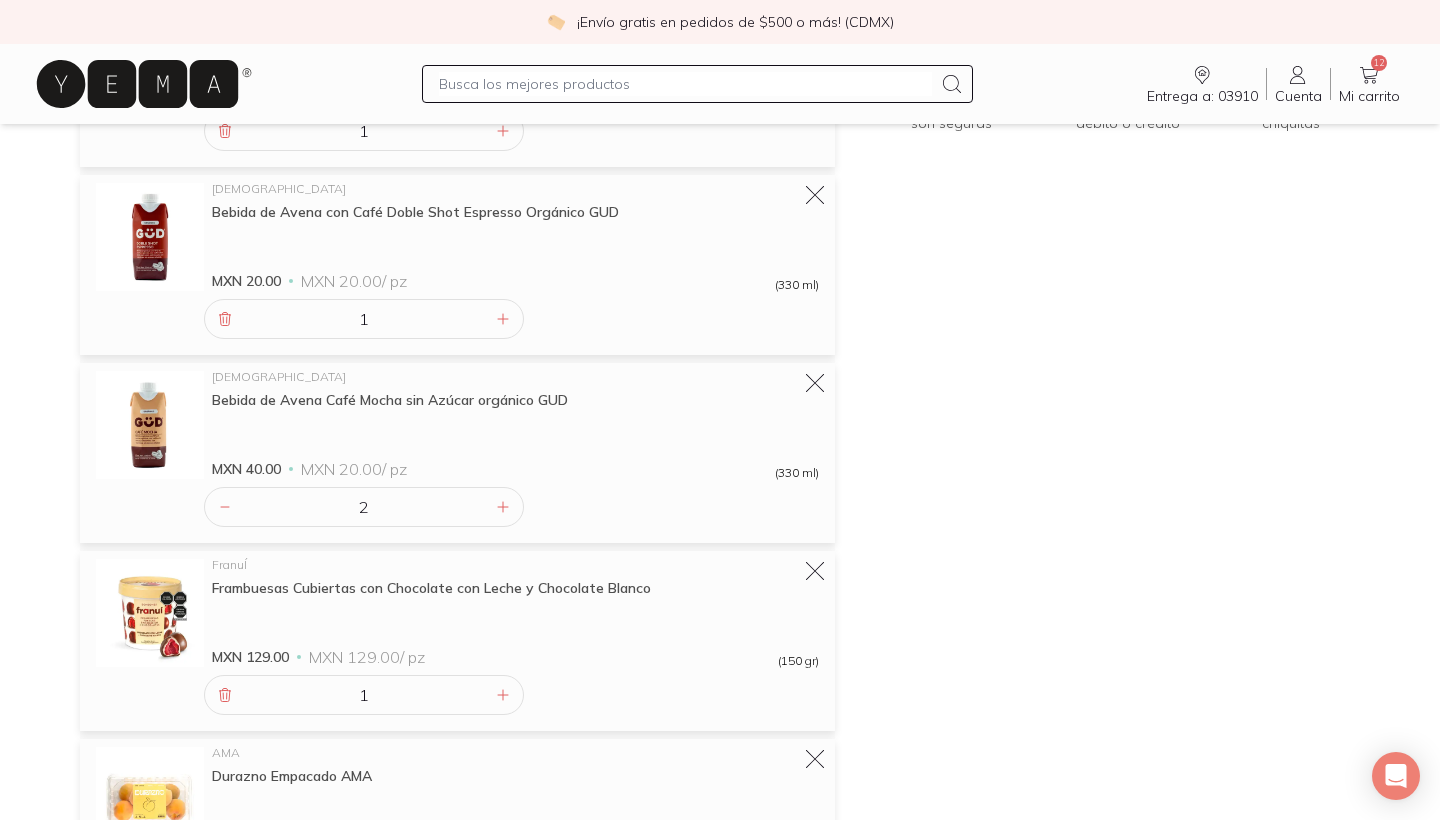 click at bounding box center [685, 84] 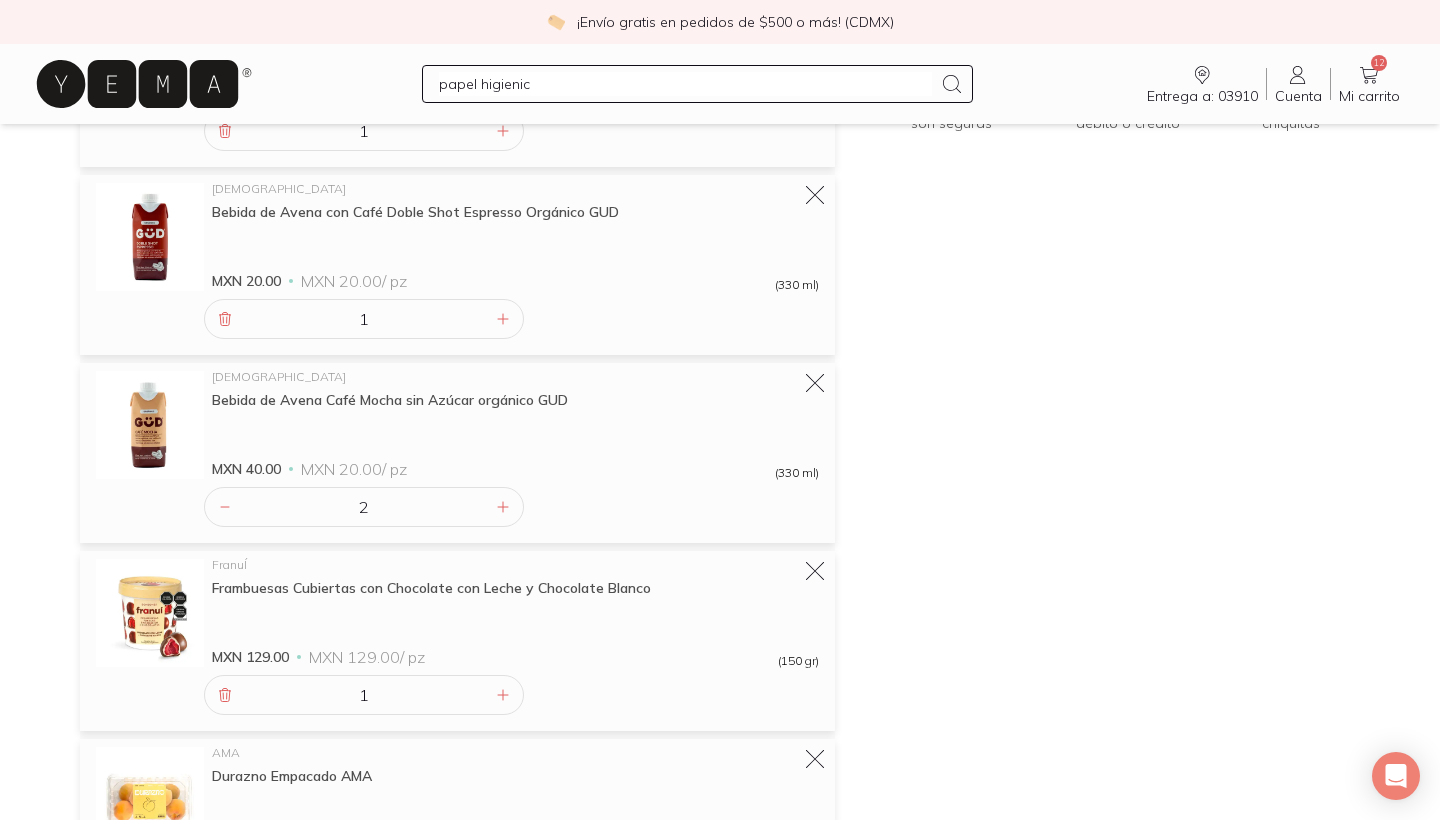 type on "papel higienico" 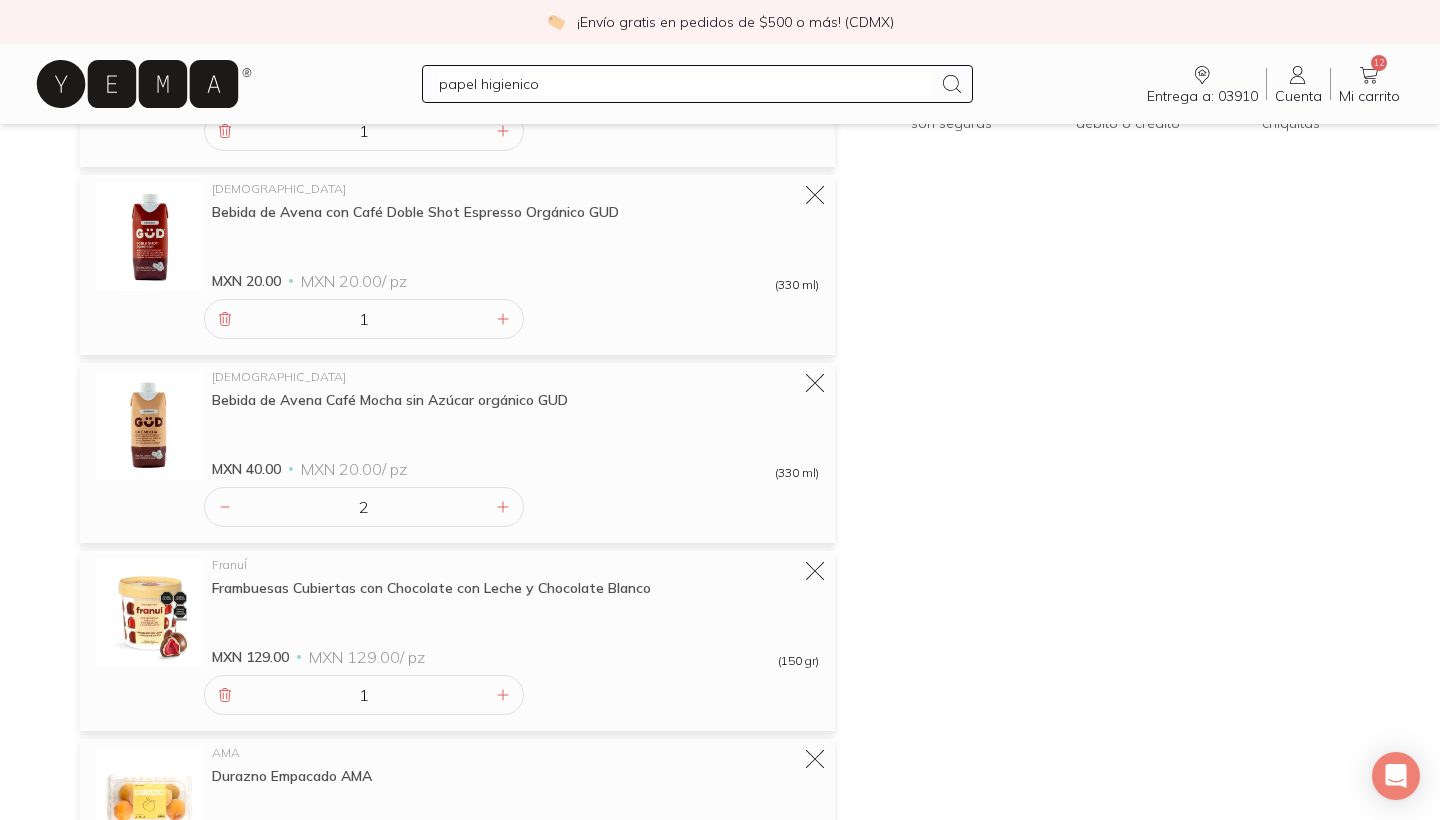 type 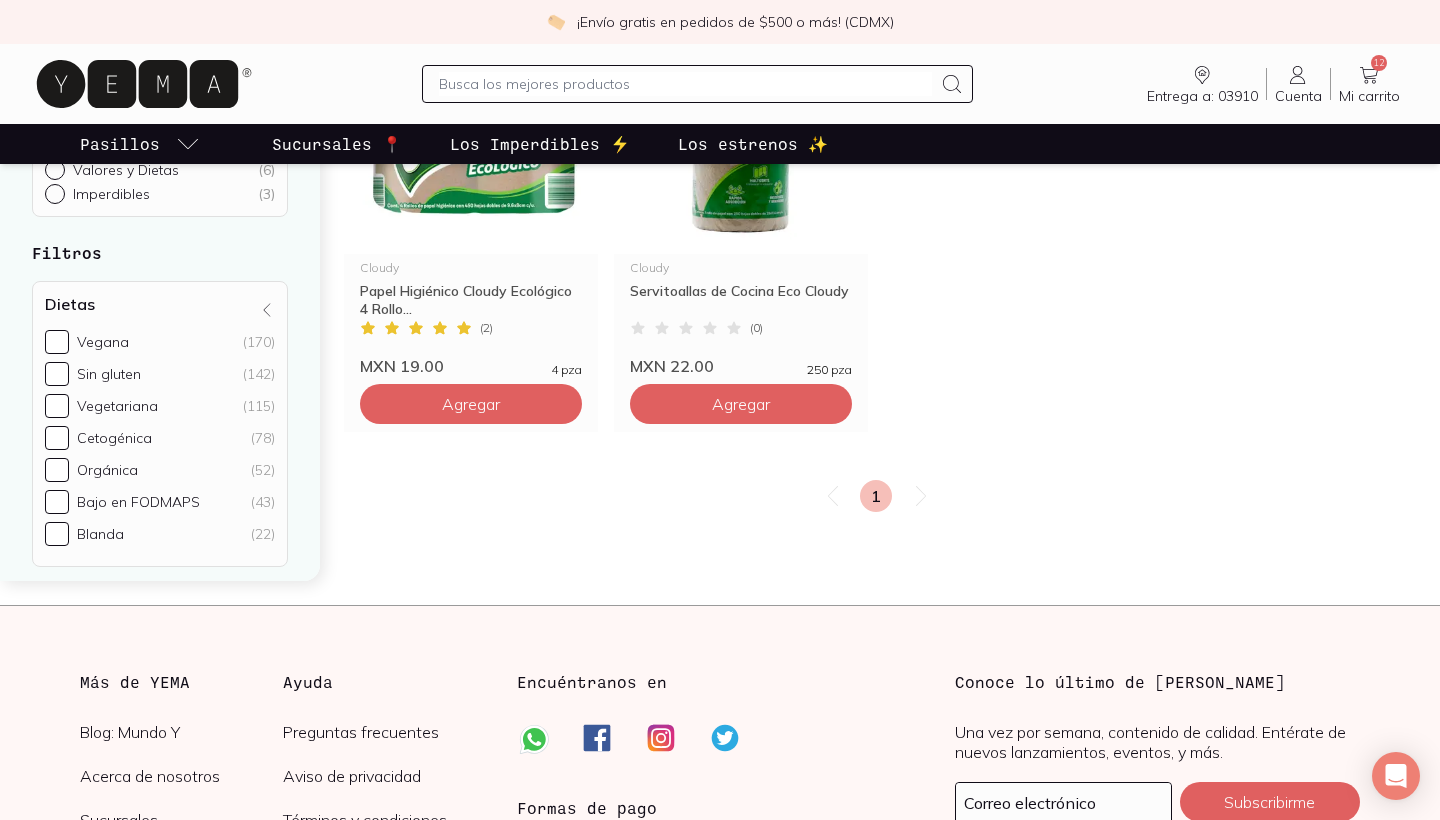 scroll, scrollTop: 0, scrollLeft: 0, axis: both 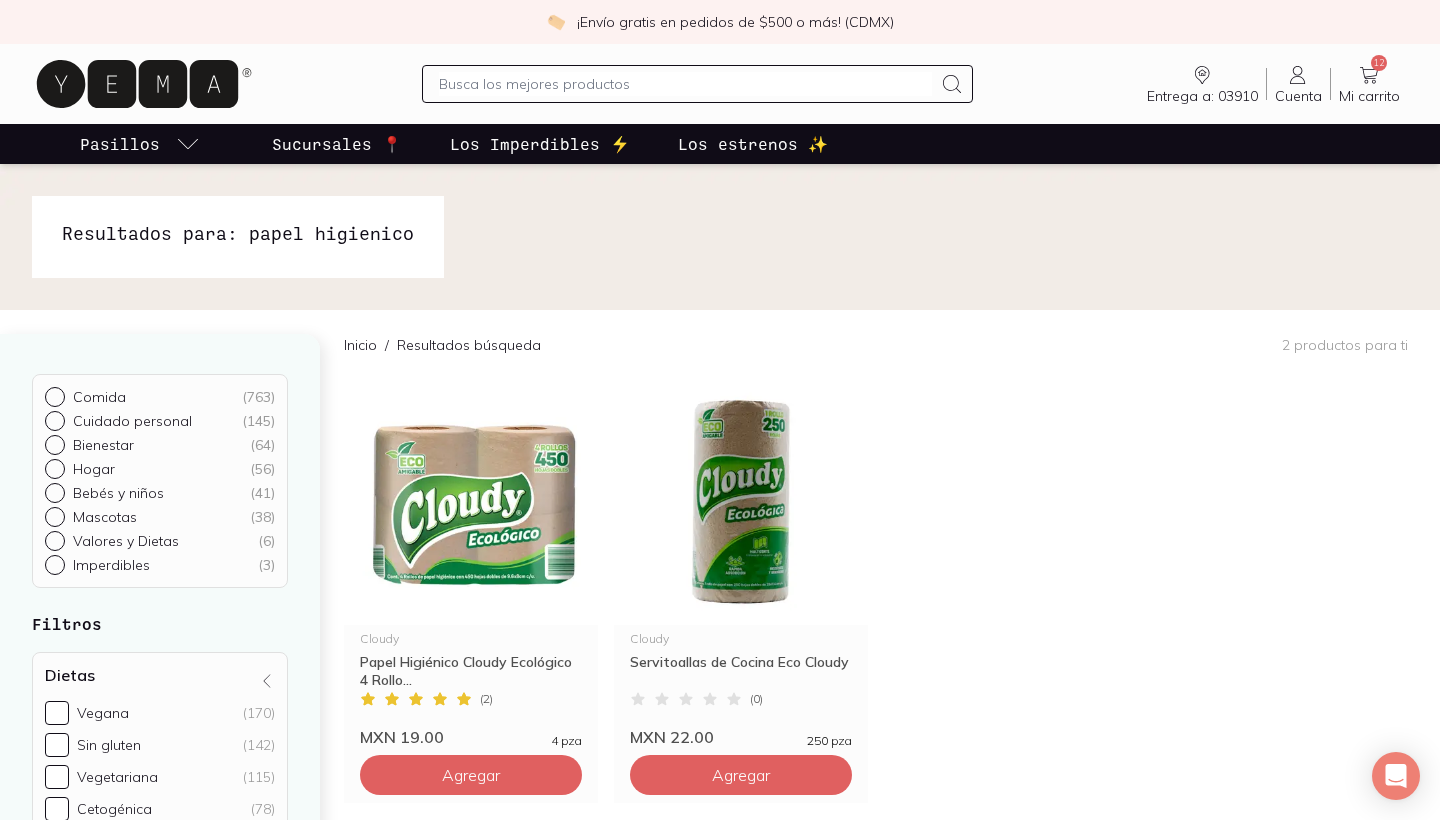 click at bounding box center [685, 84] 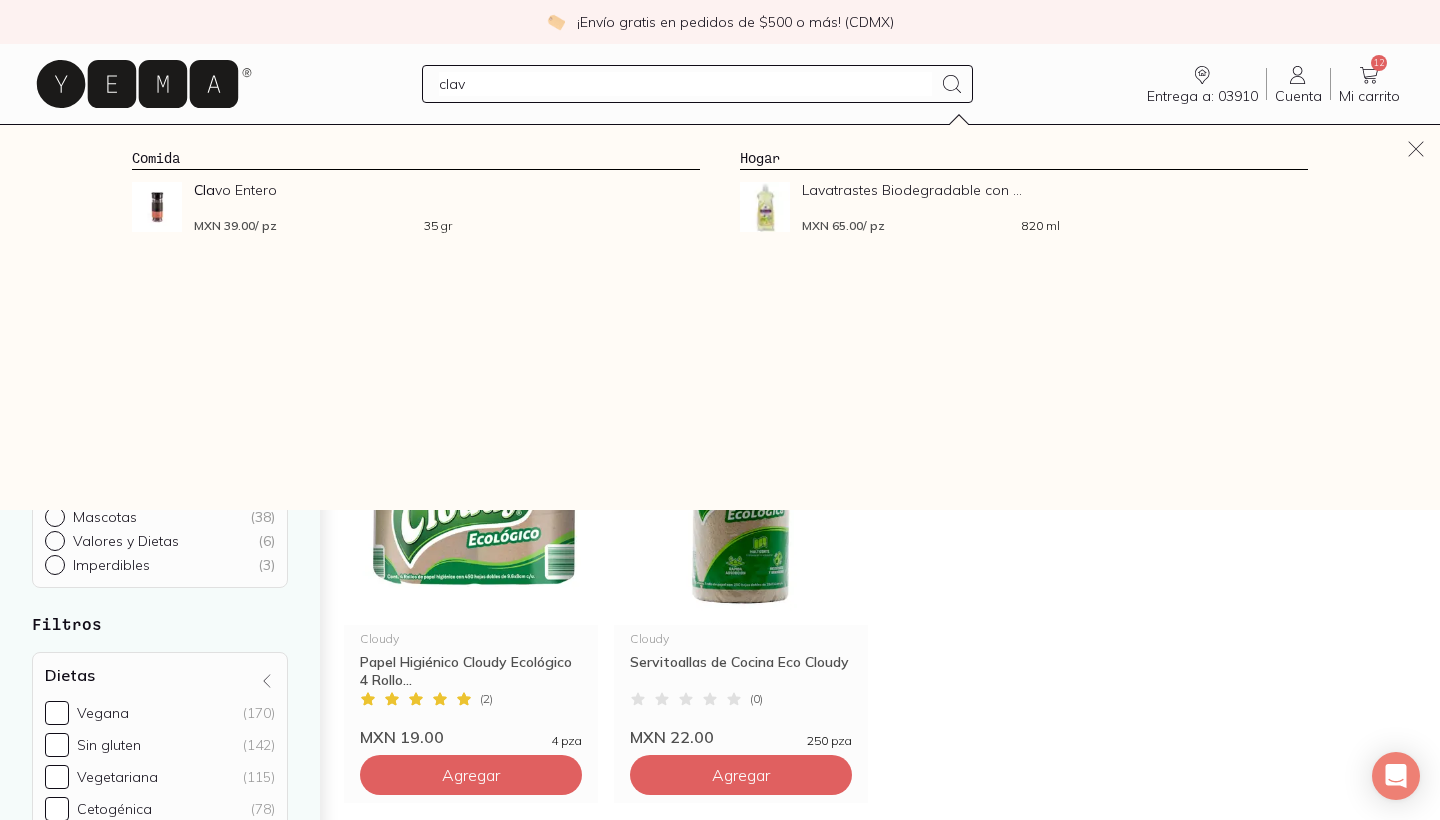 type on "clavo" 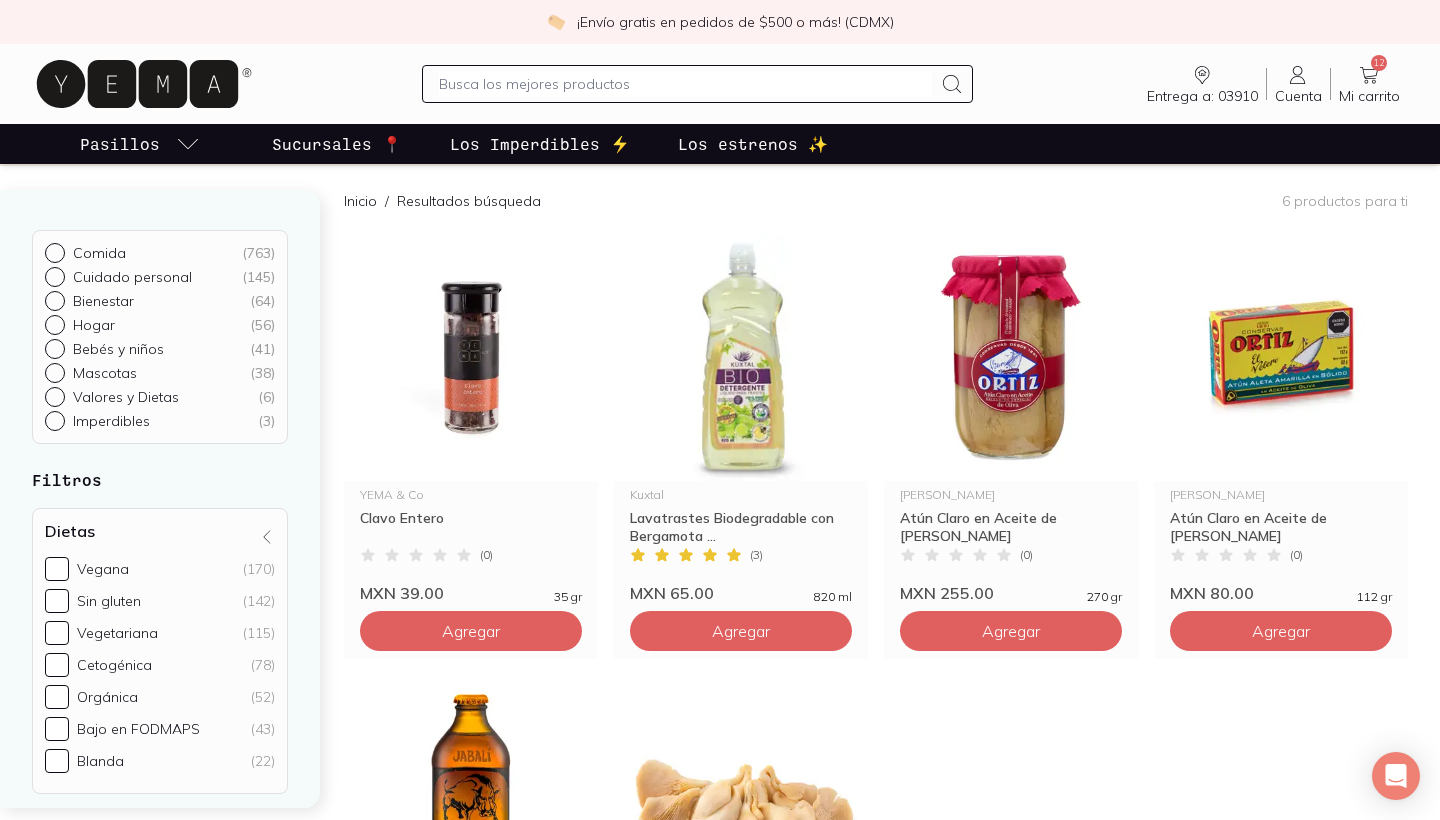 scroll, scrollTop: 147, scrollLeft: 0, axis: vertical 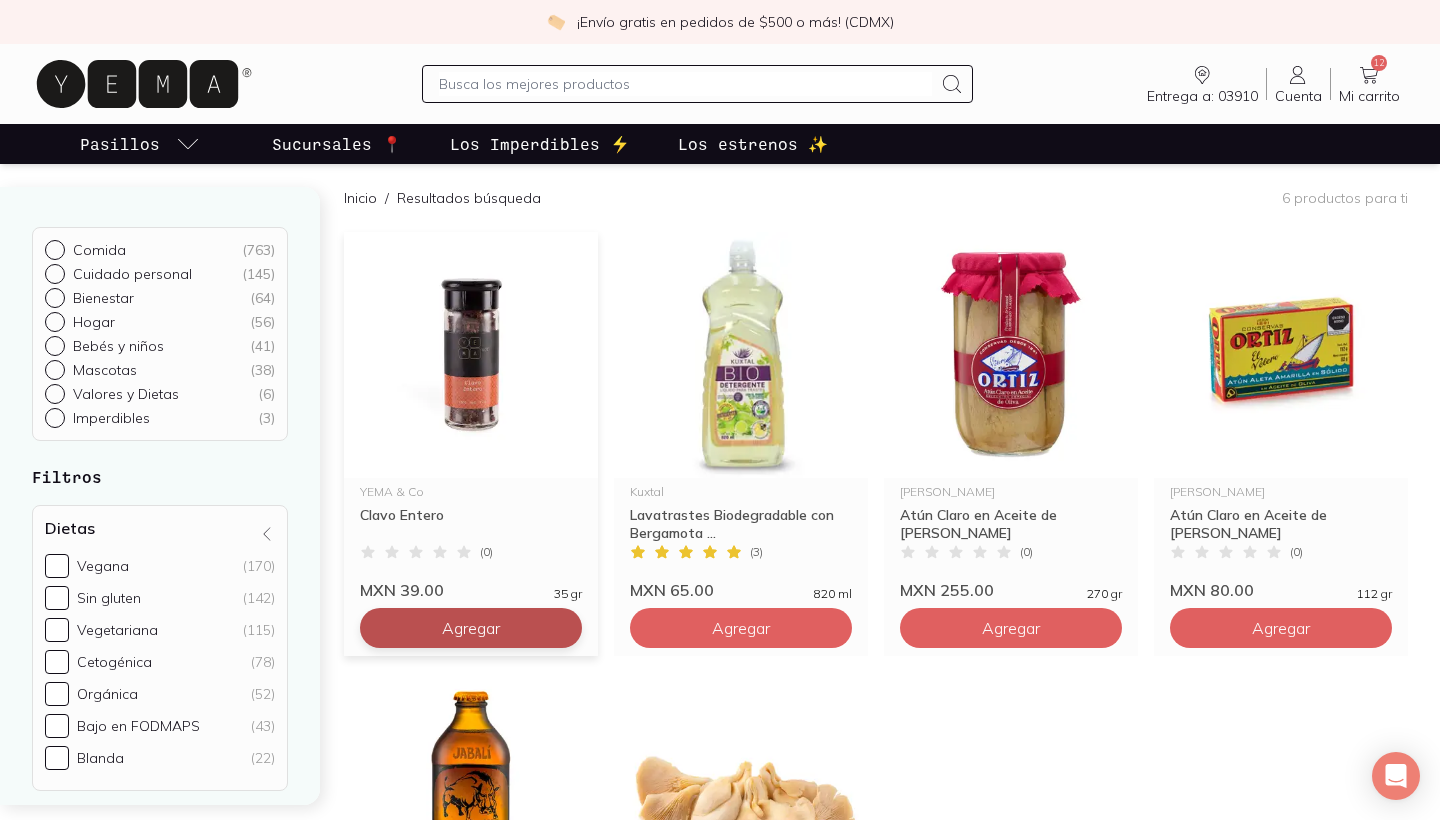 click on "Agregar" at bounding box center (471, 628) 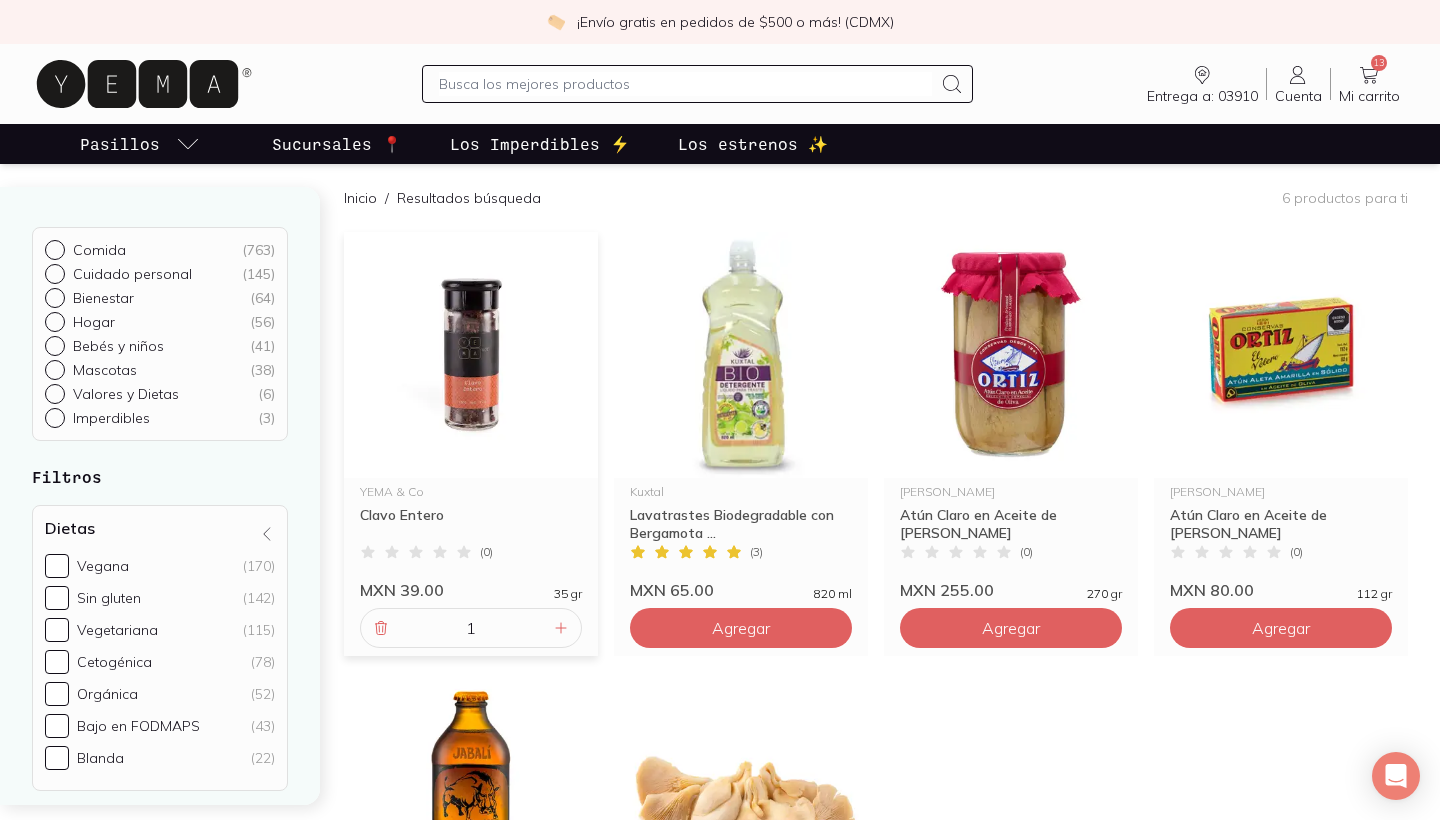 click at bounding box center [685, 84] 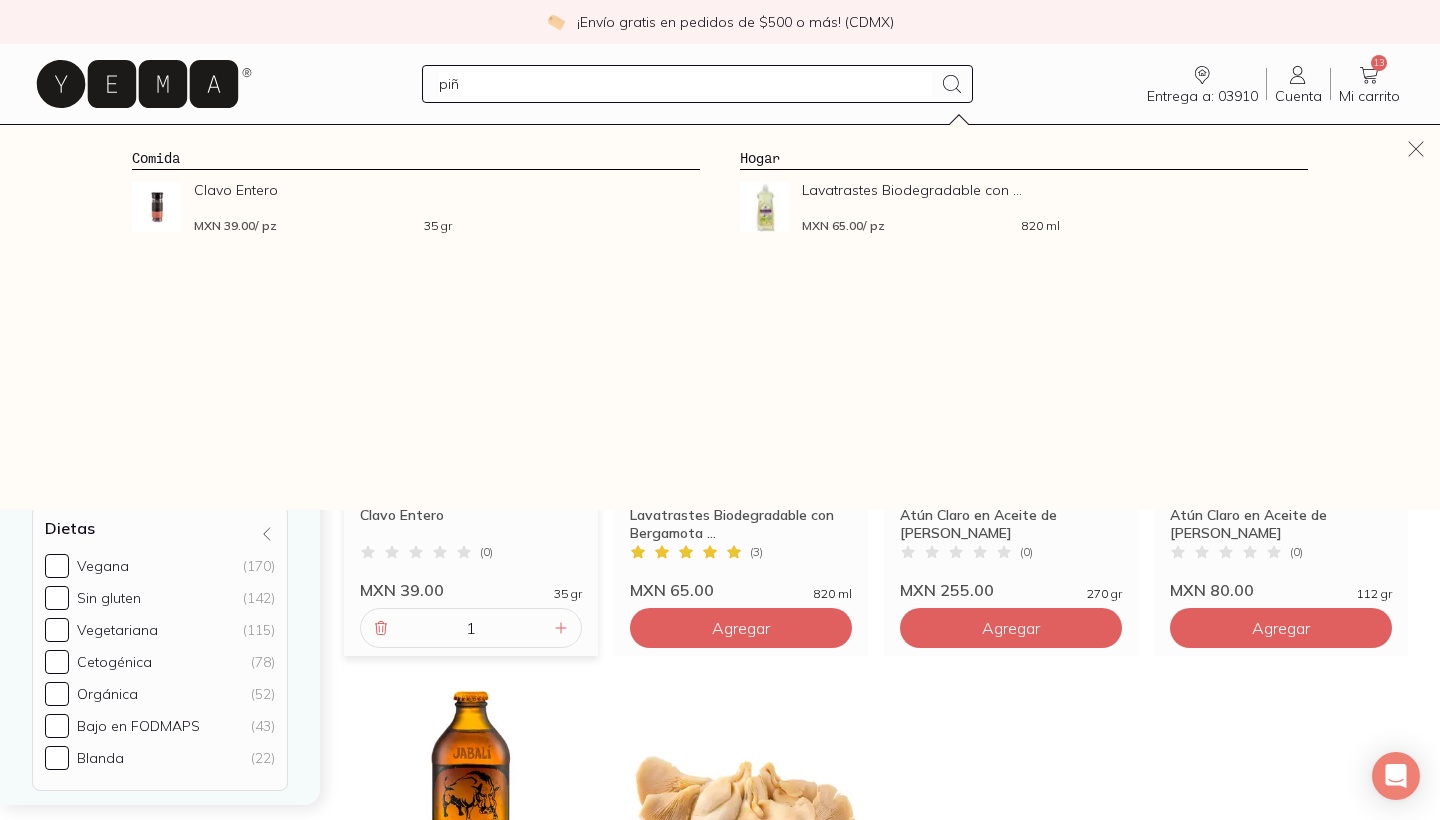 type on "piña" 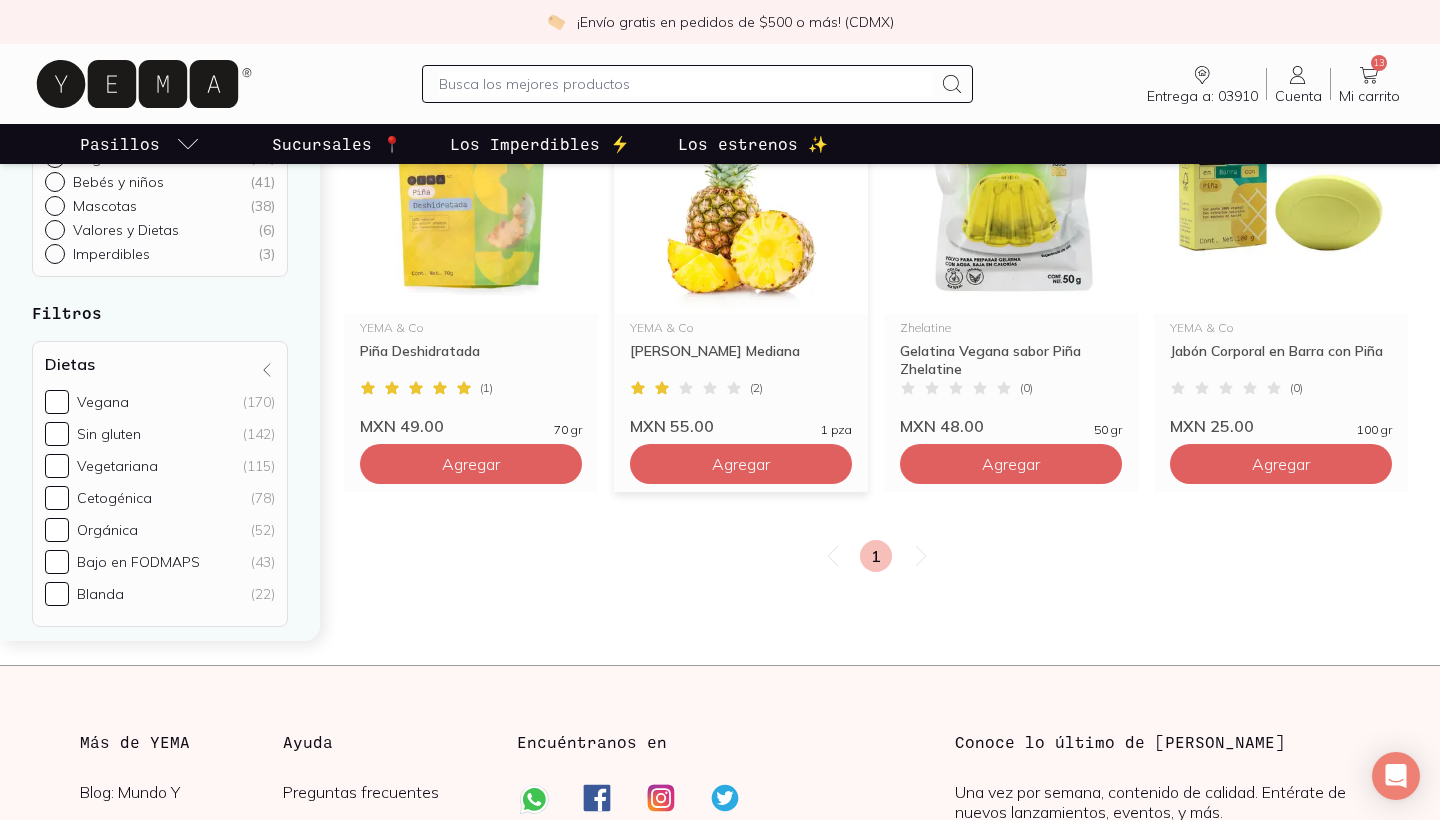 scroll, scrollTop: 359, scrollLeft: 0, axis: vertical 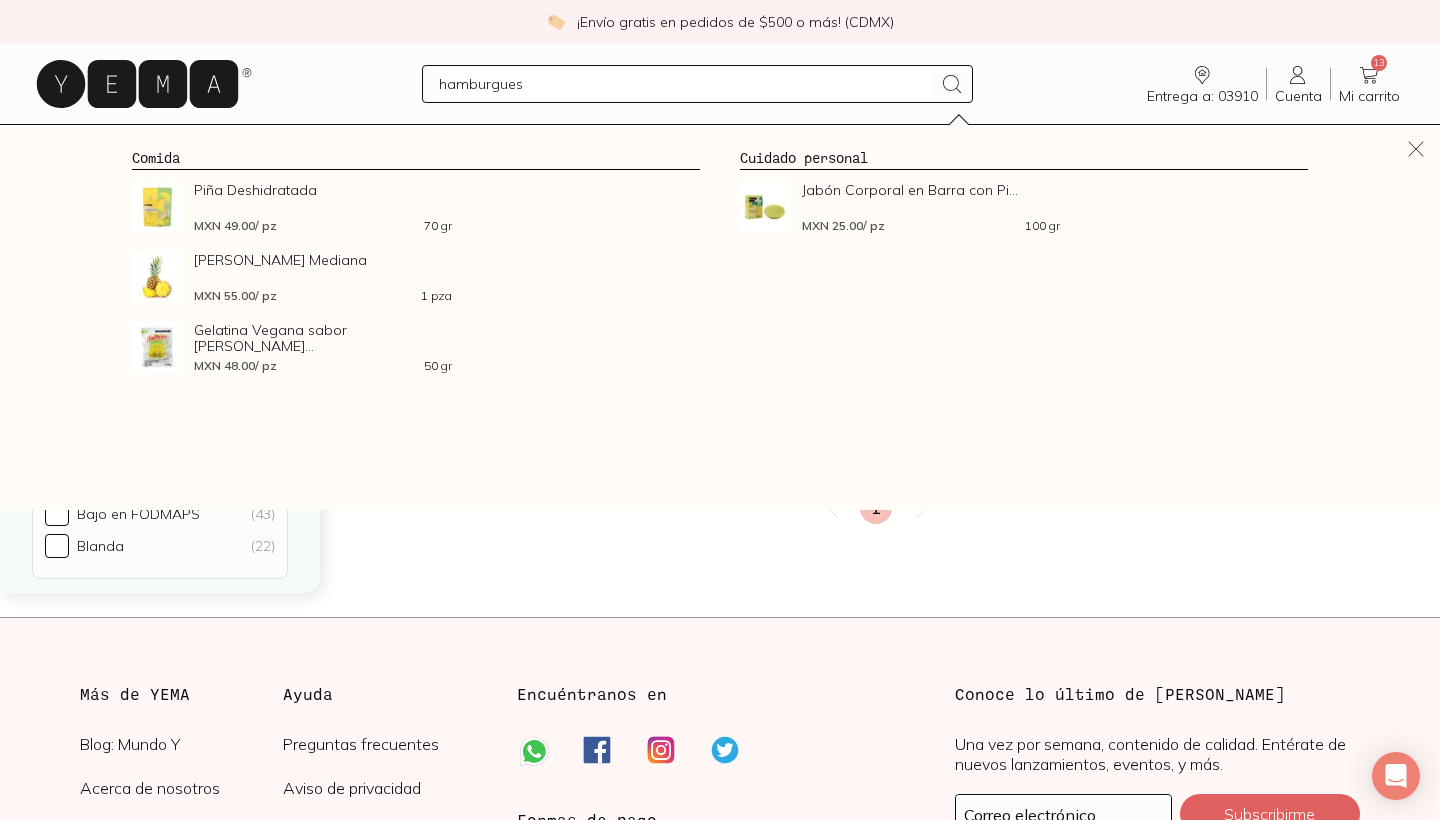 type on "hamburguesa" 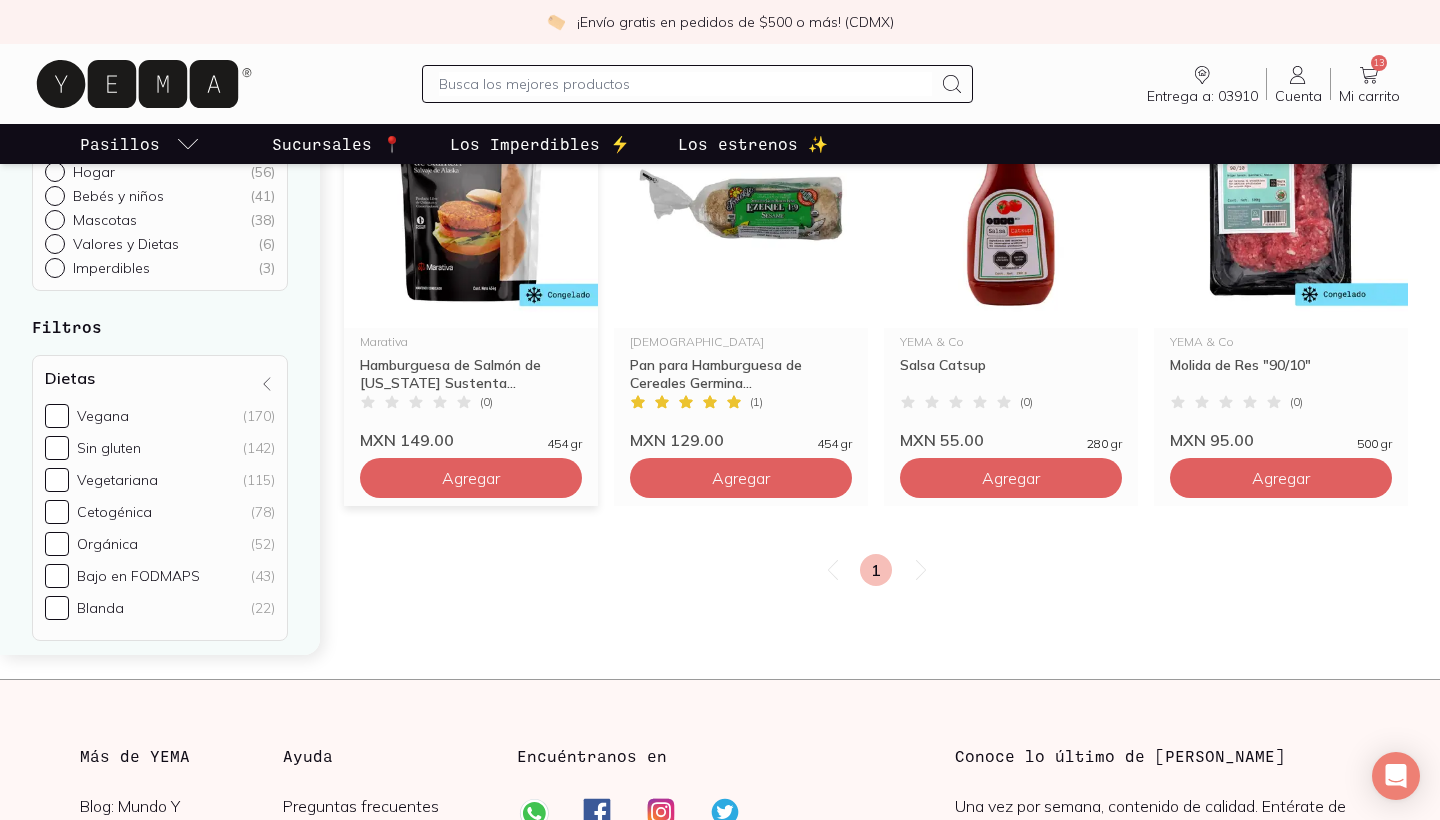 scroll, scrollTop: 298, scrollLeft: 0, axis: vertical 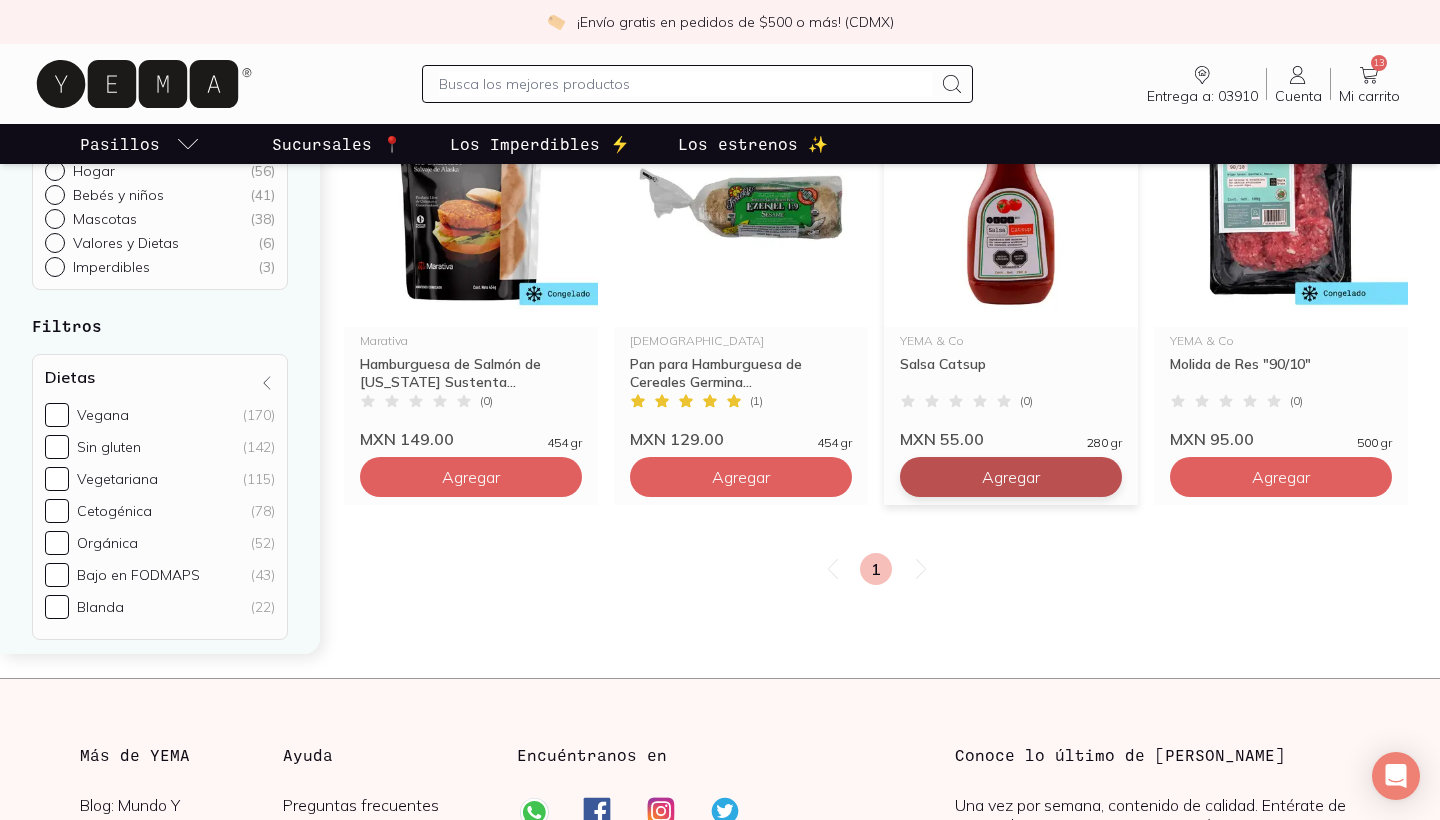 click on "Agregar" at bounding box center [471, 477] 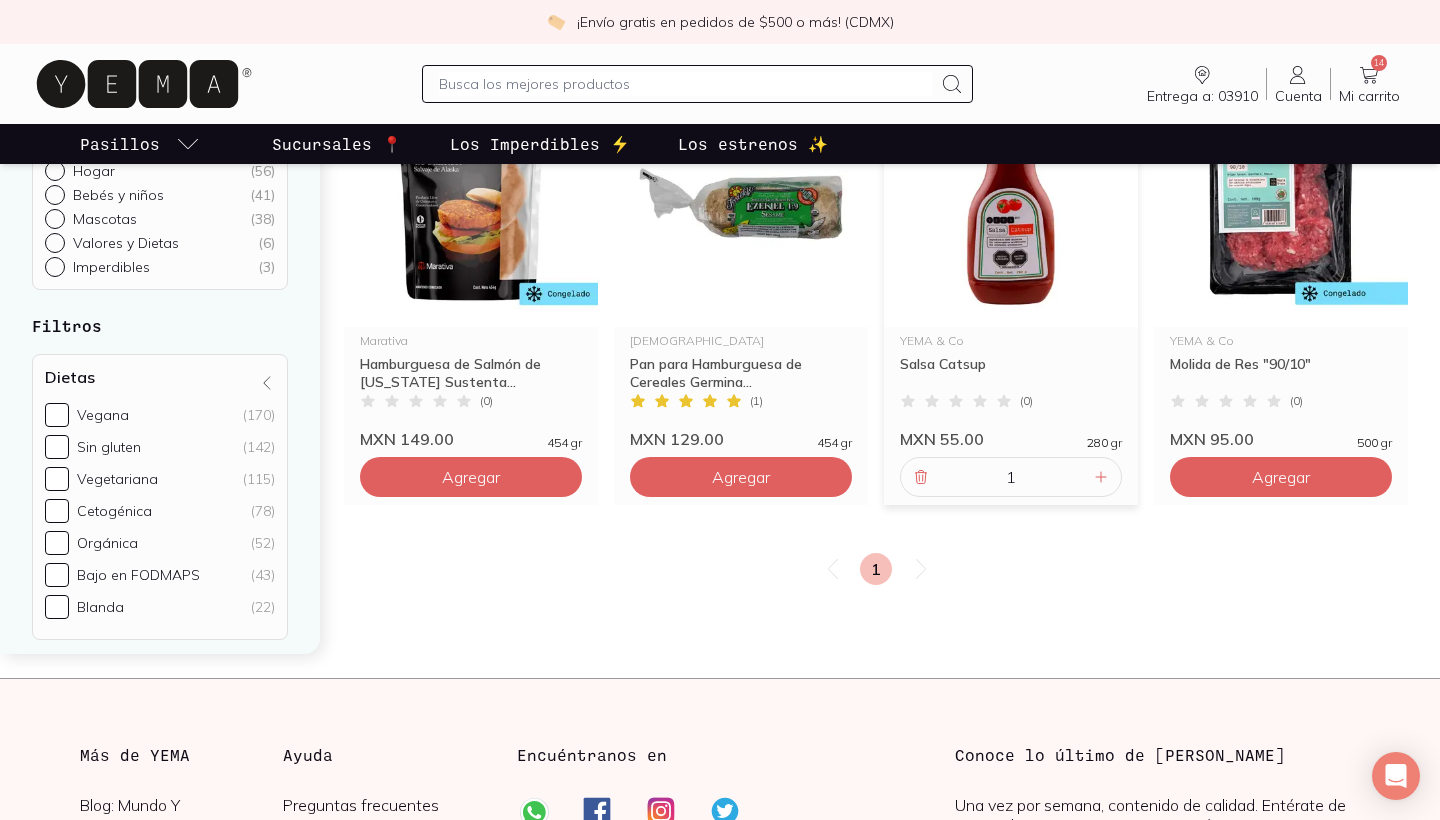 click at bounding box center [685, 84] 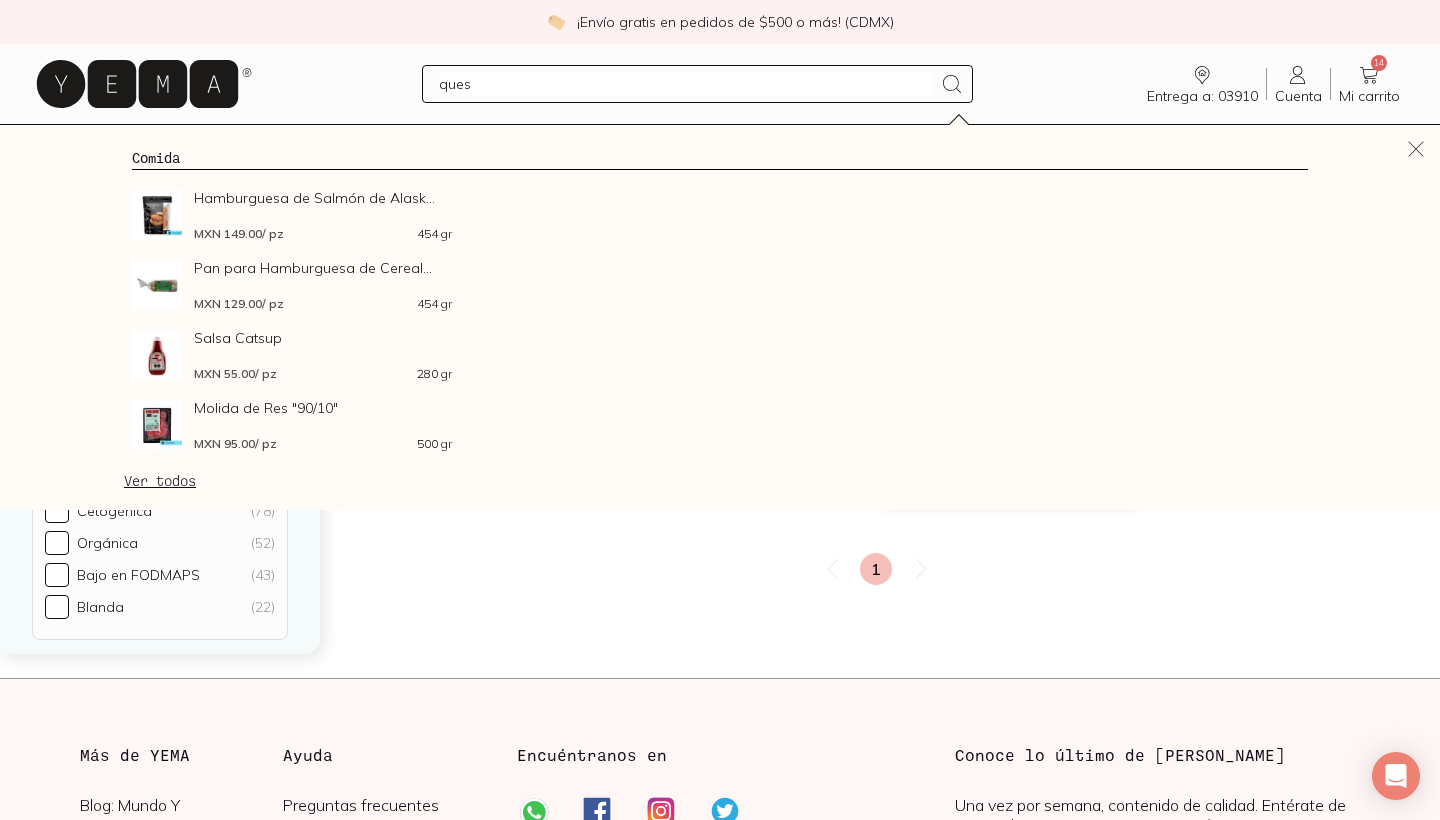 type on "queso" 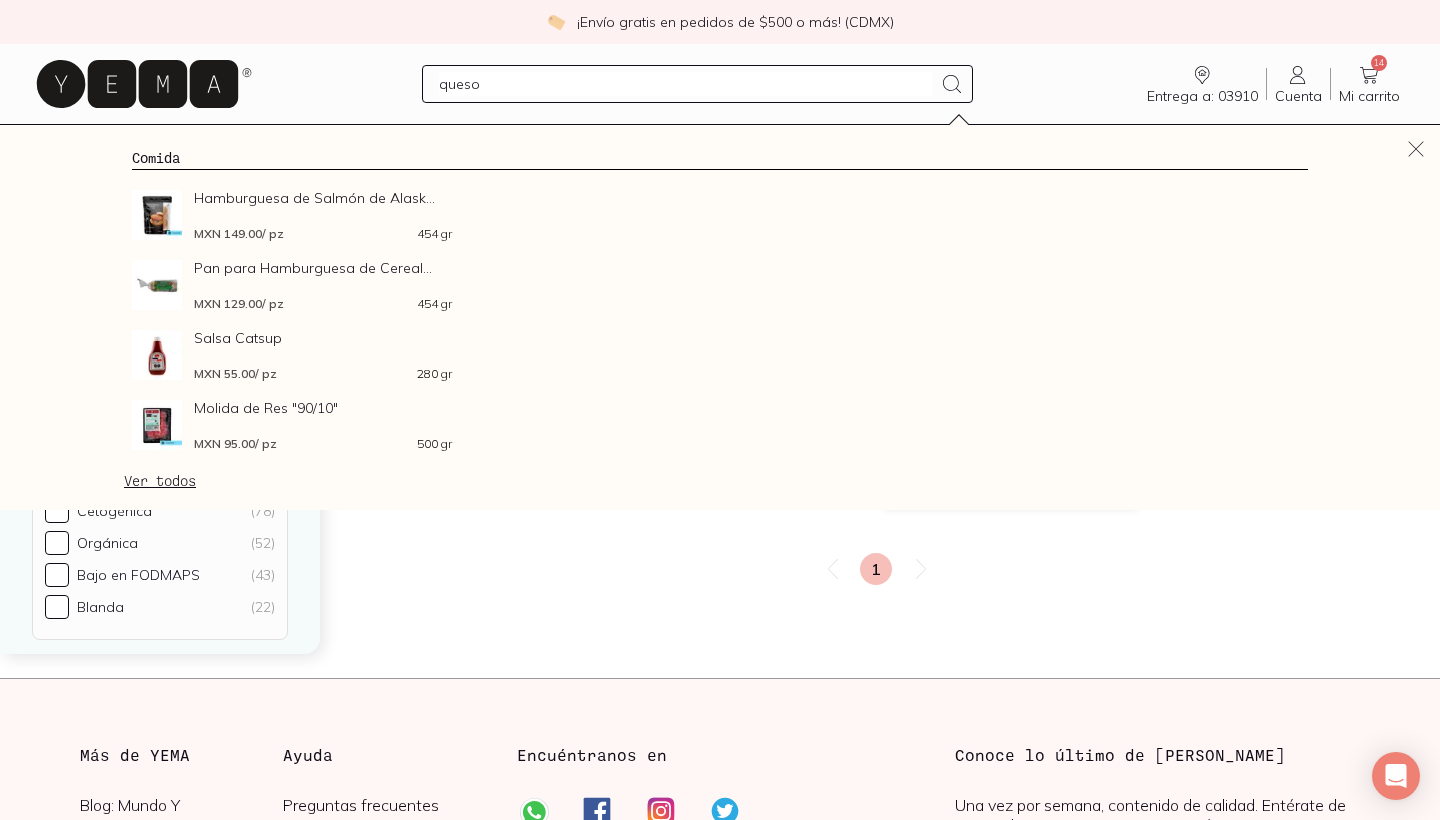 type 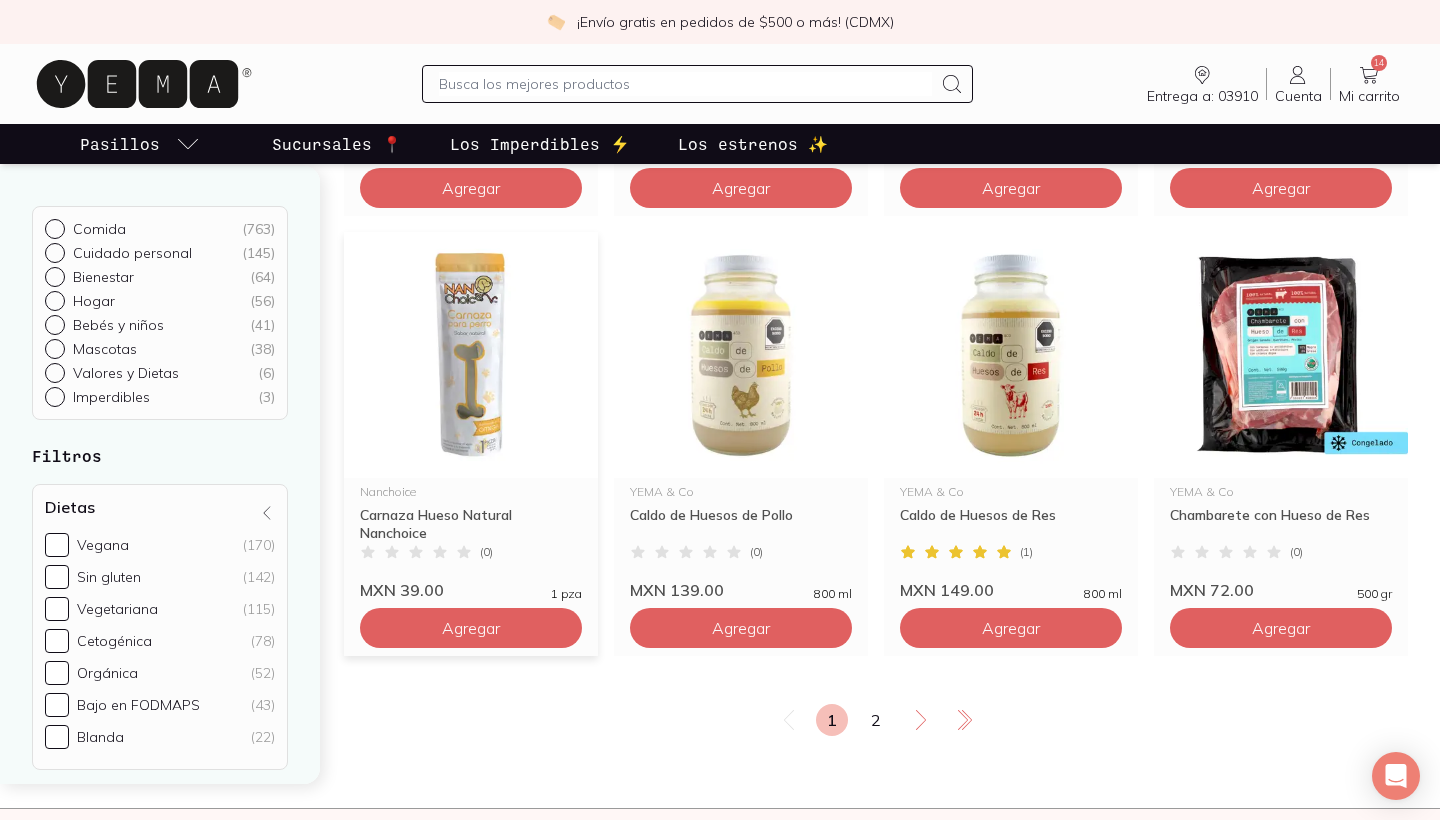scroll, scrollTop: 3315, scrollLeft: 0, axis: vertical 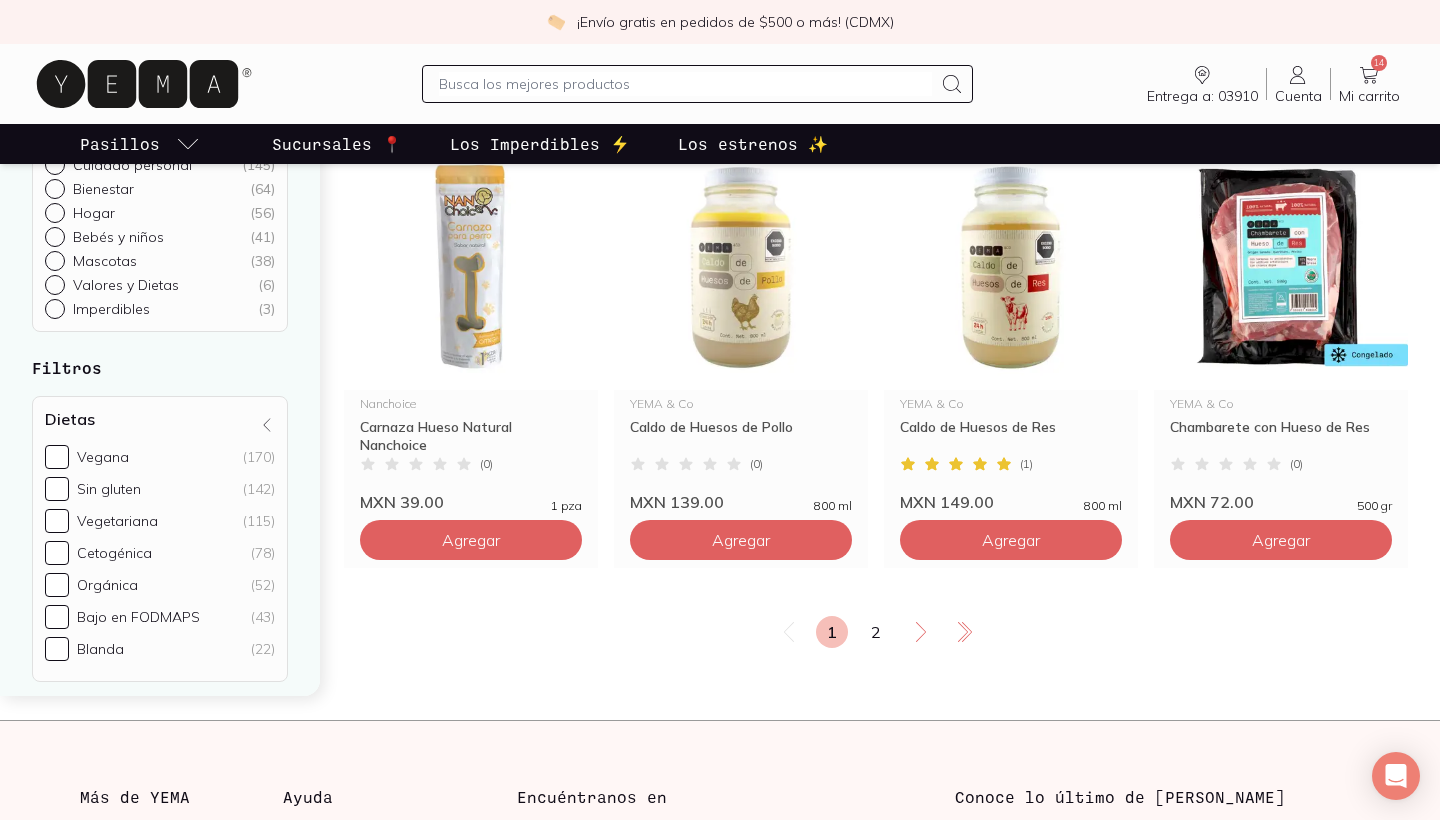 click 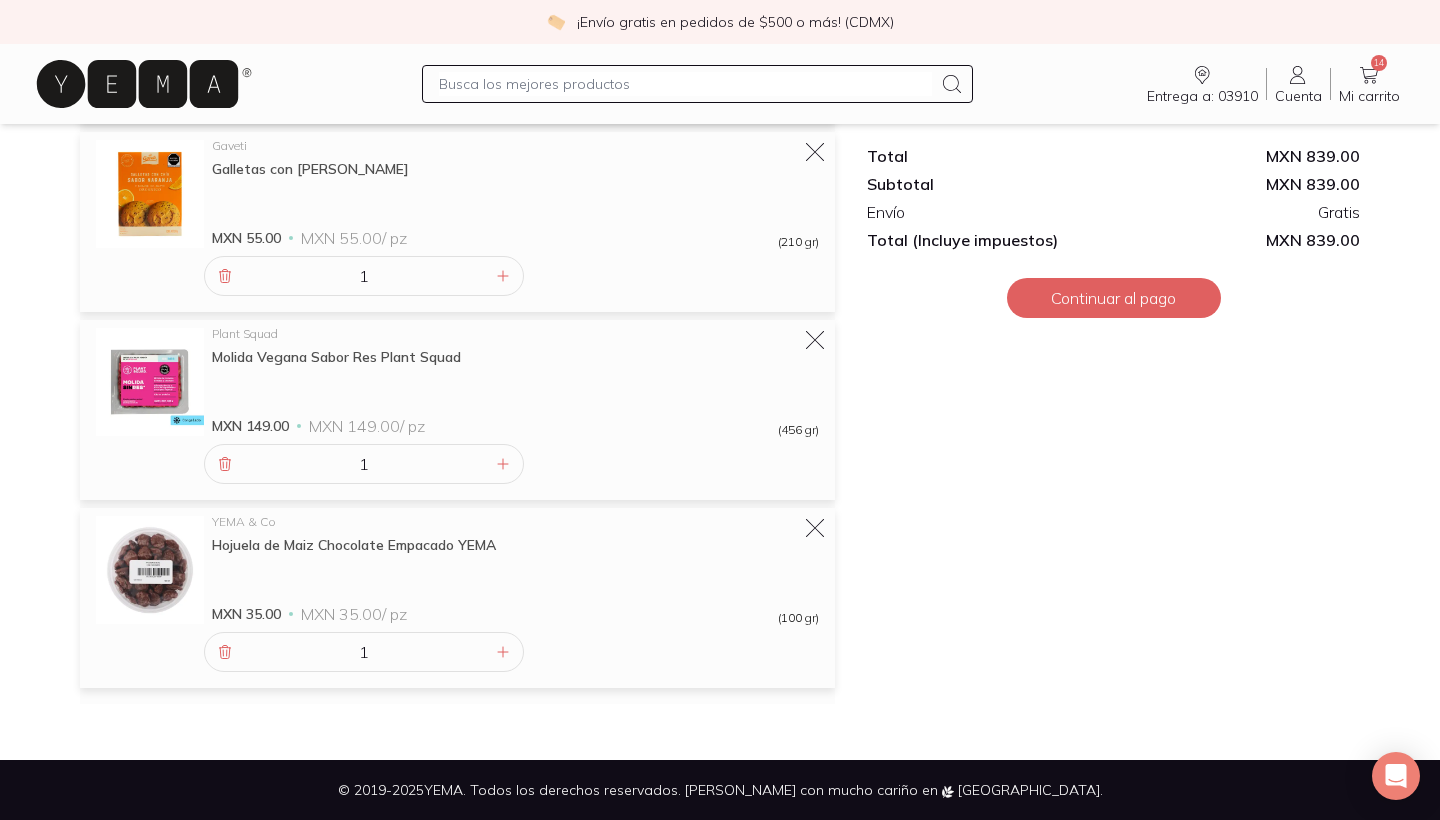 scroll, scrollTop: 2106, scrollLeft: 0, axis: vertical 